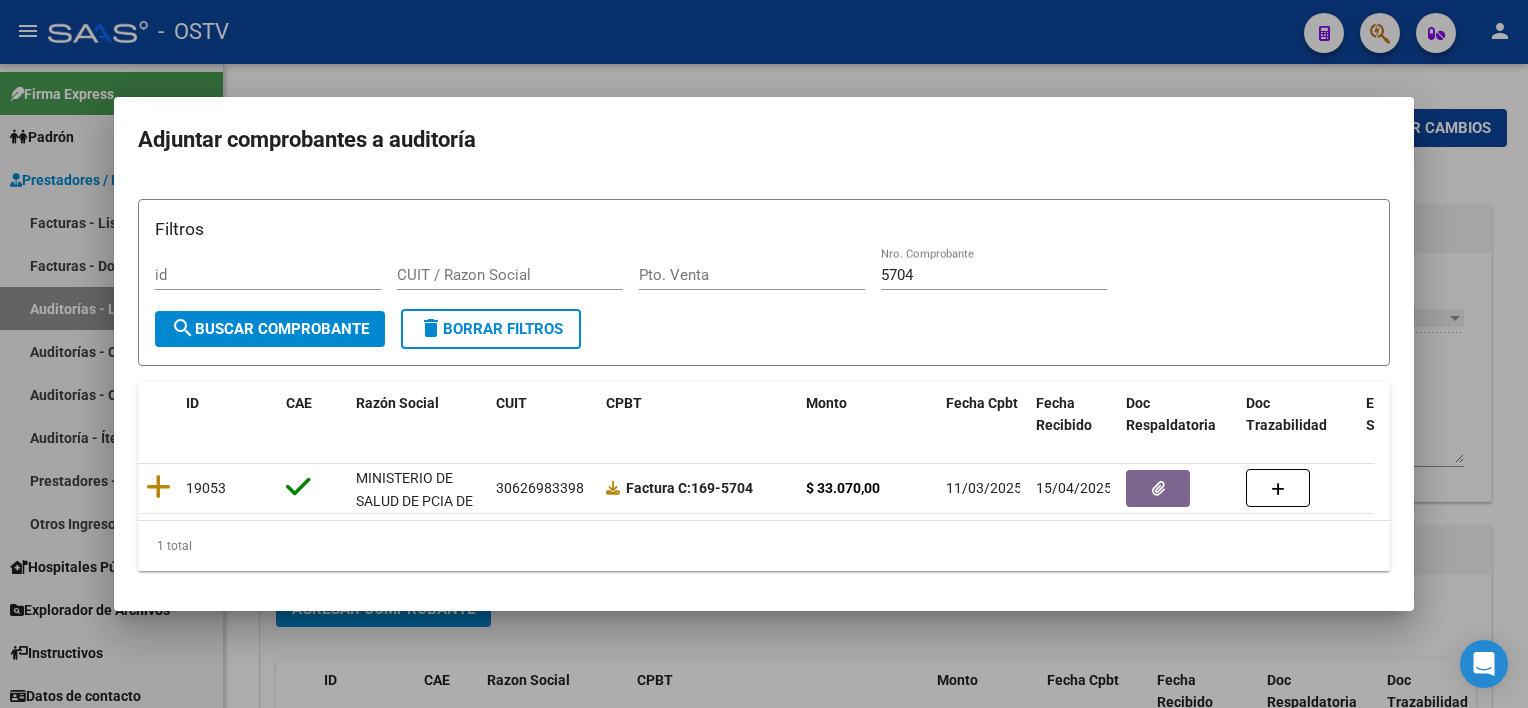 scroll, scrollTop: 0, scrollLeft: 0, axis: both 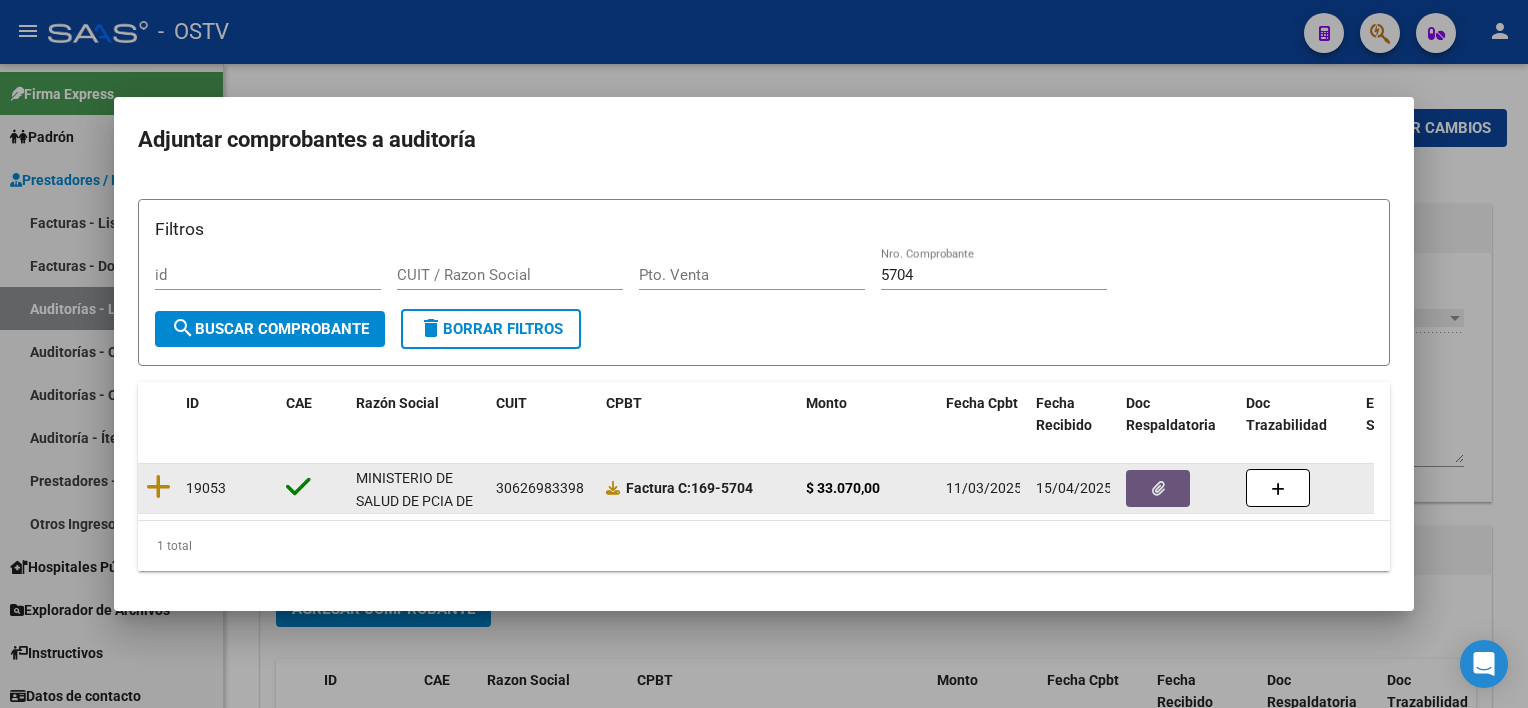 click 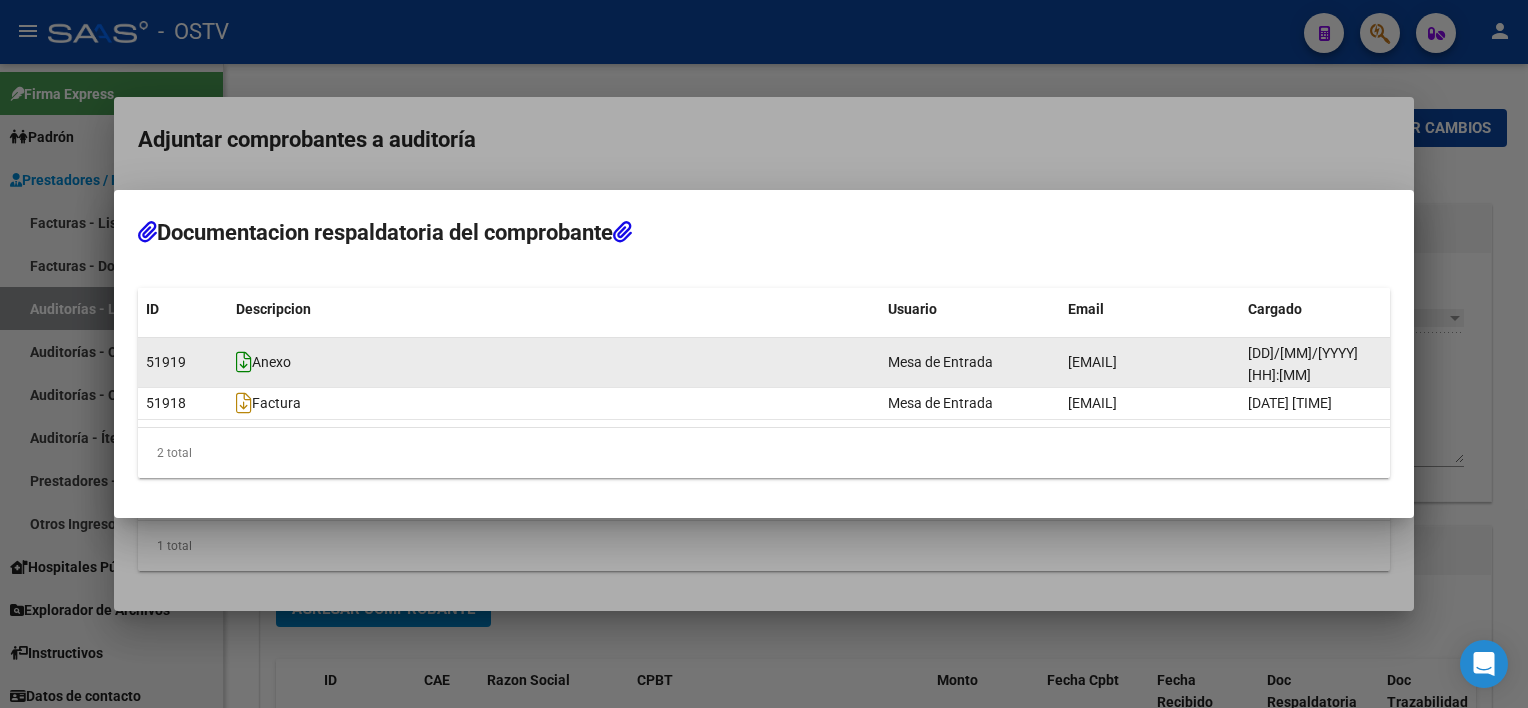 click 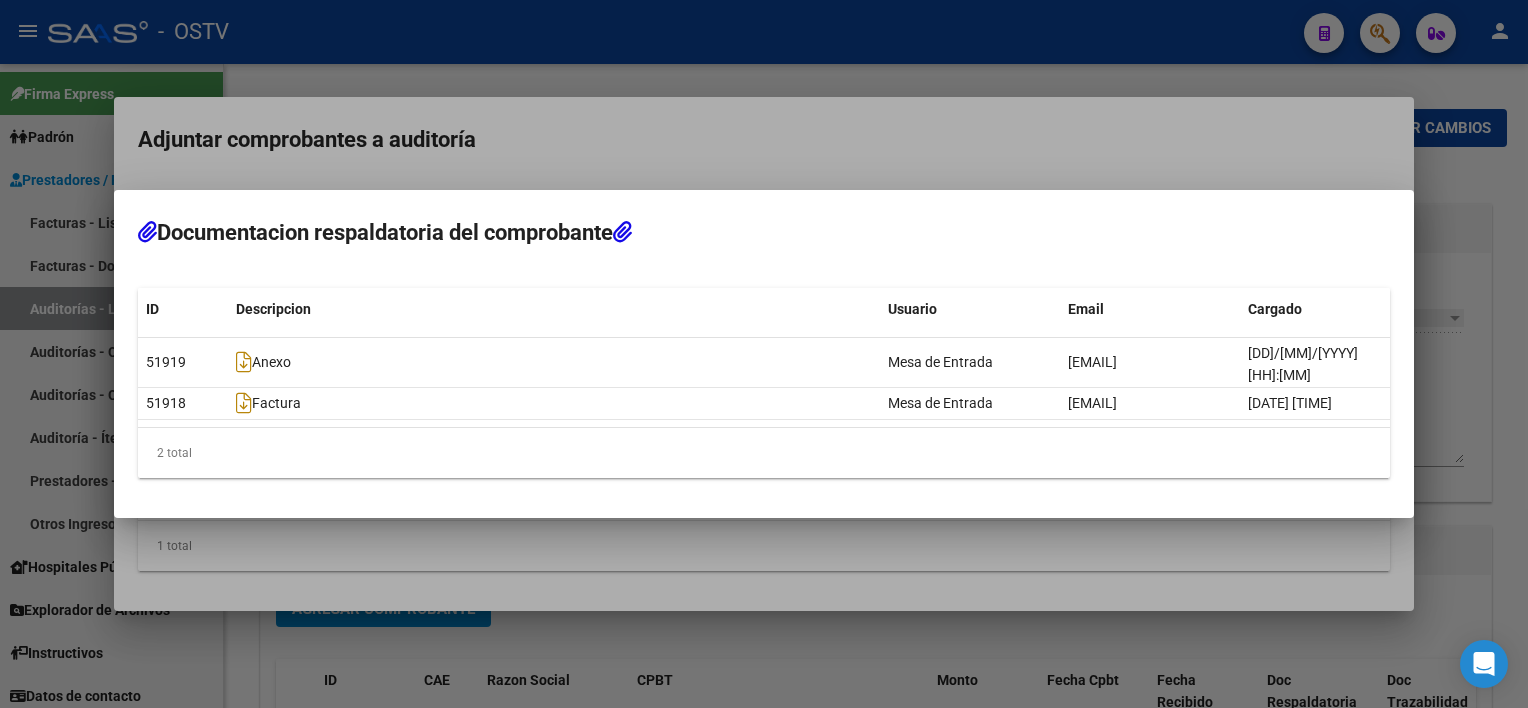 click at bounding box center (764, 354) 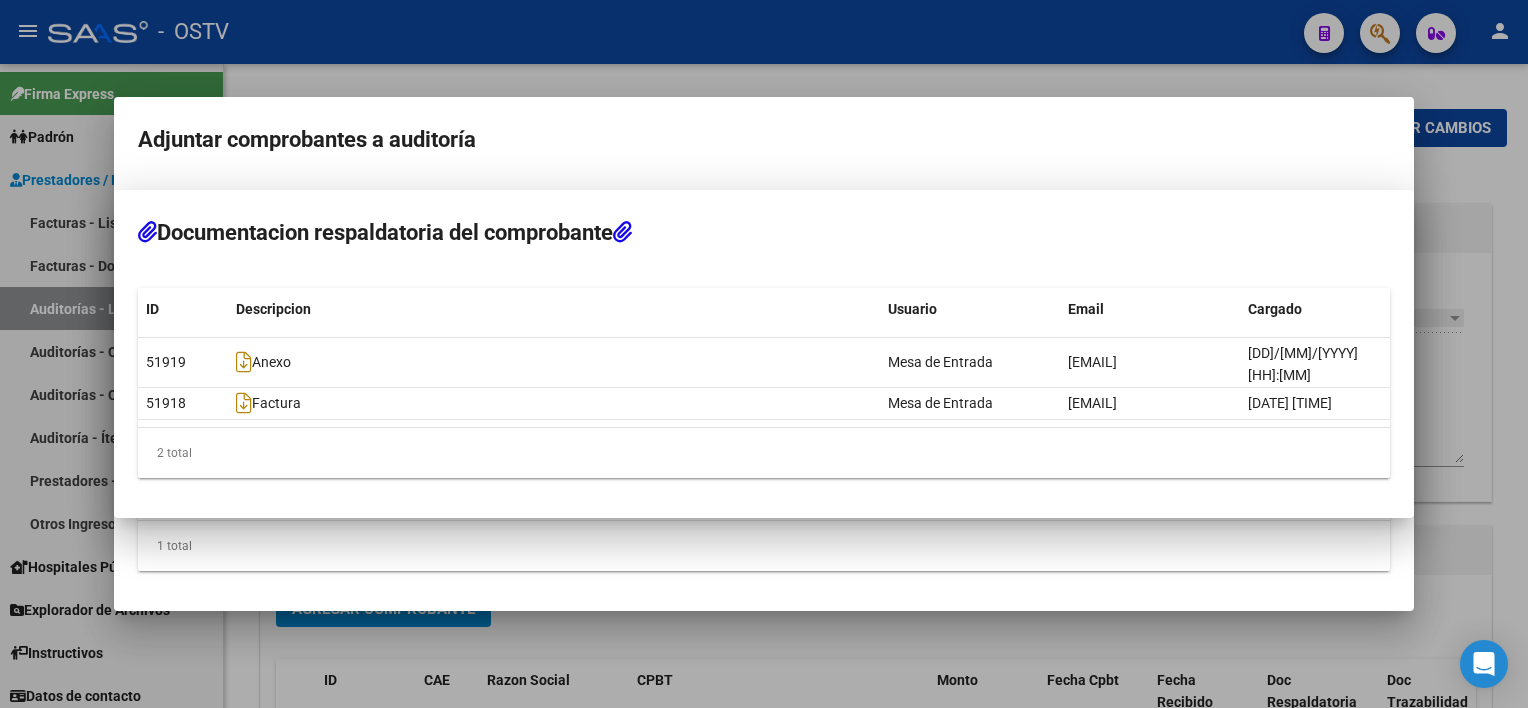click at bounding box center (764, 354) 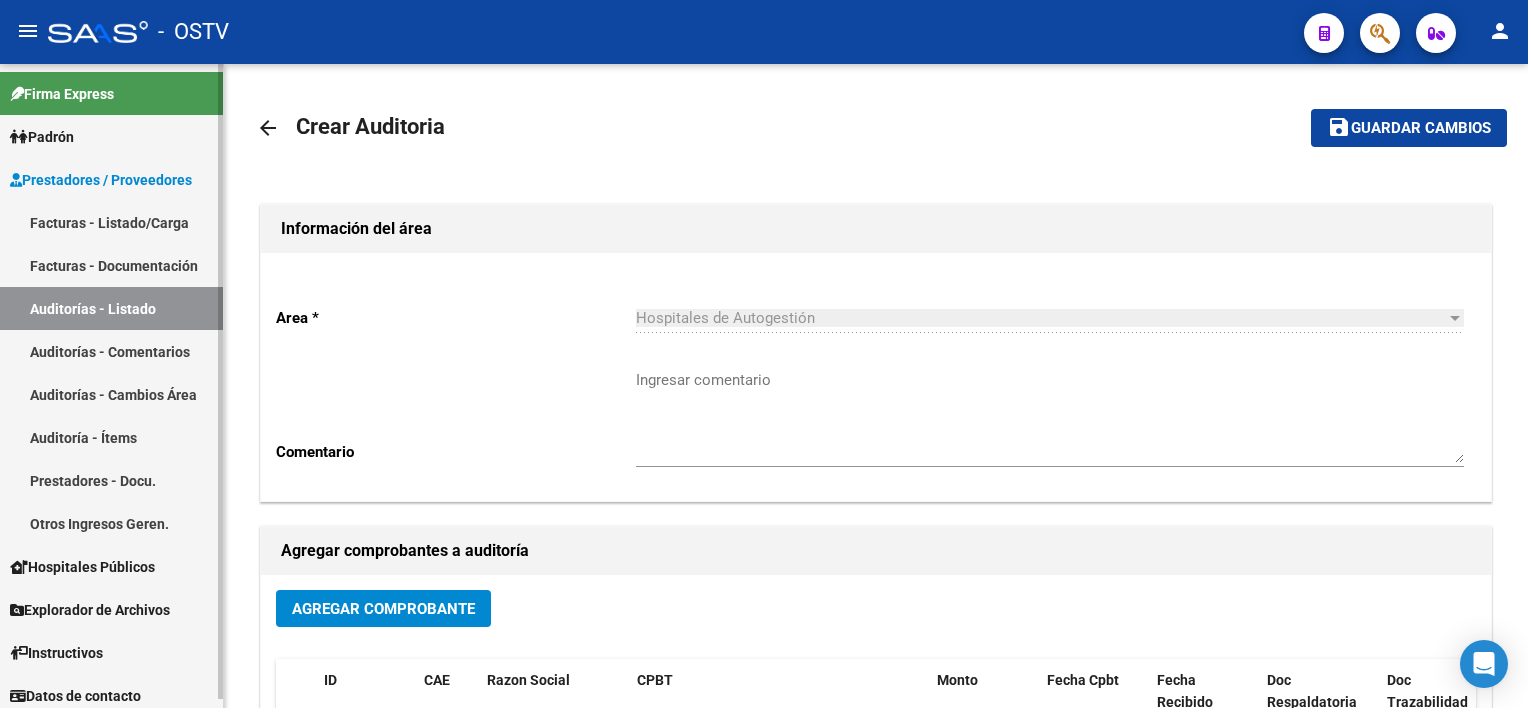 click on "Auditorías - Listado" at bounding box center [111, 308] 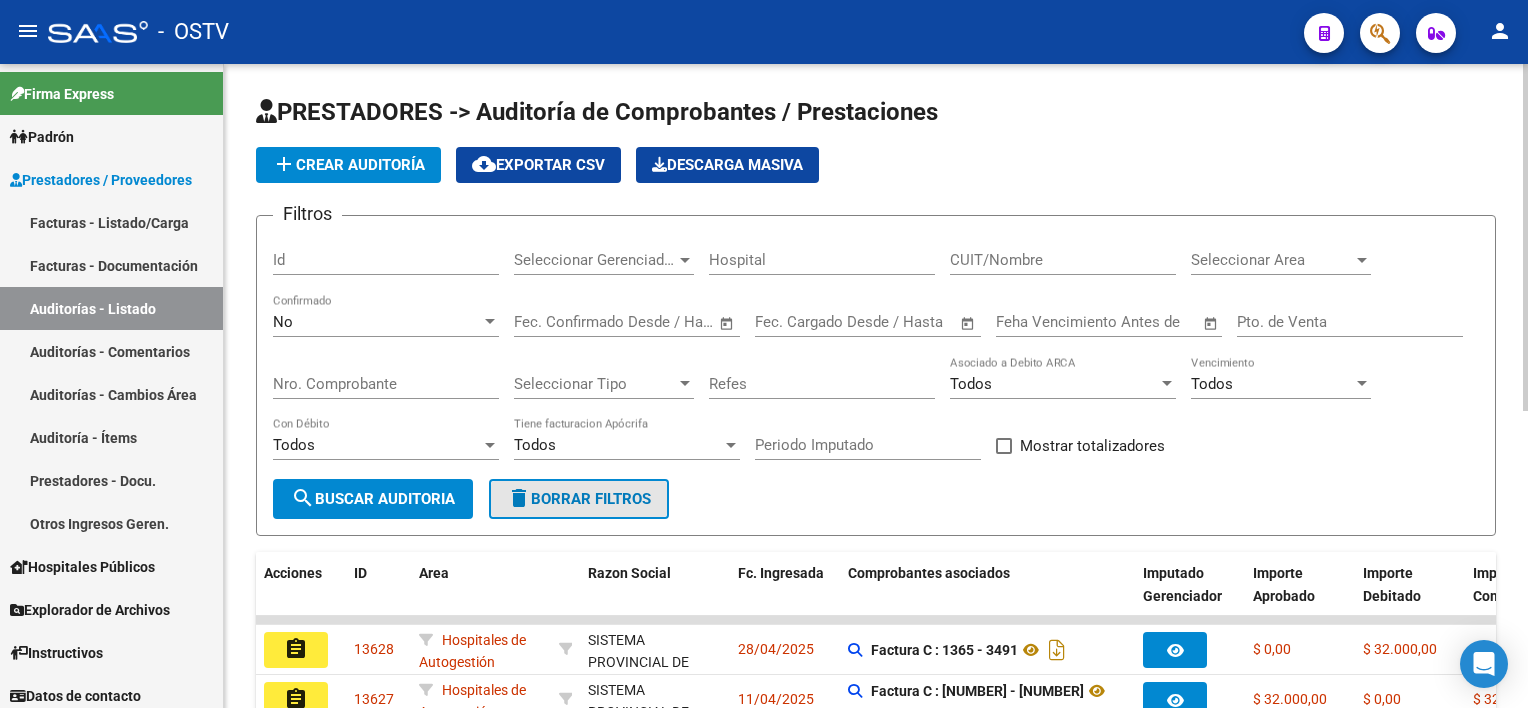 click on "delete  Borrar Filtros" 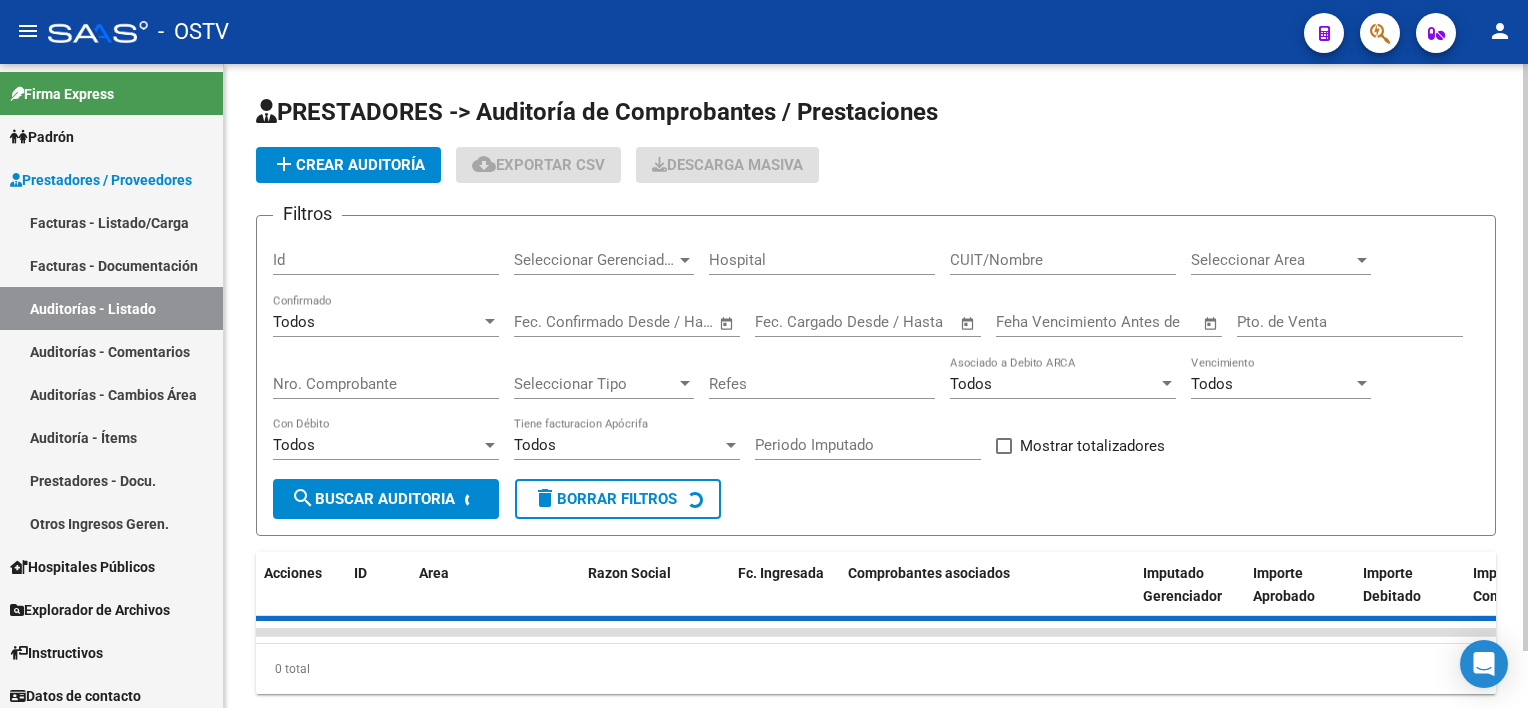 click on "Nro. Comprobante" at bounding box center [386, 384] 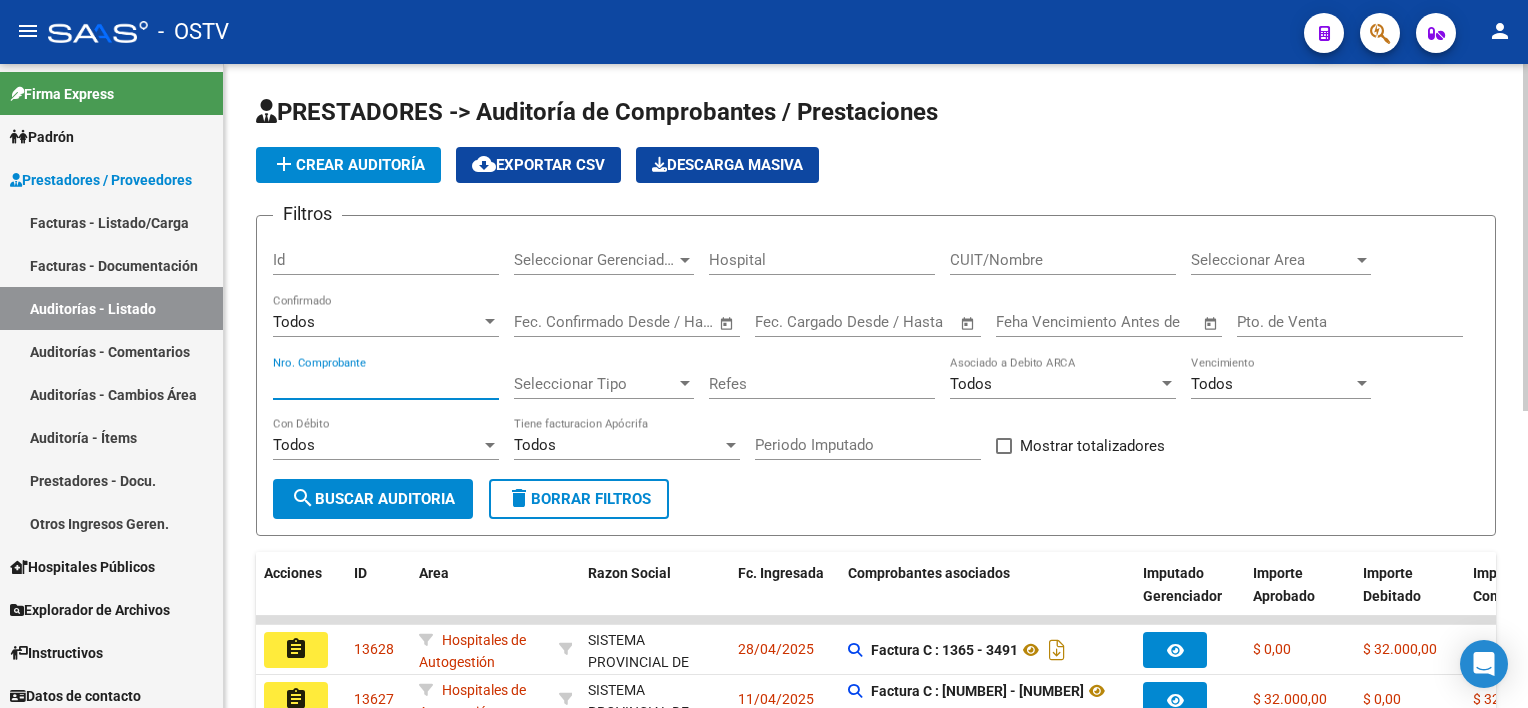 paste on "[NUMBER]" 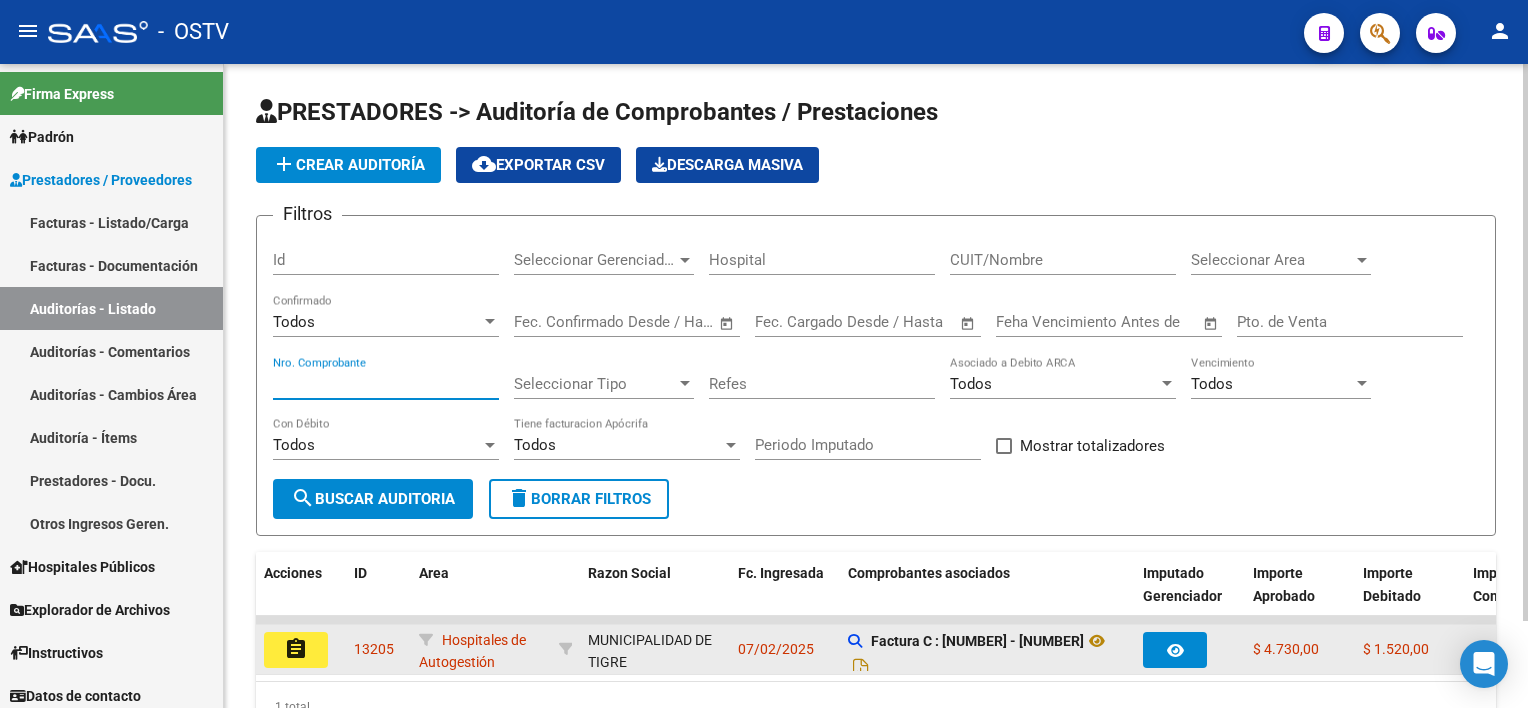 type on "[NUMBER]" 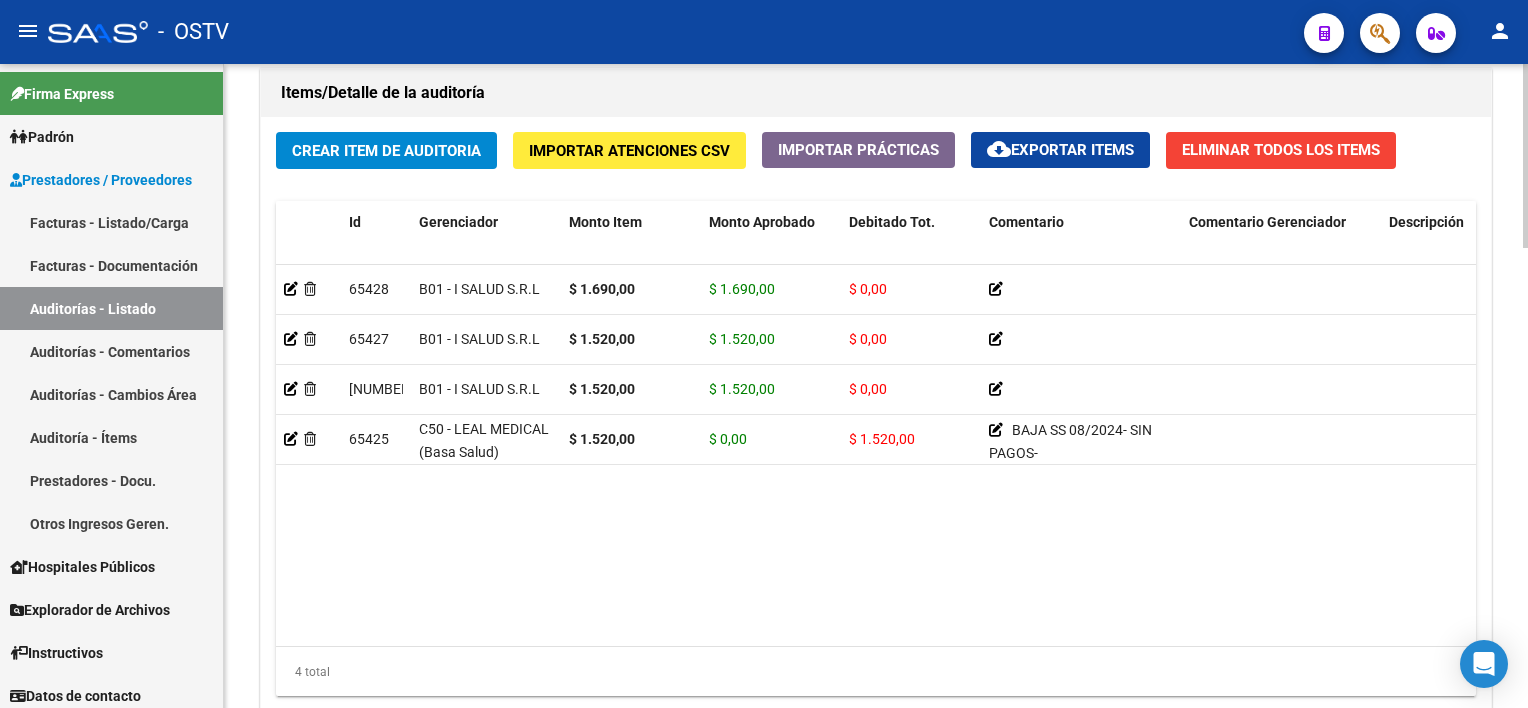 scroll, scrollTop: 1500, scrollLeft: 0, axis: vertical 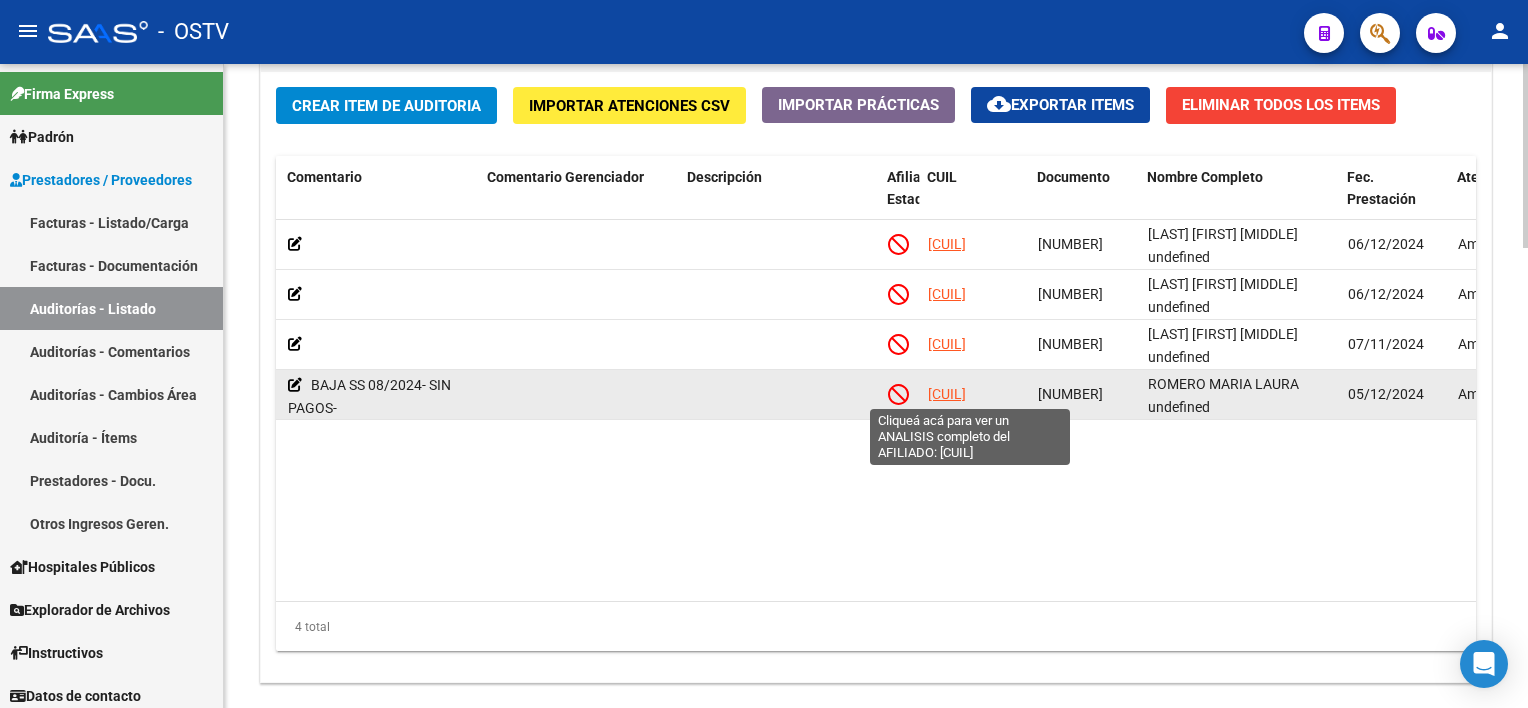 click on "[CUIL]" 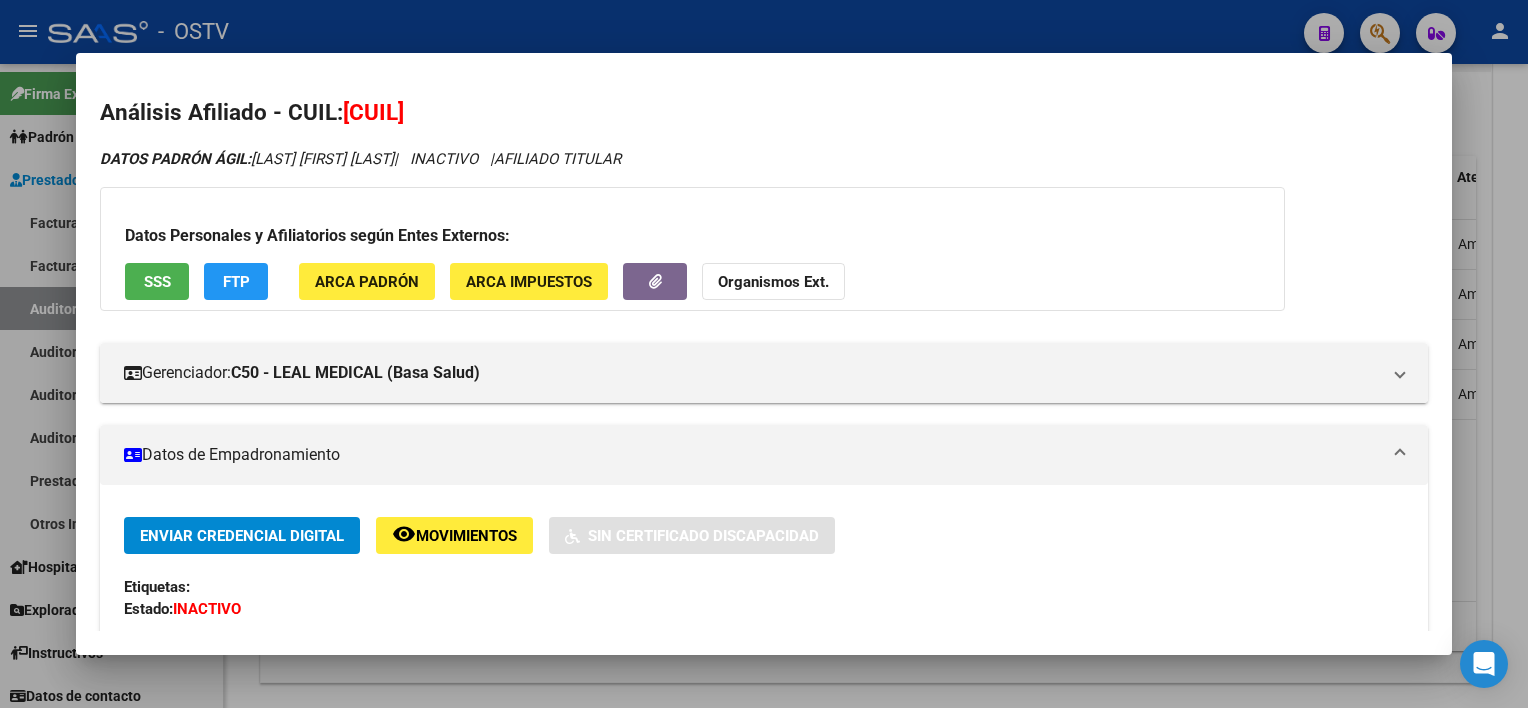 click on "SSS" at bounding box center (157, 282) 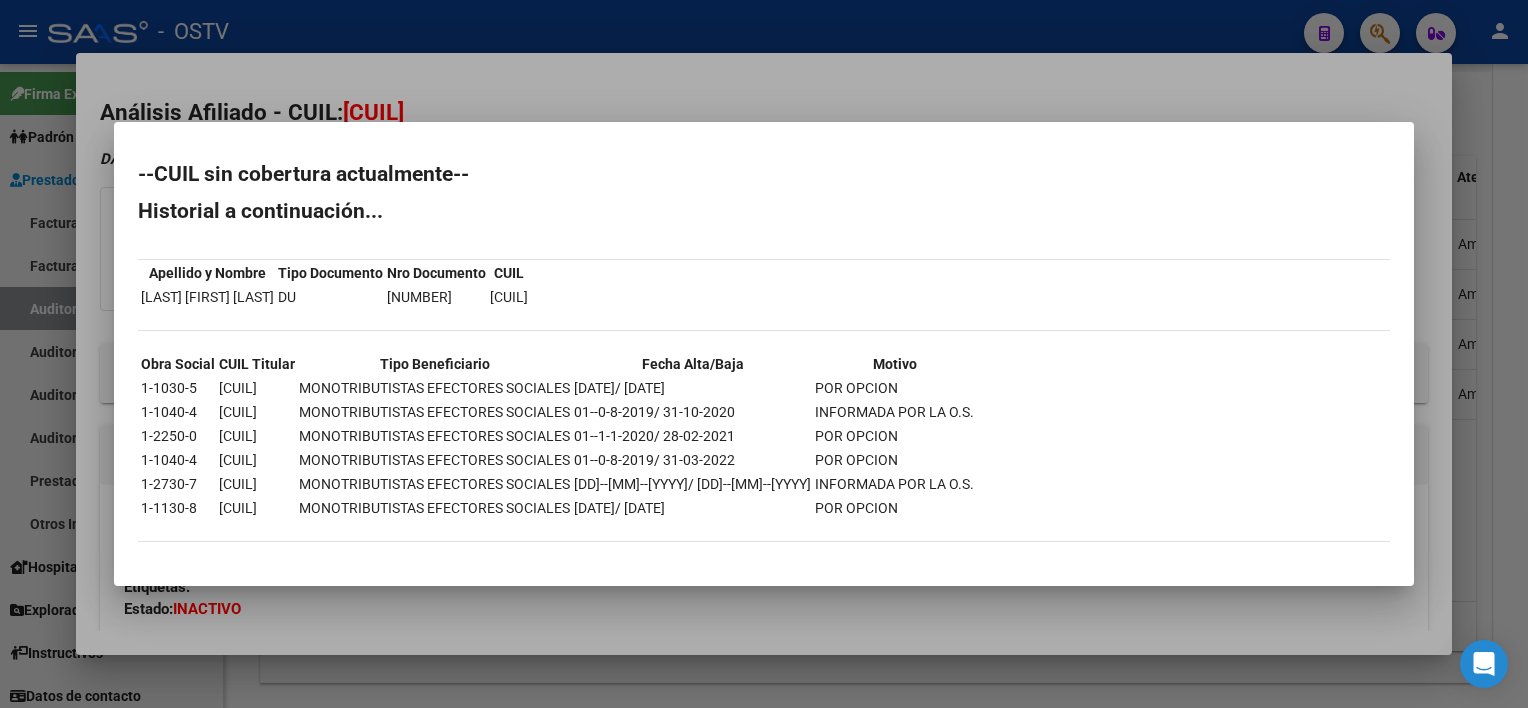 drag, startPoint x: 656, startPoint y: 476, endPoint x: 841, endPoint y: 476, distance: 185 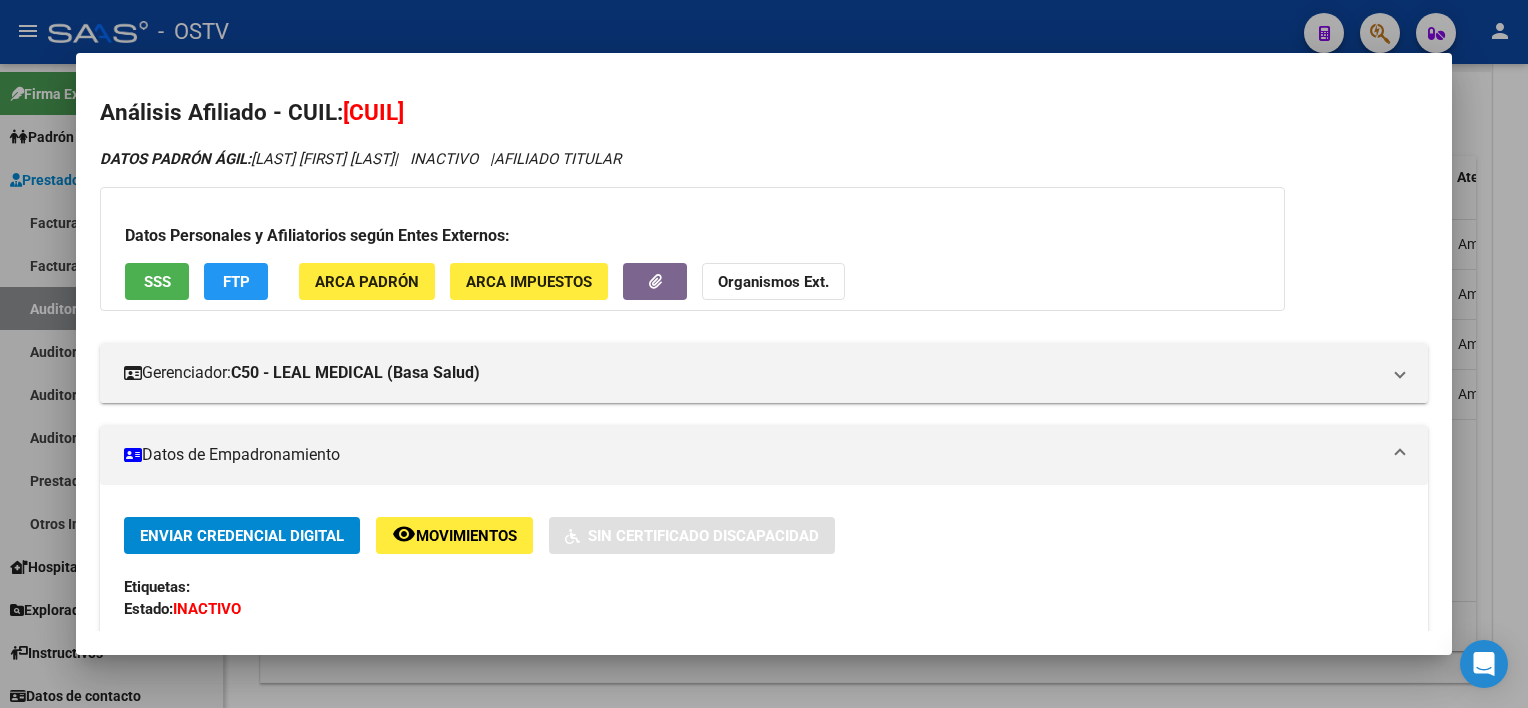 scroll, scrollTop: 300, scrollLeft: 0, axis: vertical 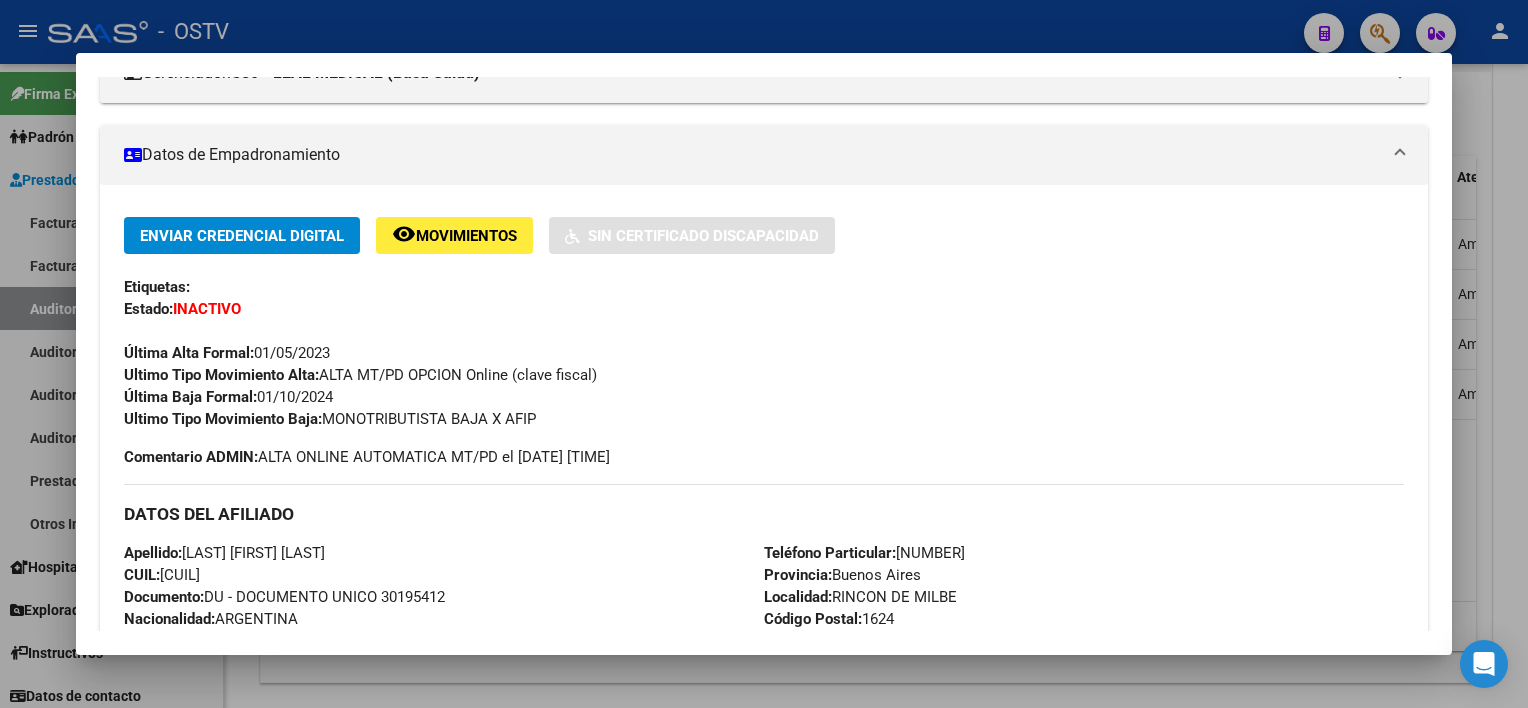 click at bounding box center [764, 354] 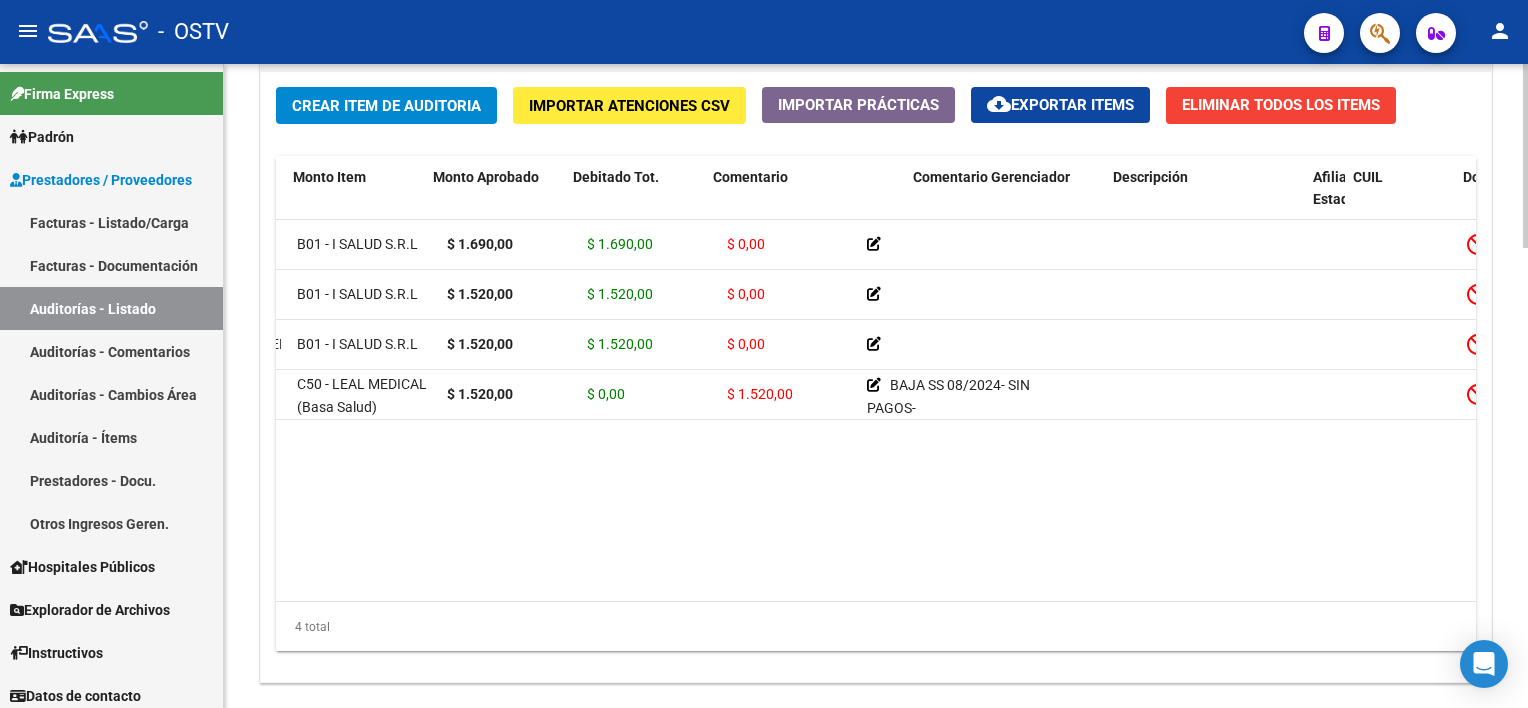 scroll, scrollTop: 0, scrollLeft: 0, axis: both 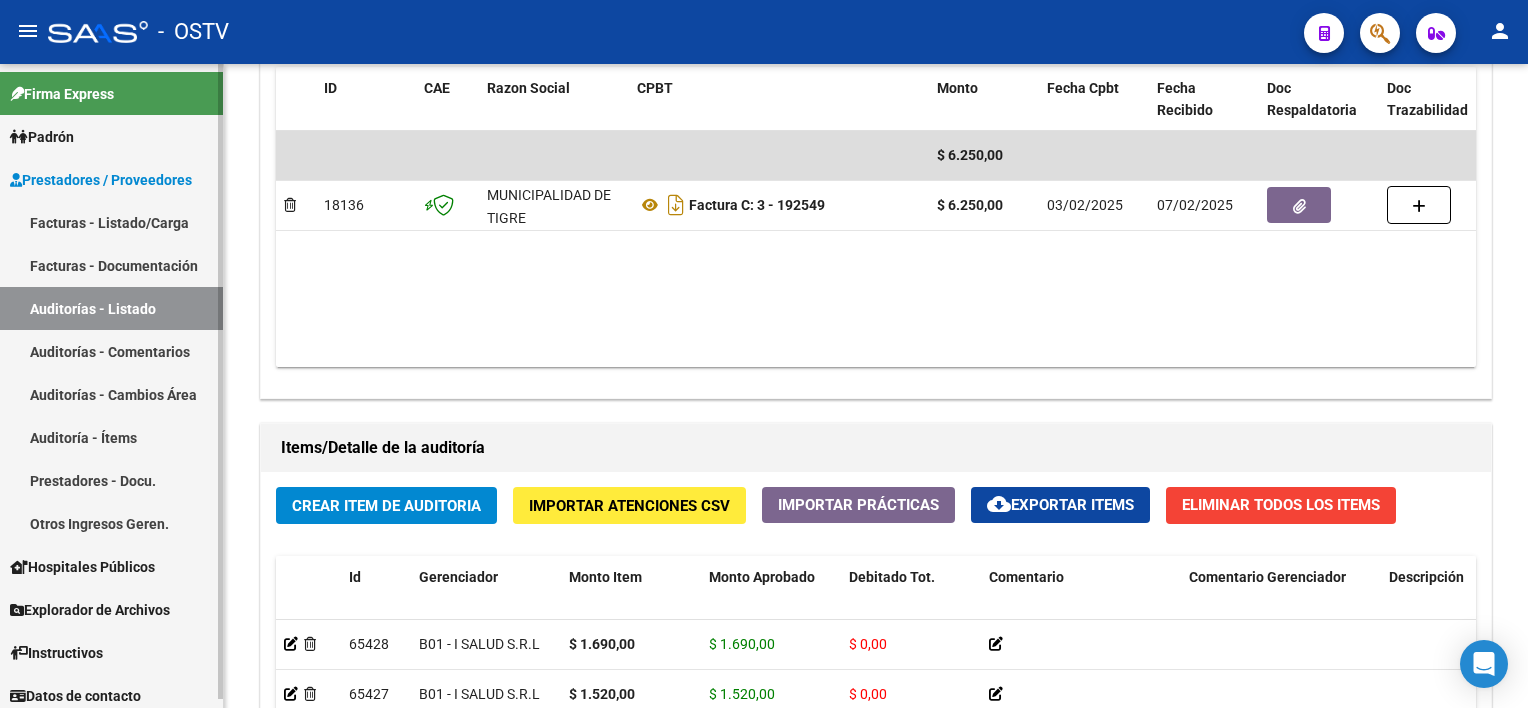 click on "Auditorías - Listado" at bounding box center [111, 308] 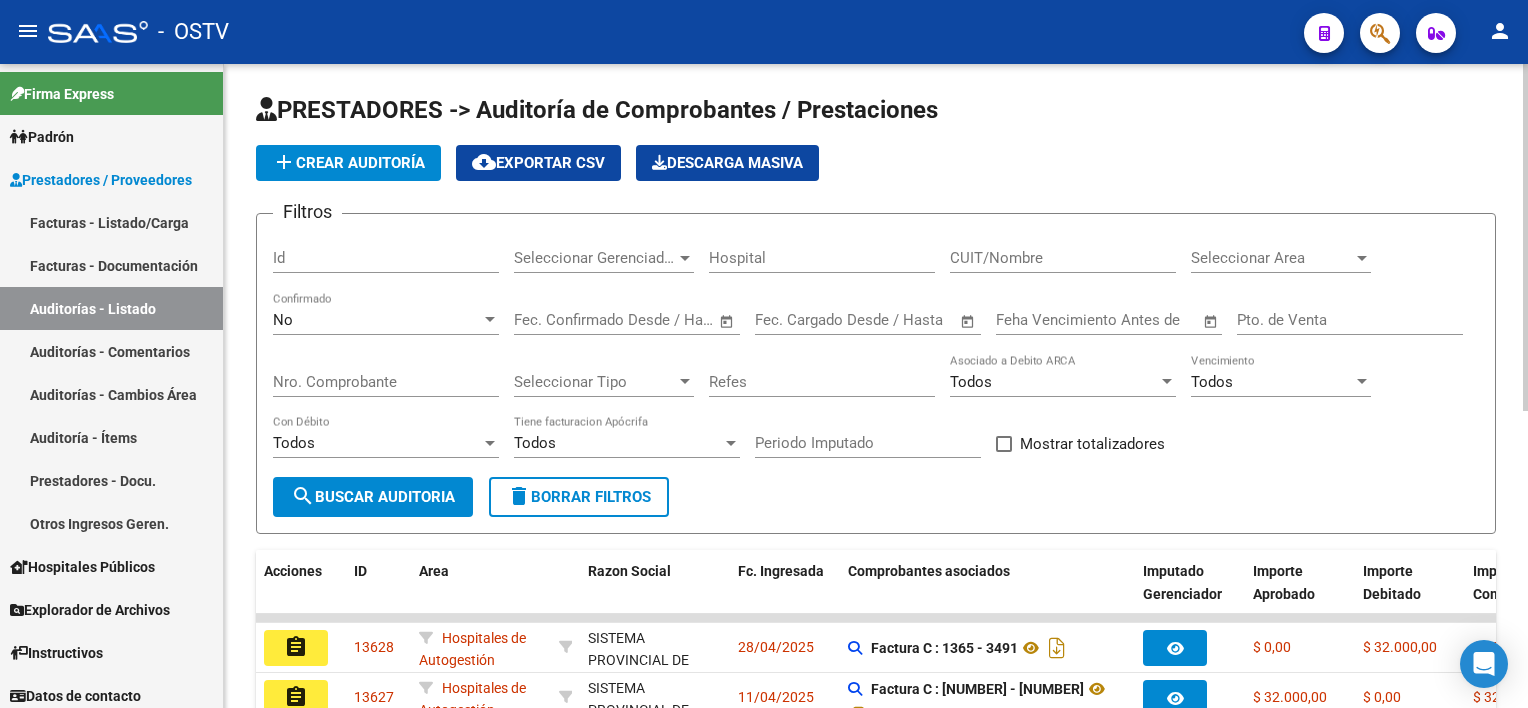 scroll, scrollTop: 0, scrollLeft: 0, axis: both 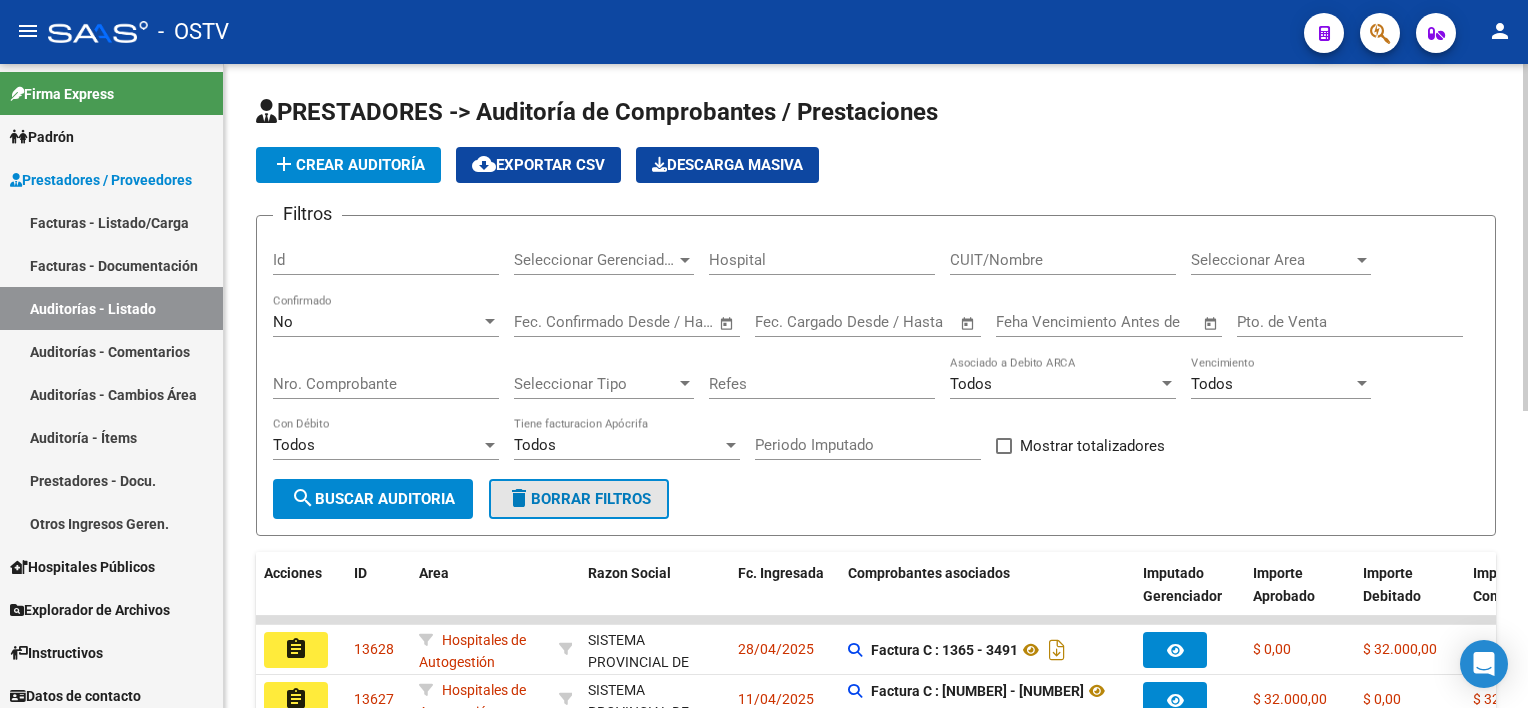 click on "delete  Borrar Filtros" 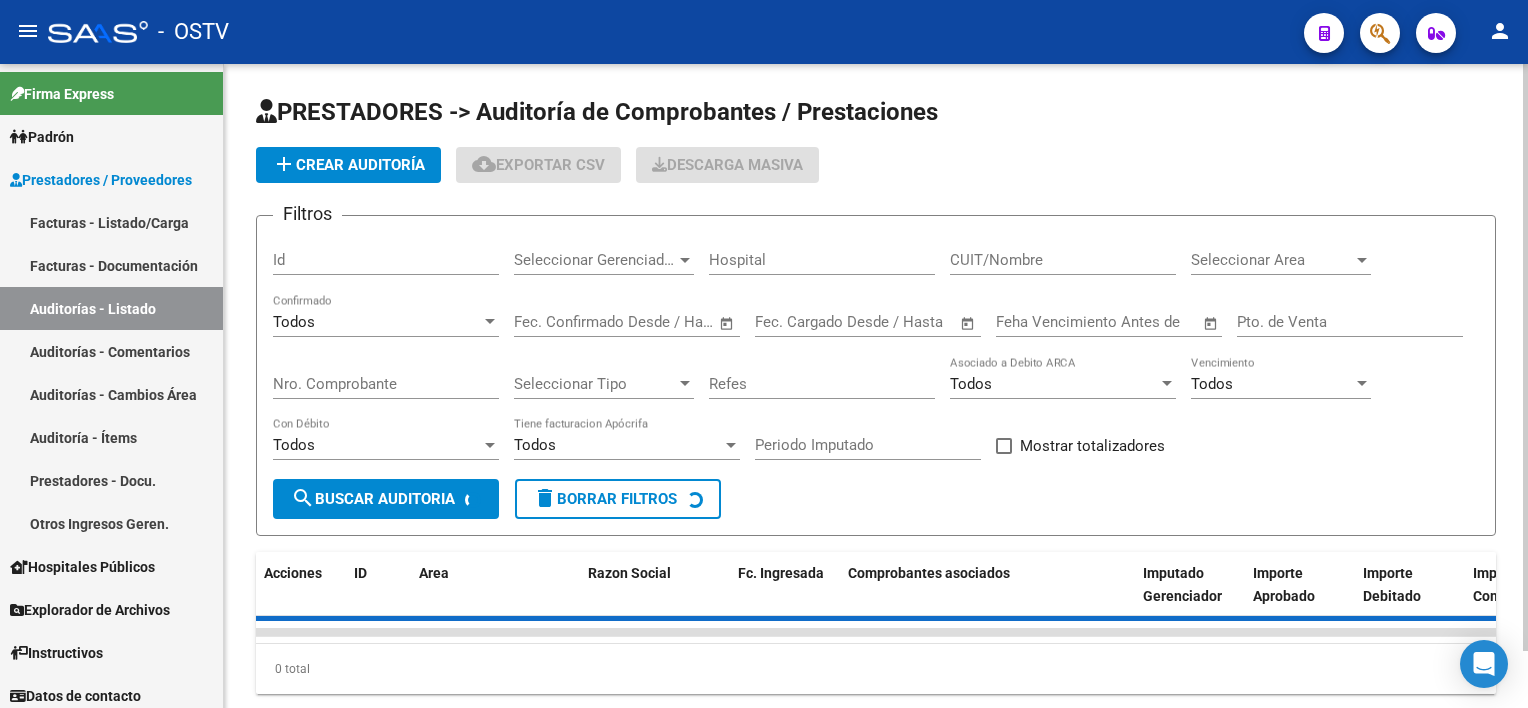 click on "Nro. Comprobante" at bounding box center [386, 384] 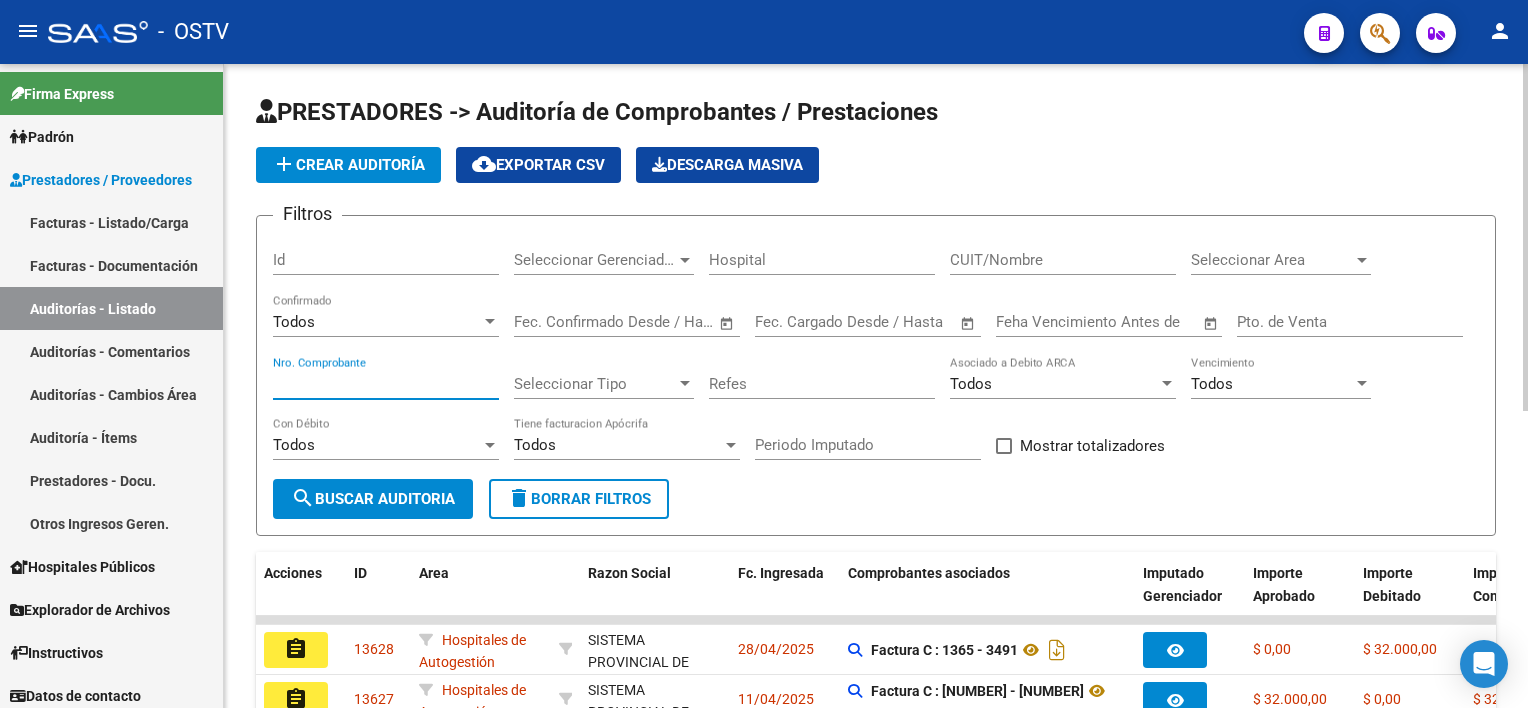 paste on "192551" 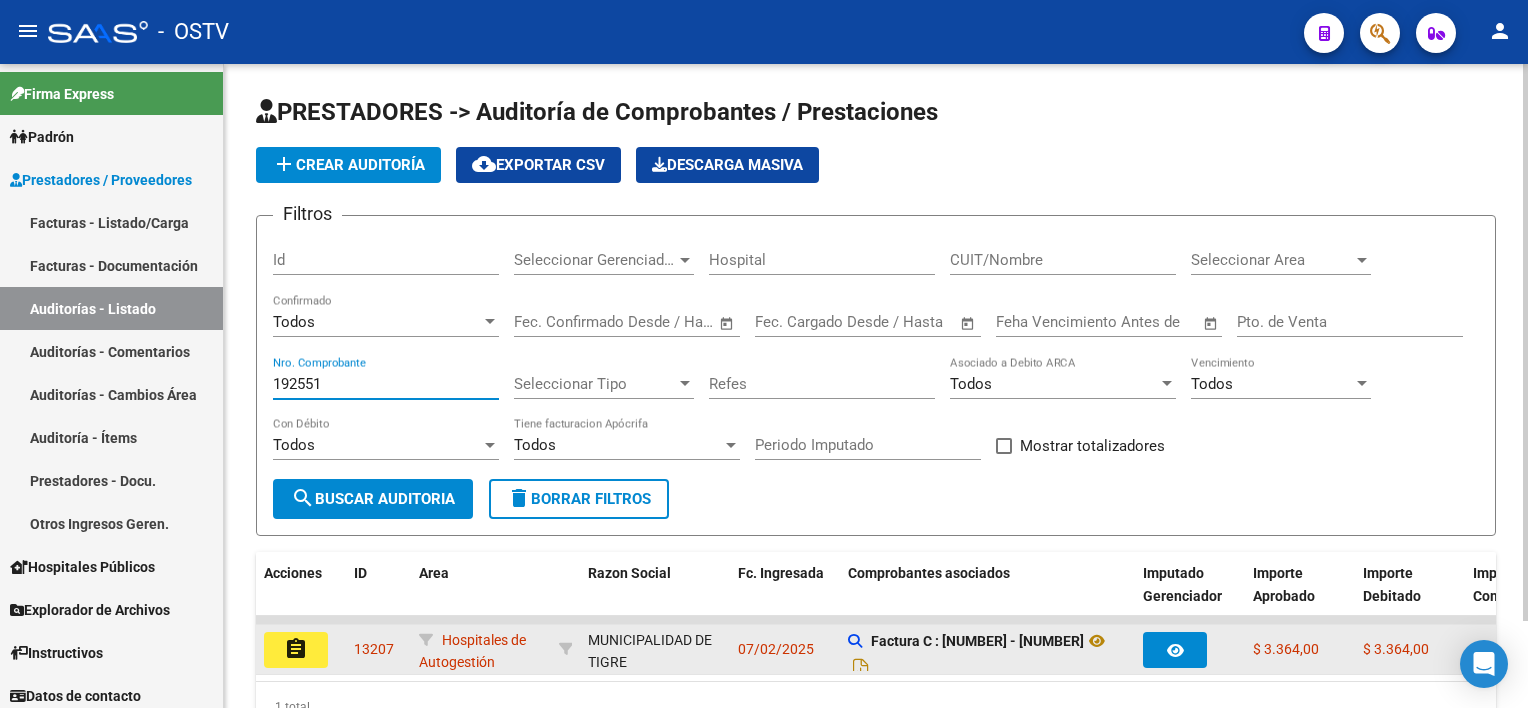 type on "192551" 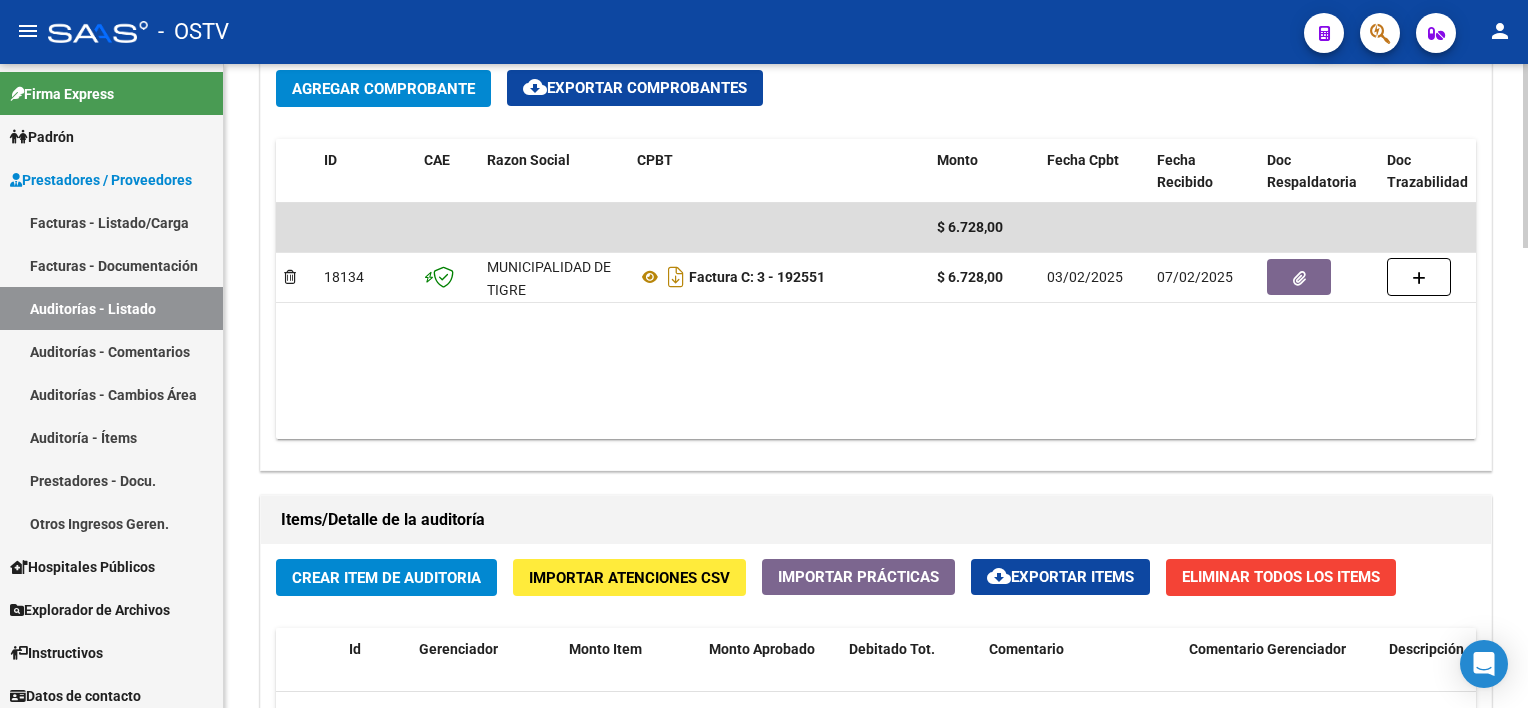 scroll, scrollTop: 1100, scrollLeft: 0, axis: vertical 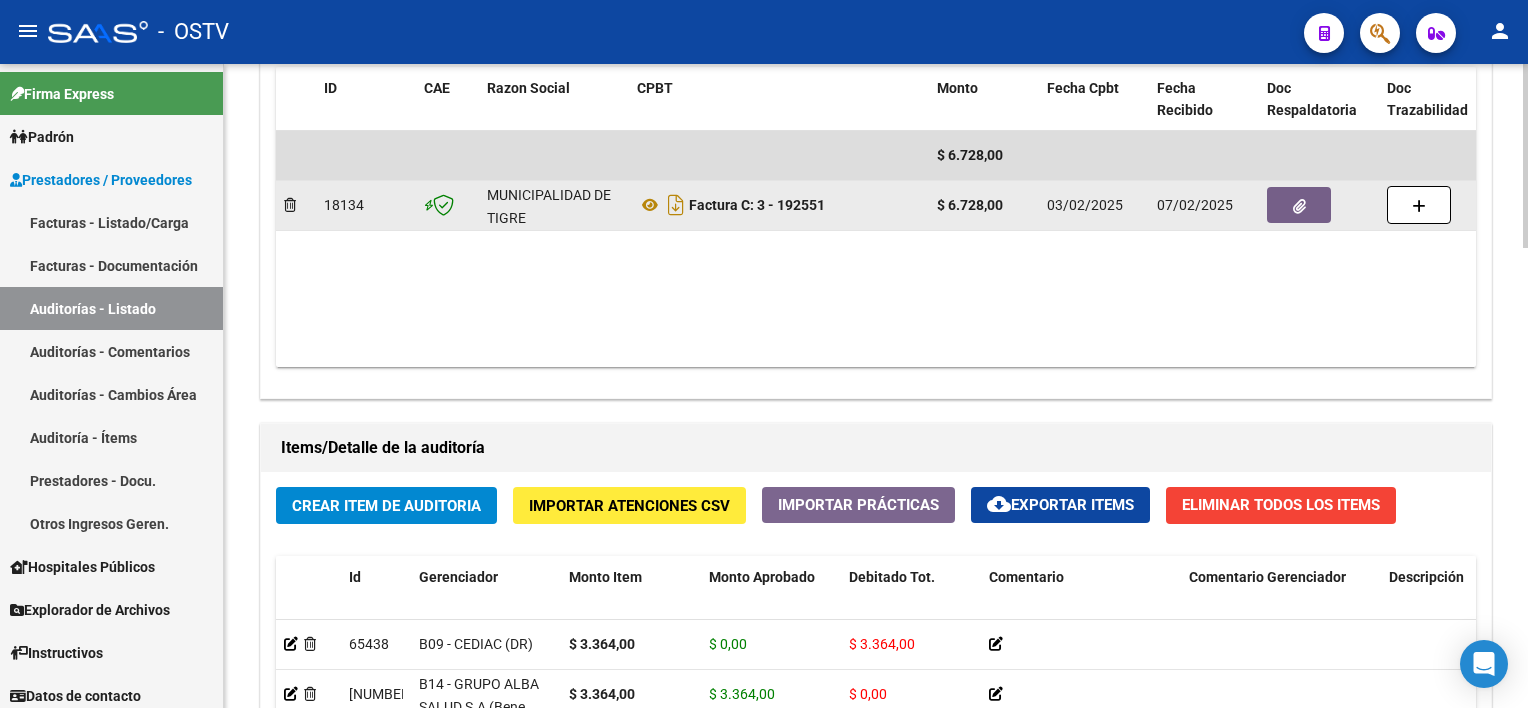 click 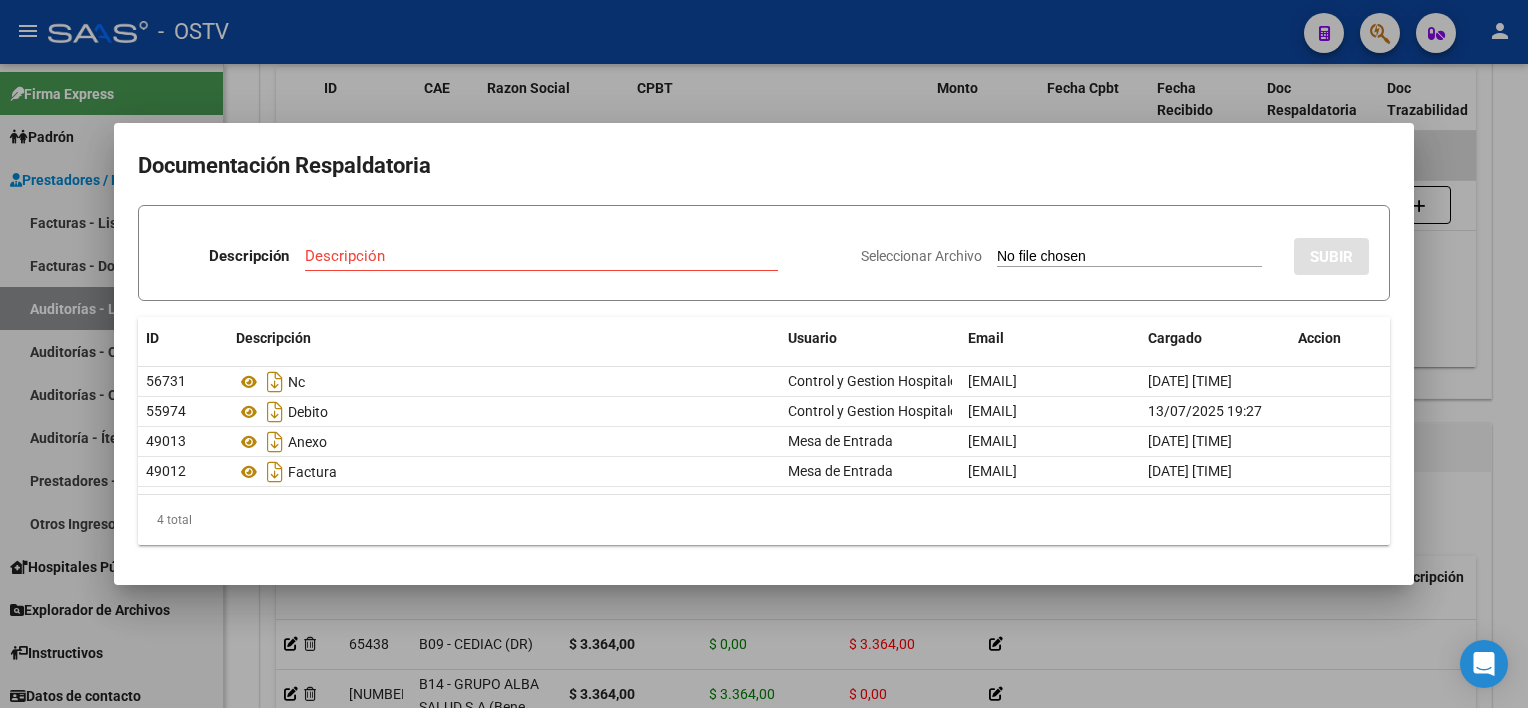 click at bounding box center [764, 354] 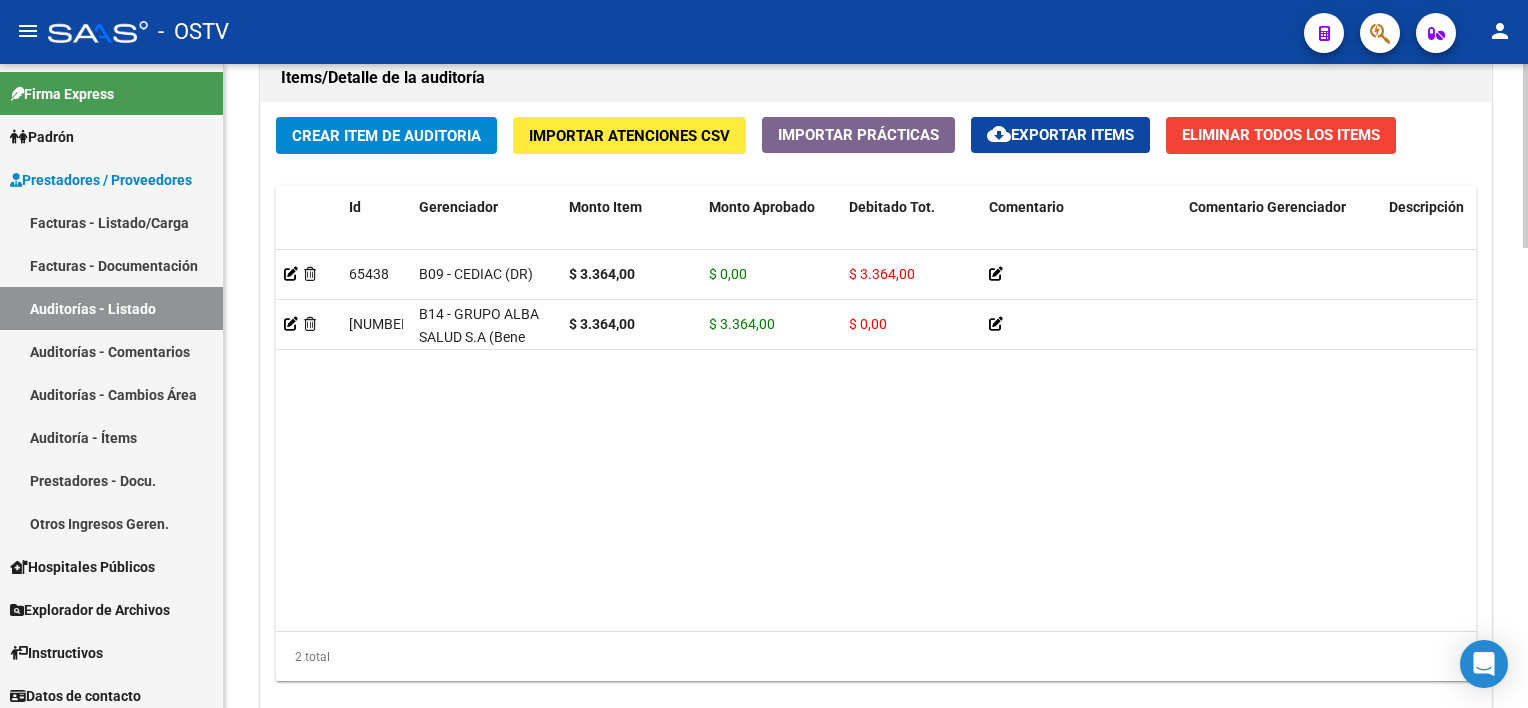 scroll, scrollTop: 1500, scrollLeft: 0, axis: vertical 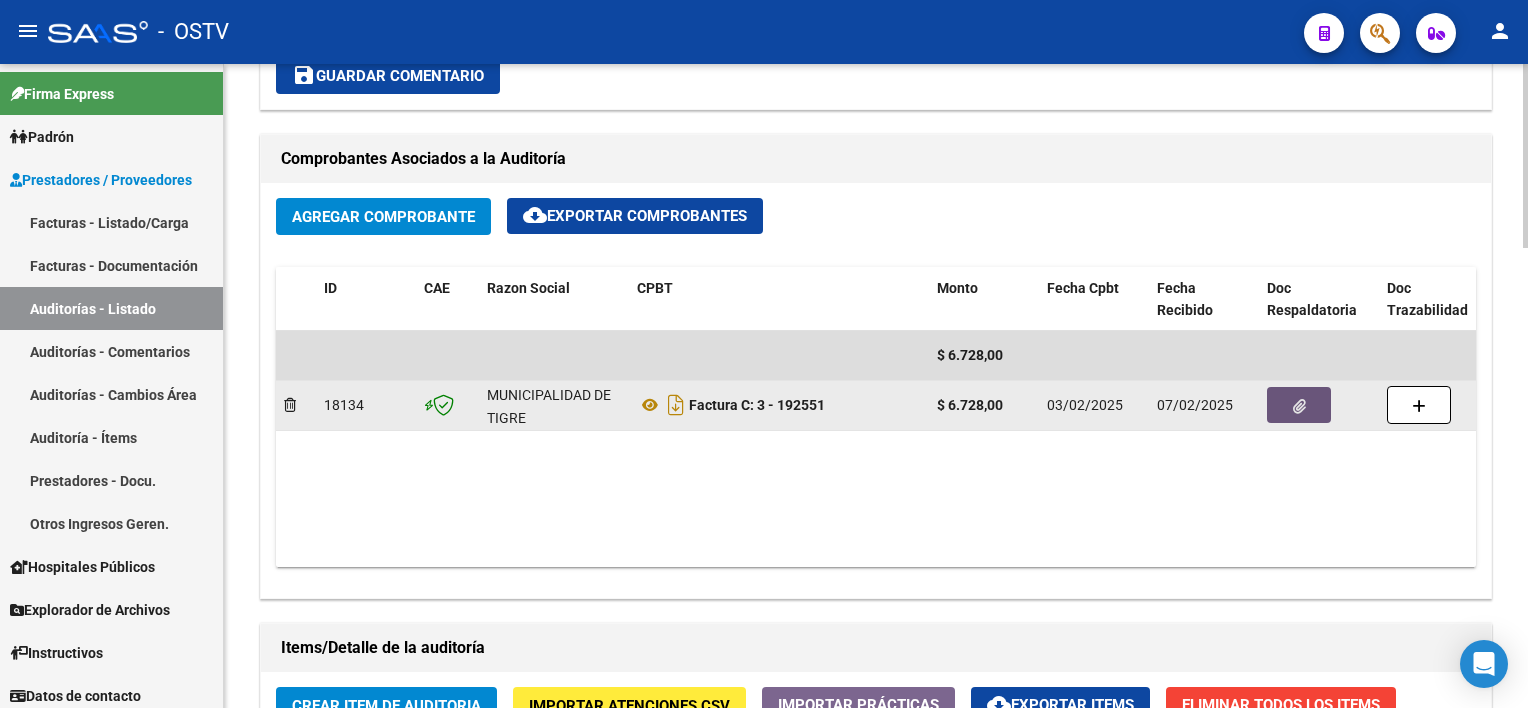 click 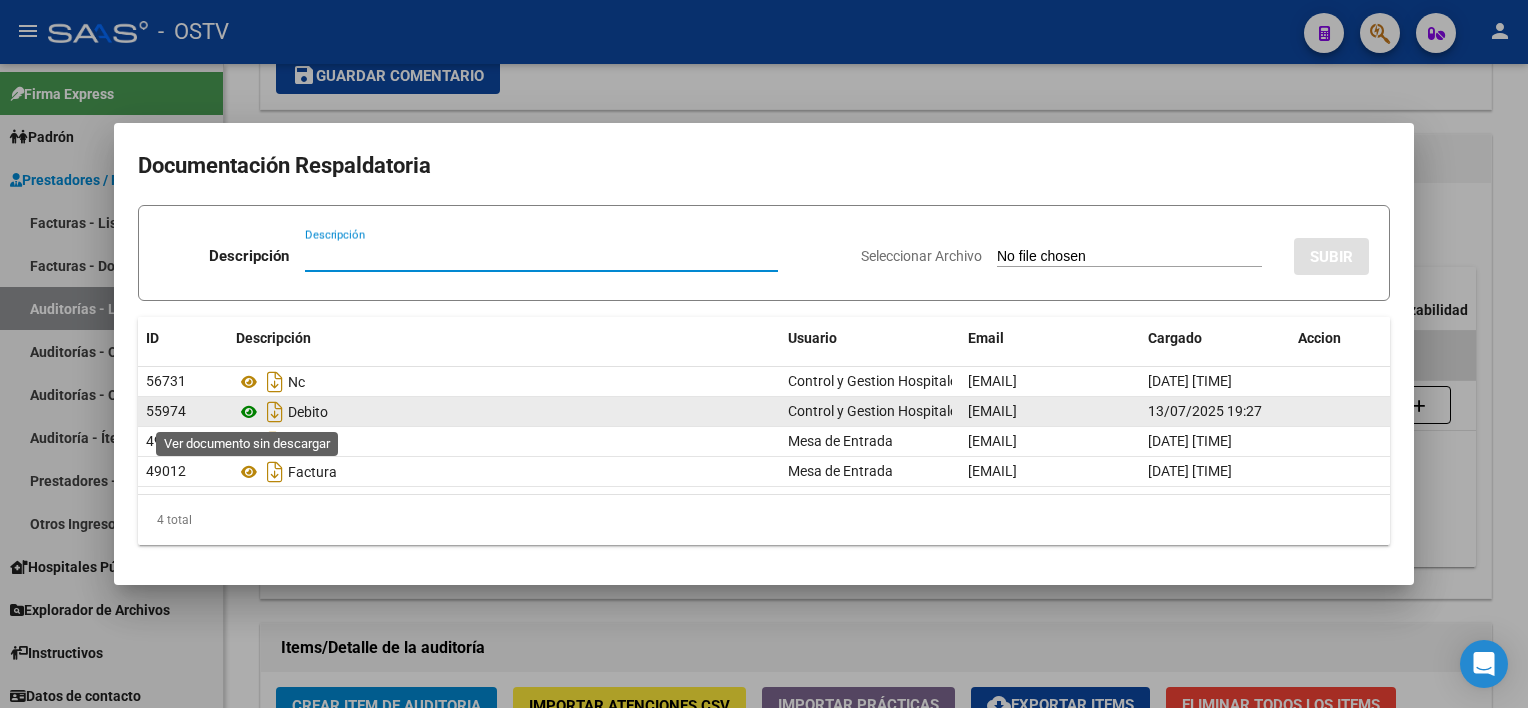 click 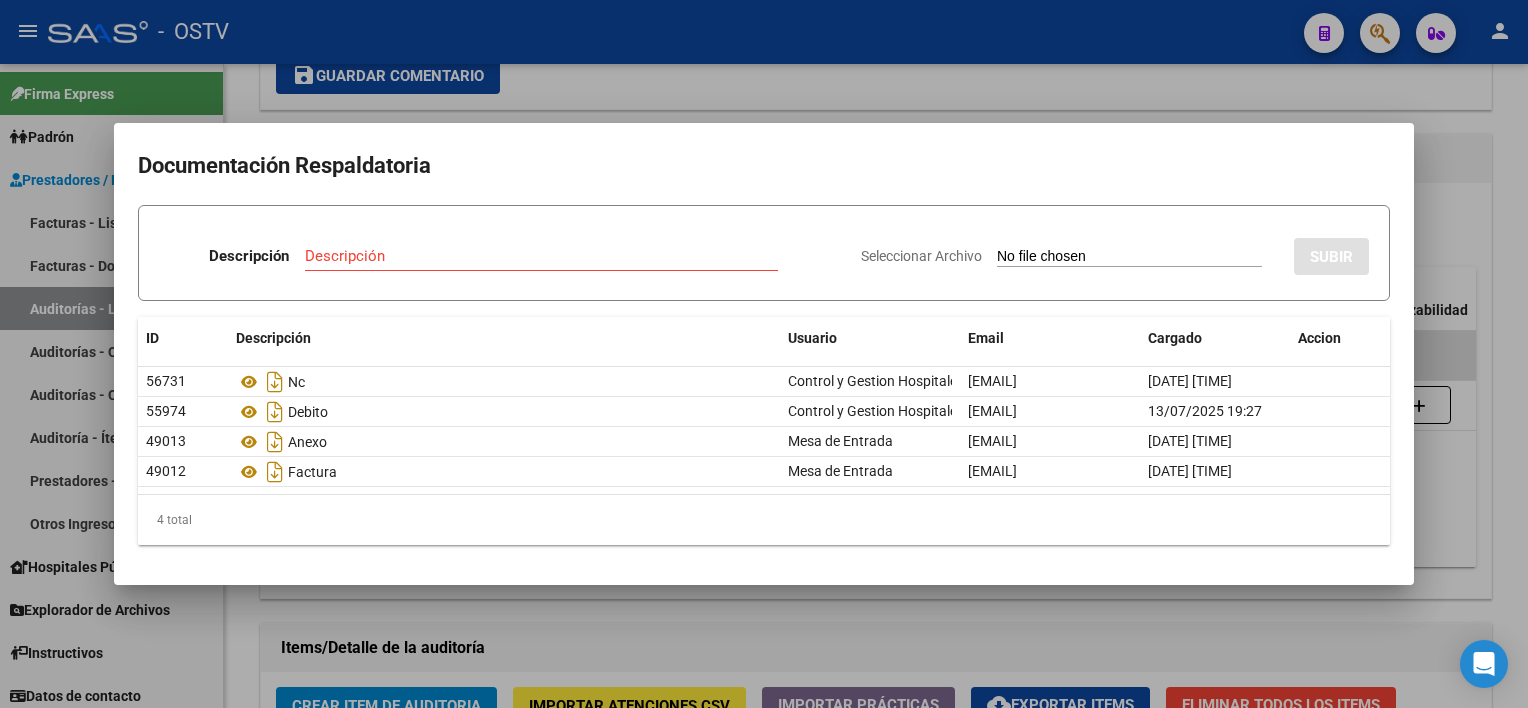 click at bounding box center [764, 354] 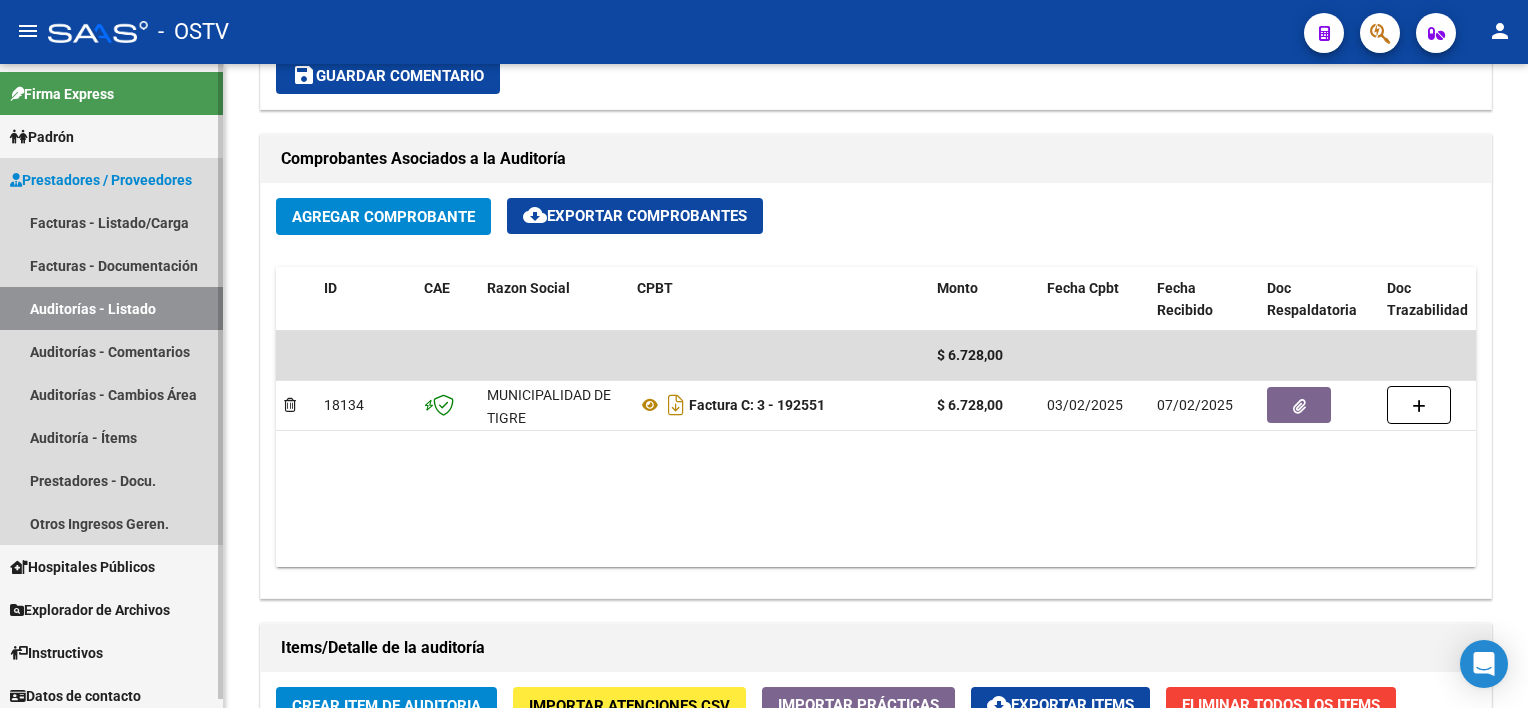 click on "Auditorías - Listado" at bounding box center (111, 308) 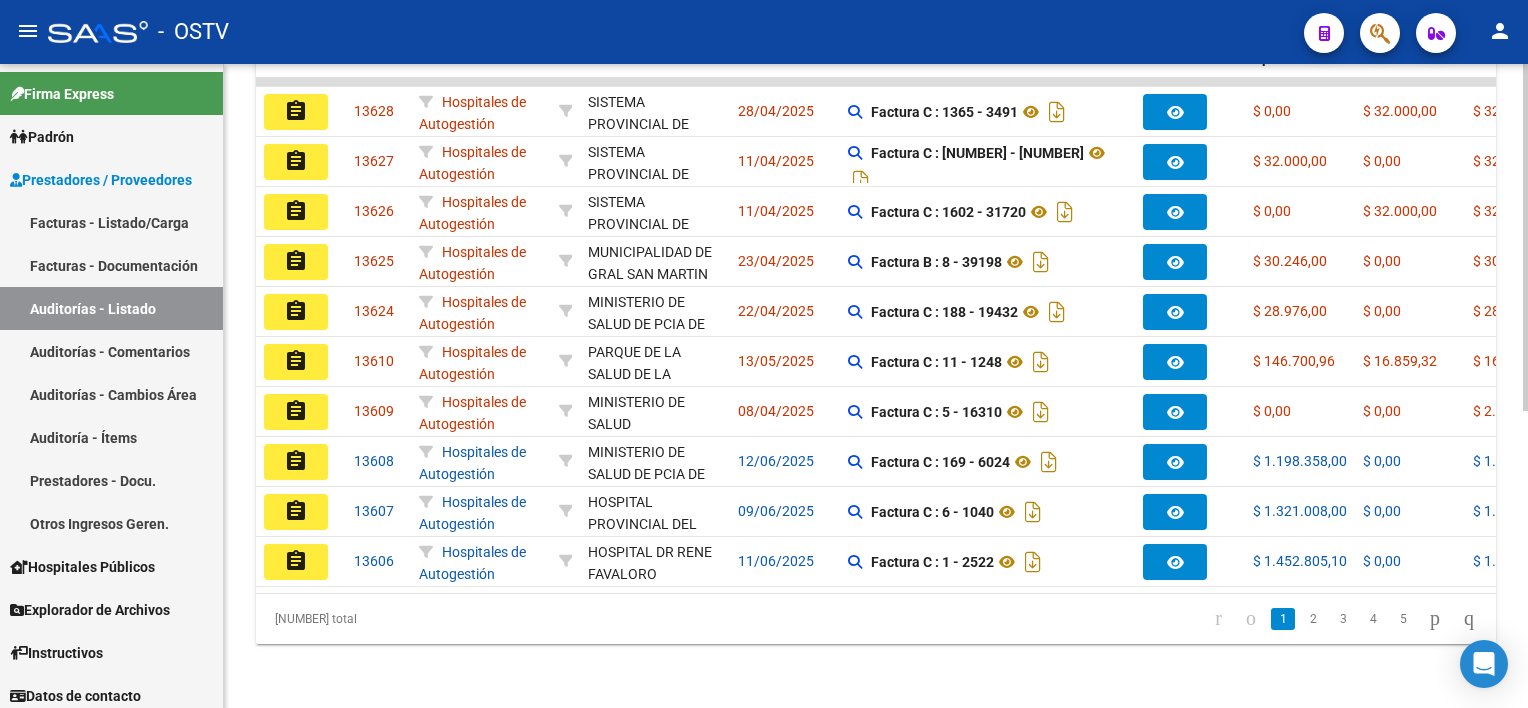 click on "HOSPITAL PROVINCIAL DEL CENTENARIO" 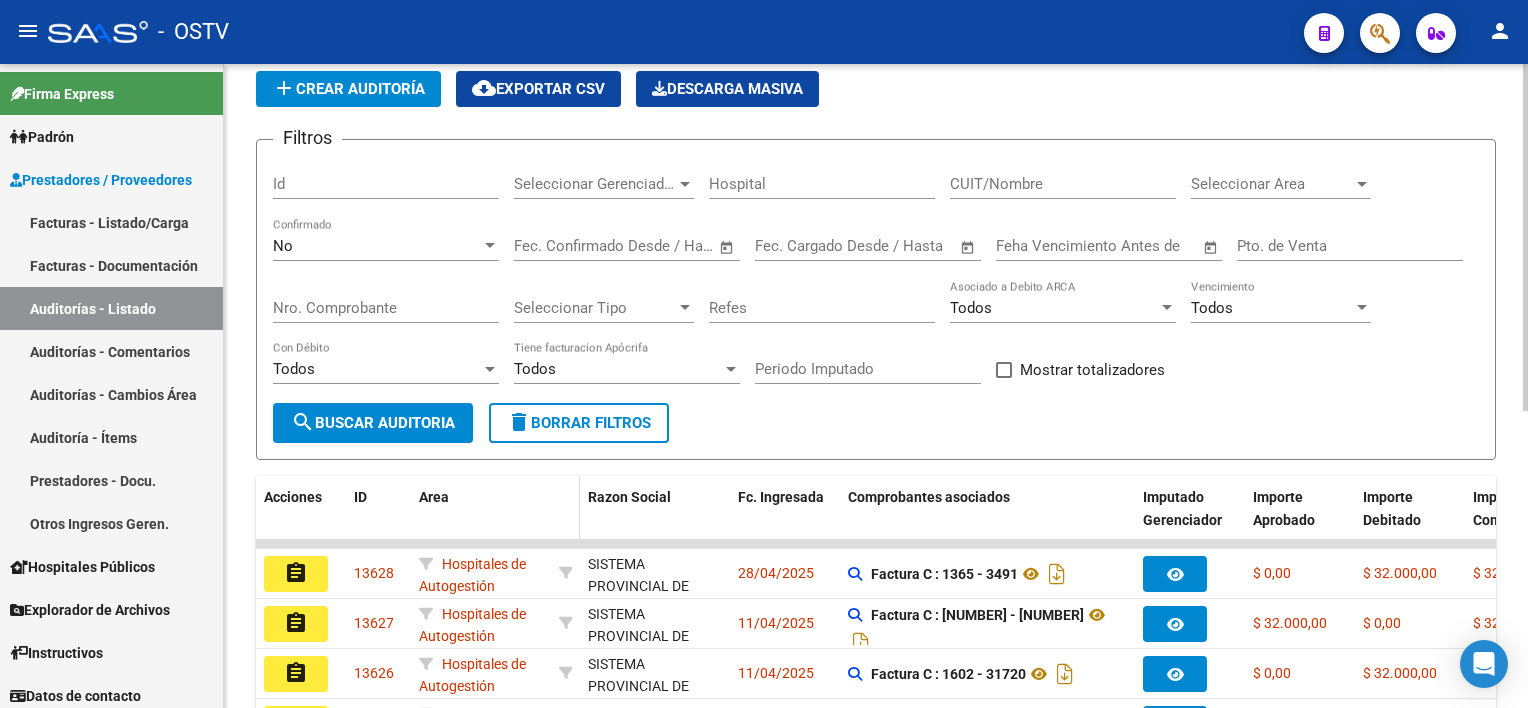 scroll, scrollTop: 0, scrollLeft: 0, axis: both 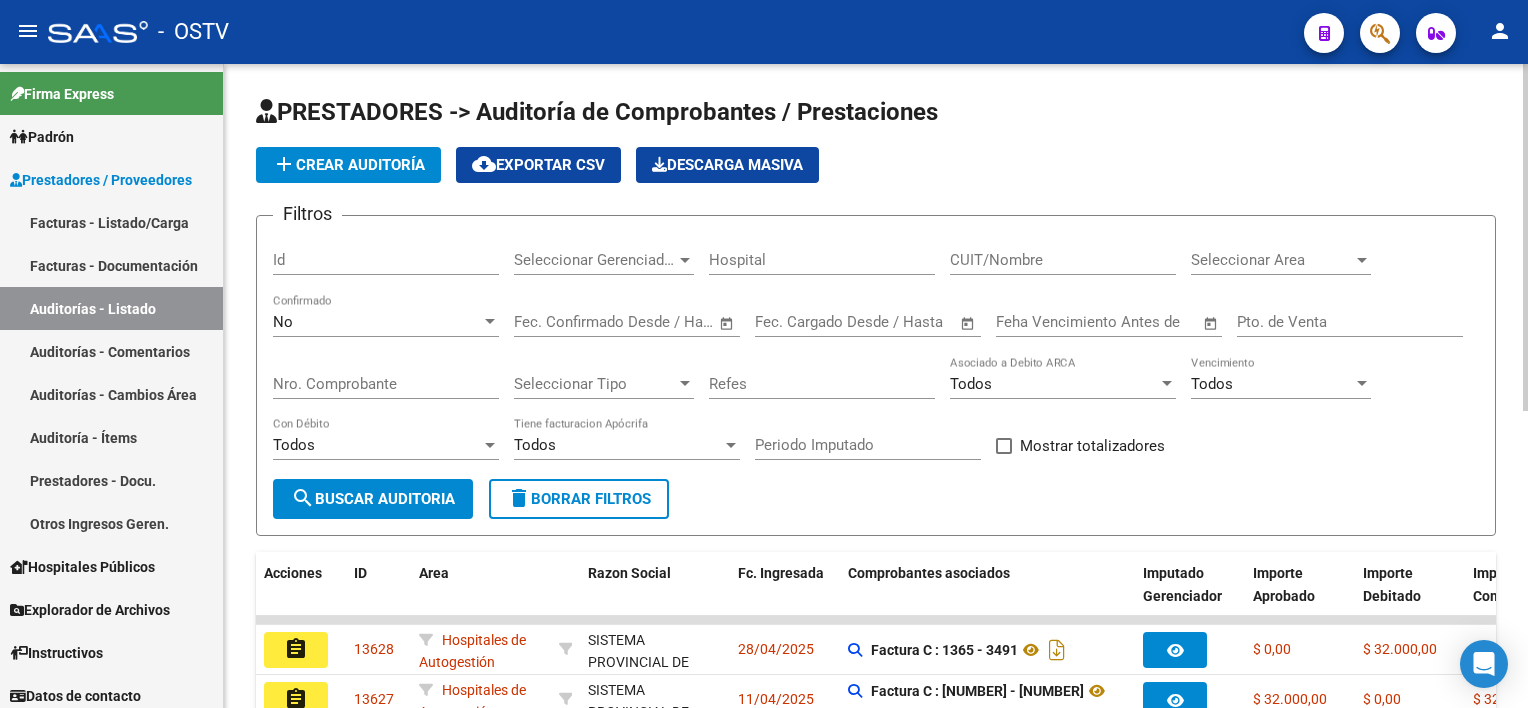 click on "Nro. Comprobante" 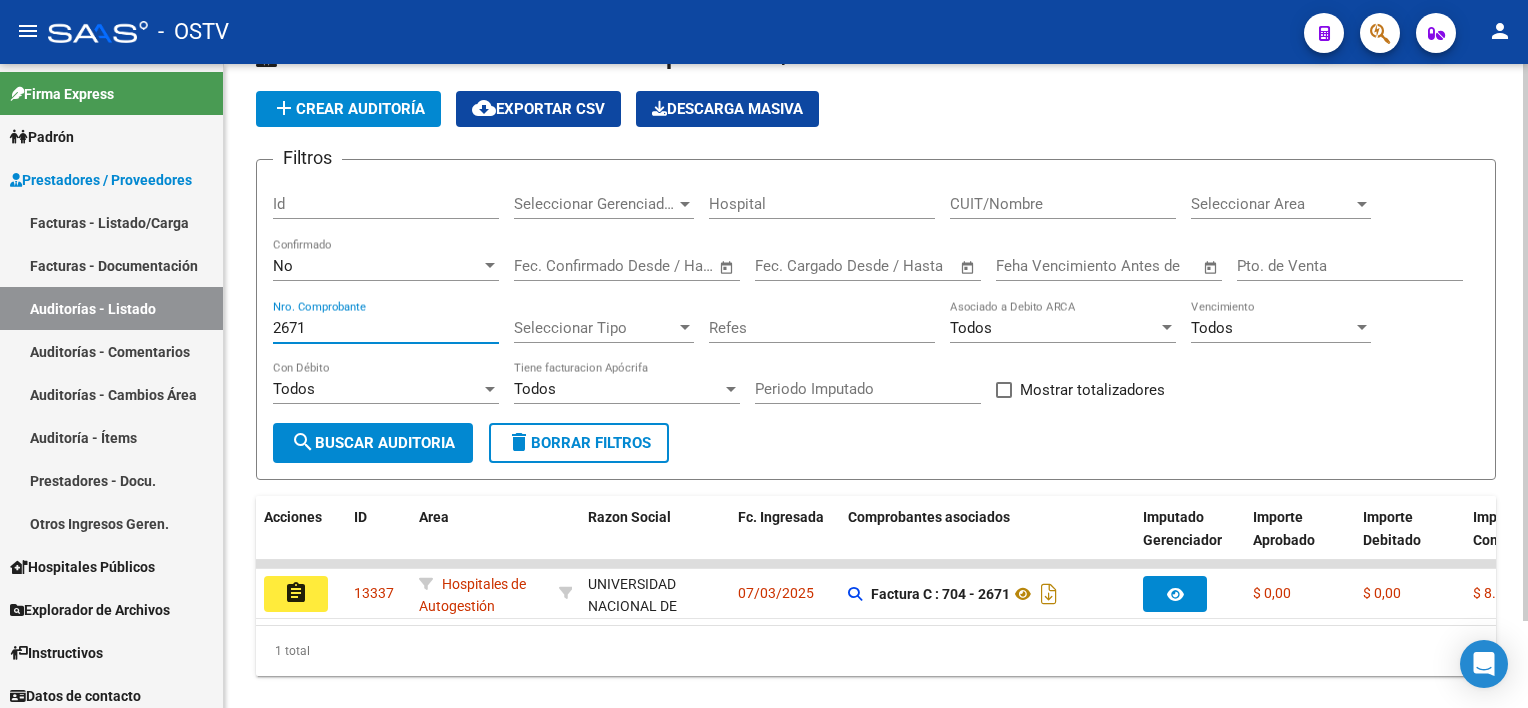 scroll, scrollTop: 100, scrollLeft: 0, axis: vertical 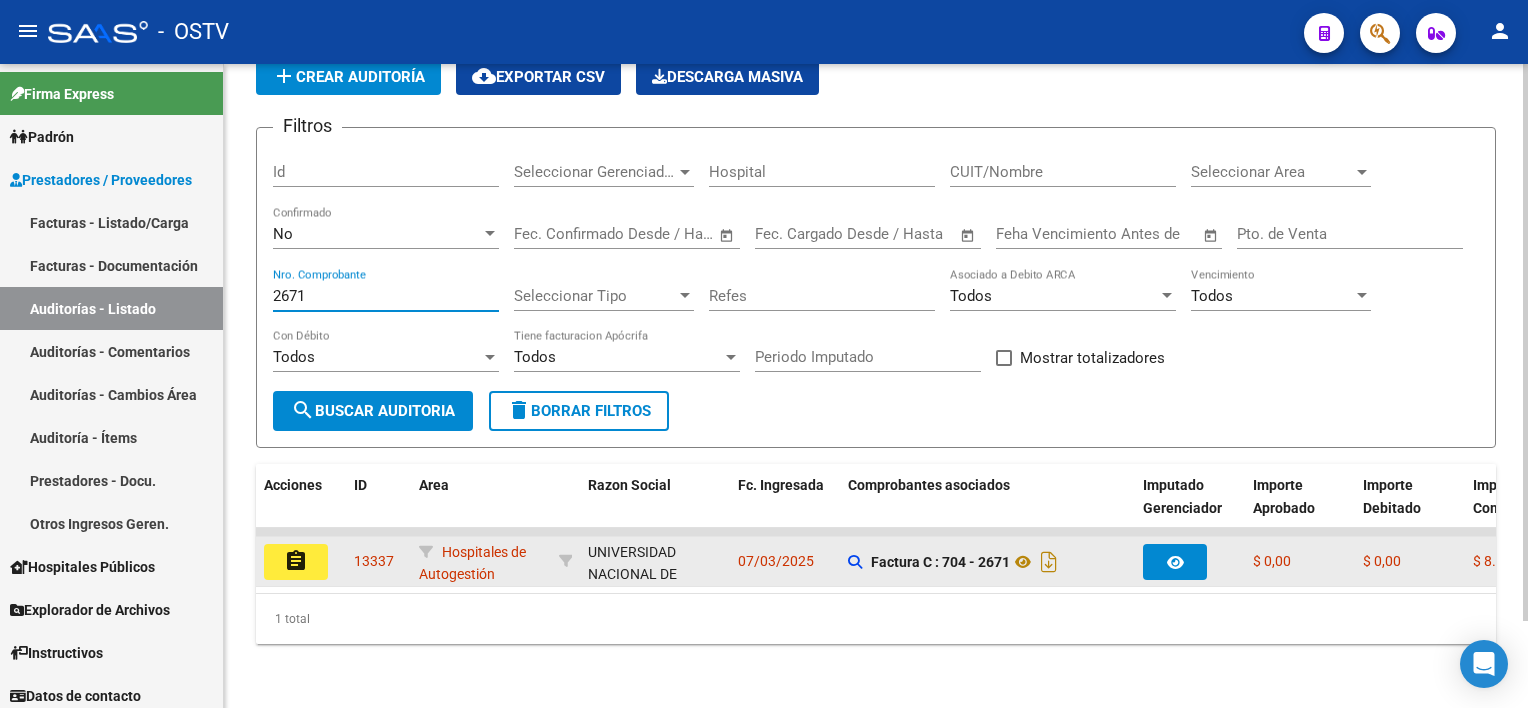 type on "2671" 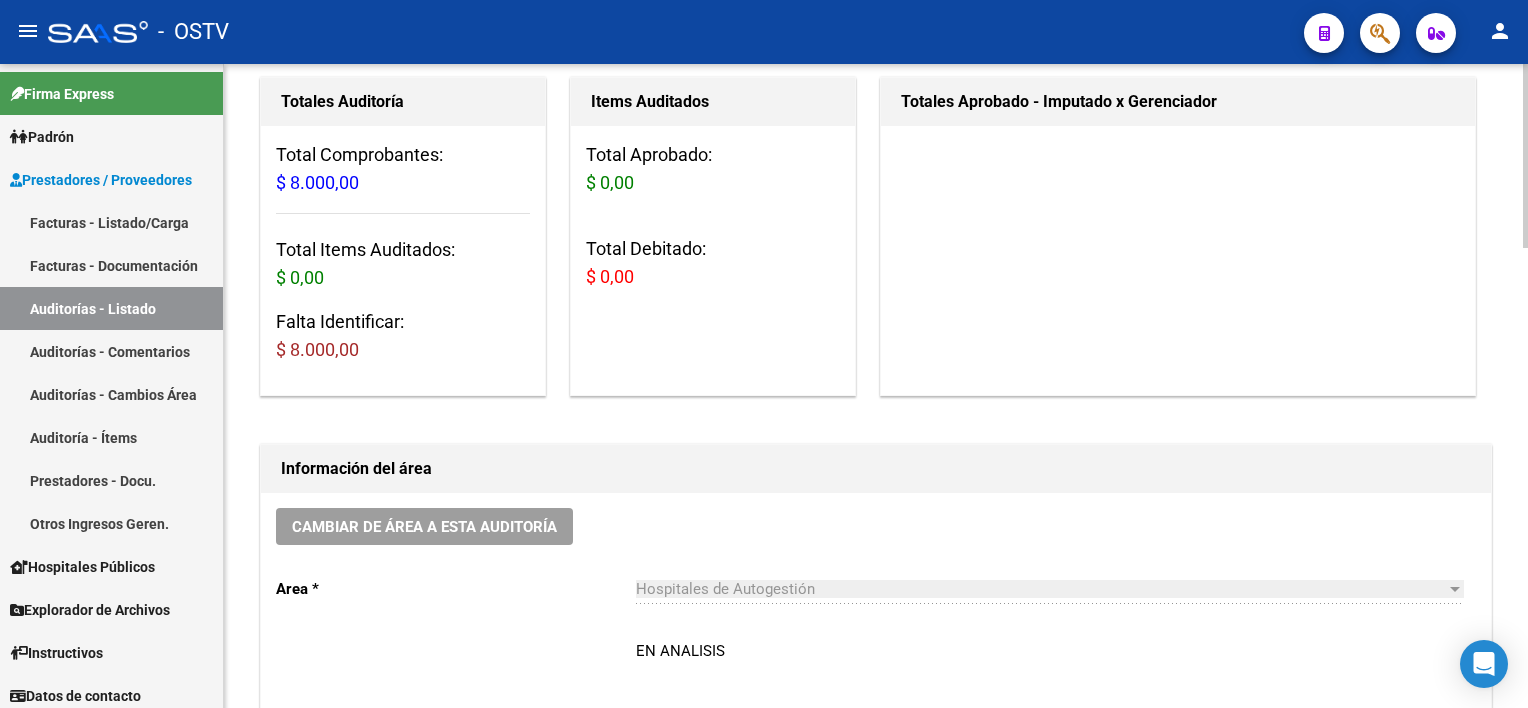 scroll, scrollTop: 0, scrollLeft: 0, axis: both 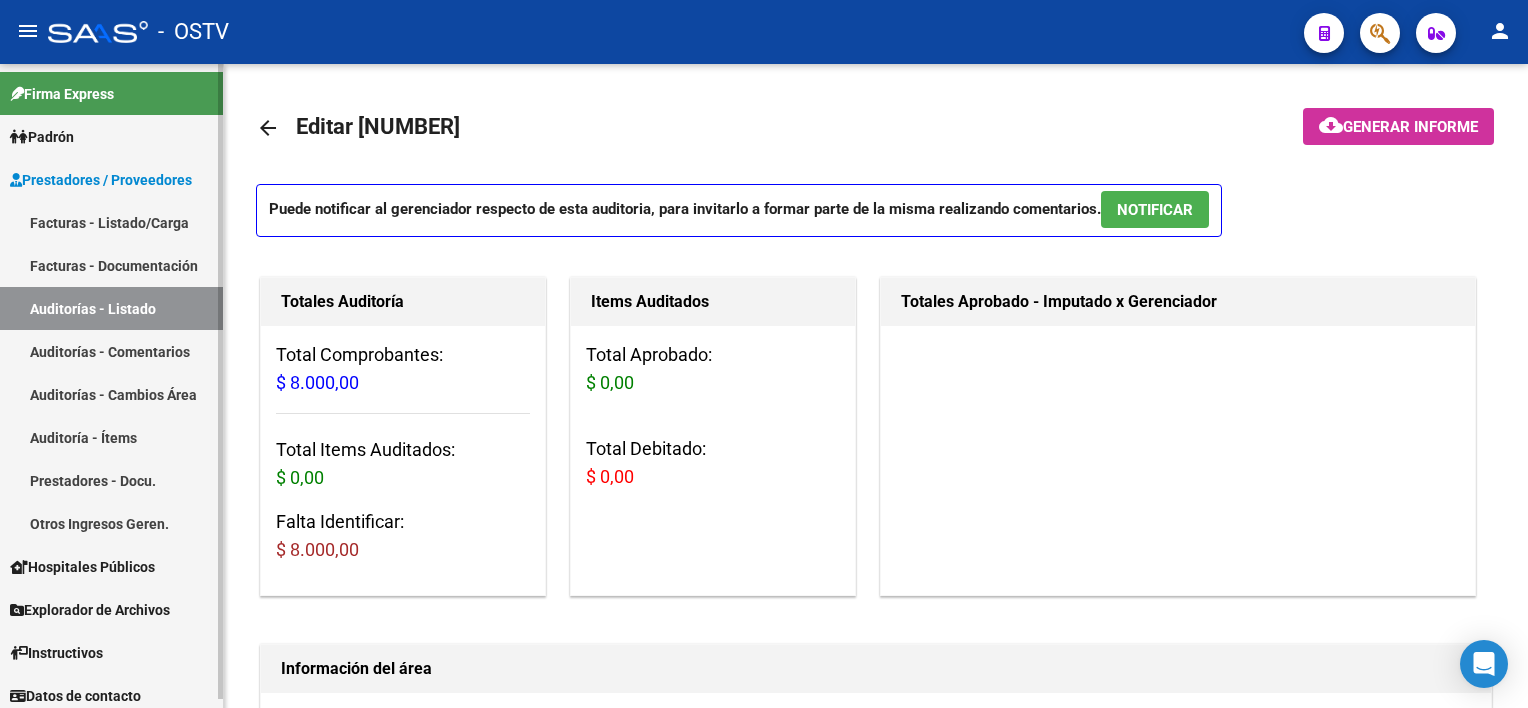 click on "Auditorías - Listado" at bounding box center (111, 308) 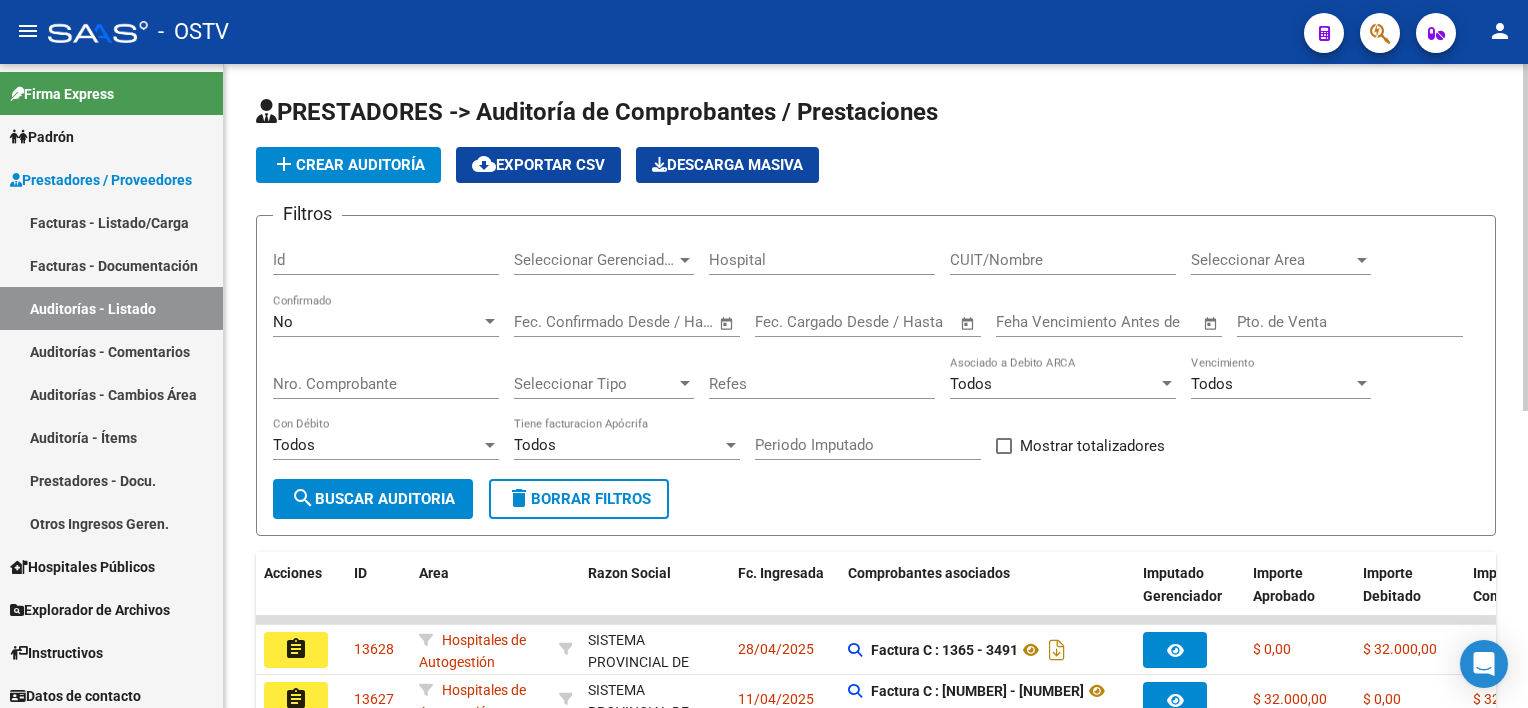 click on "Nro. Comprobante" 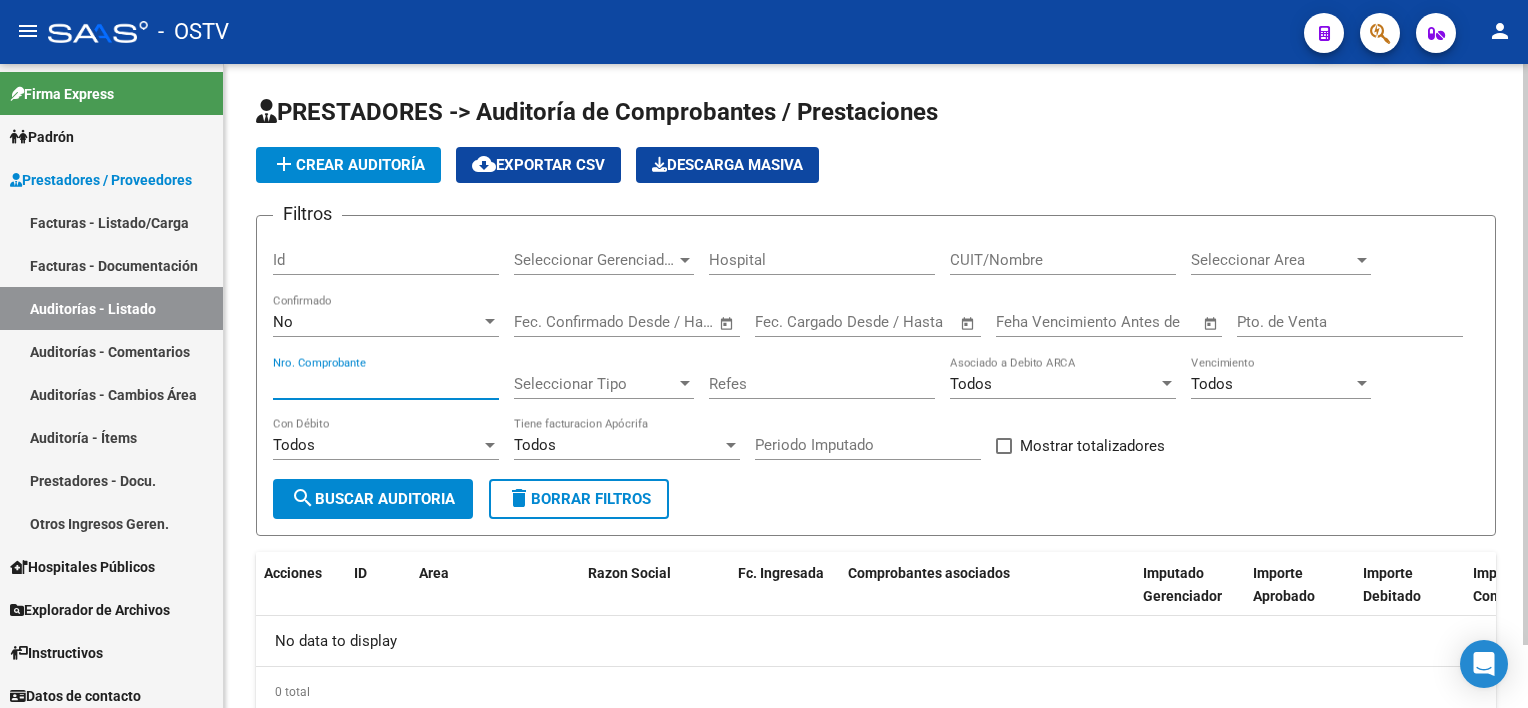 click on "[NUMBER]" at bounding box center (386, 384) 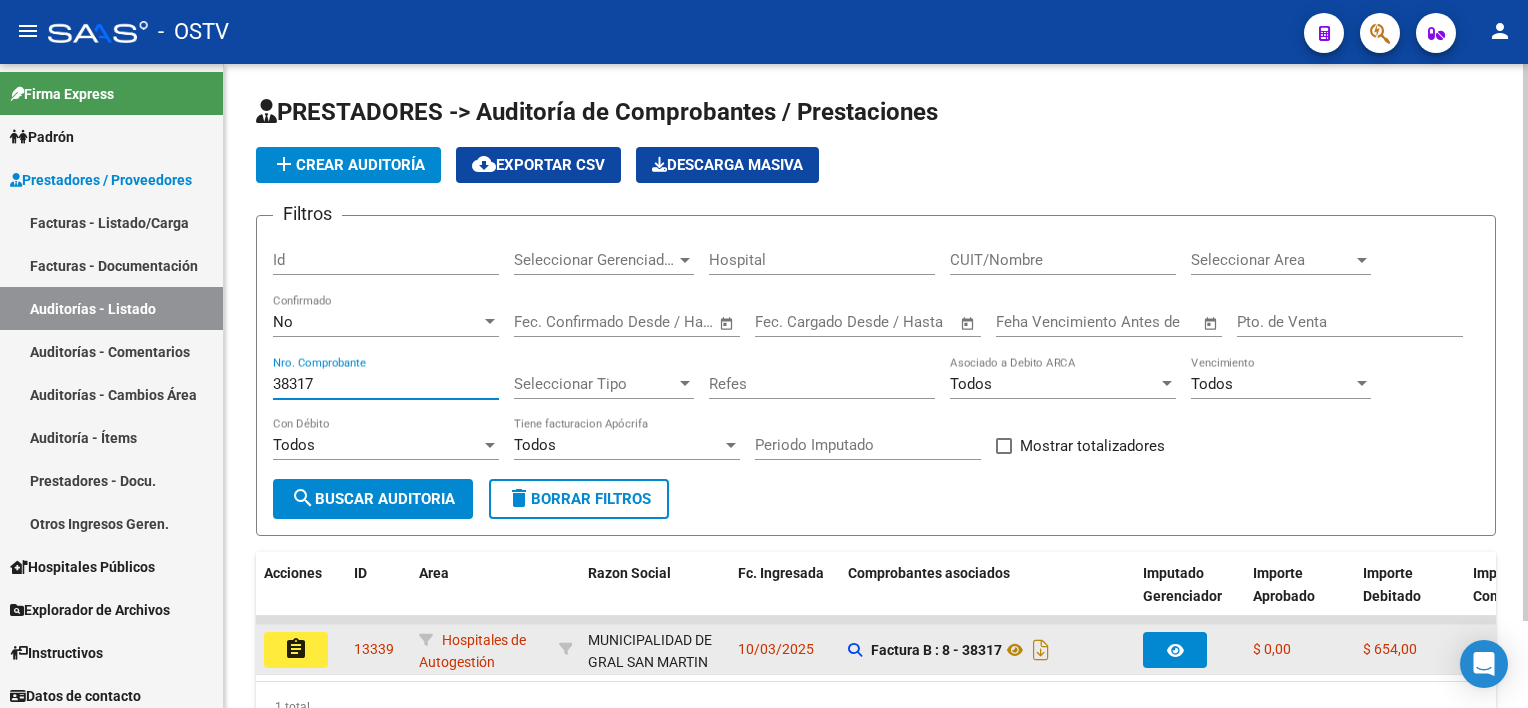 type on "38317" 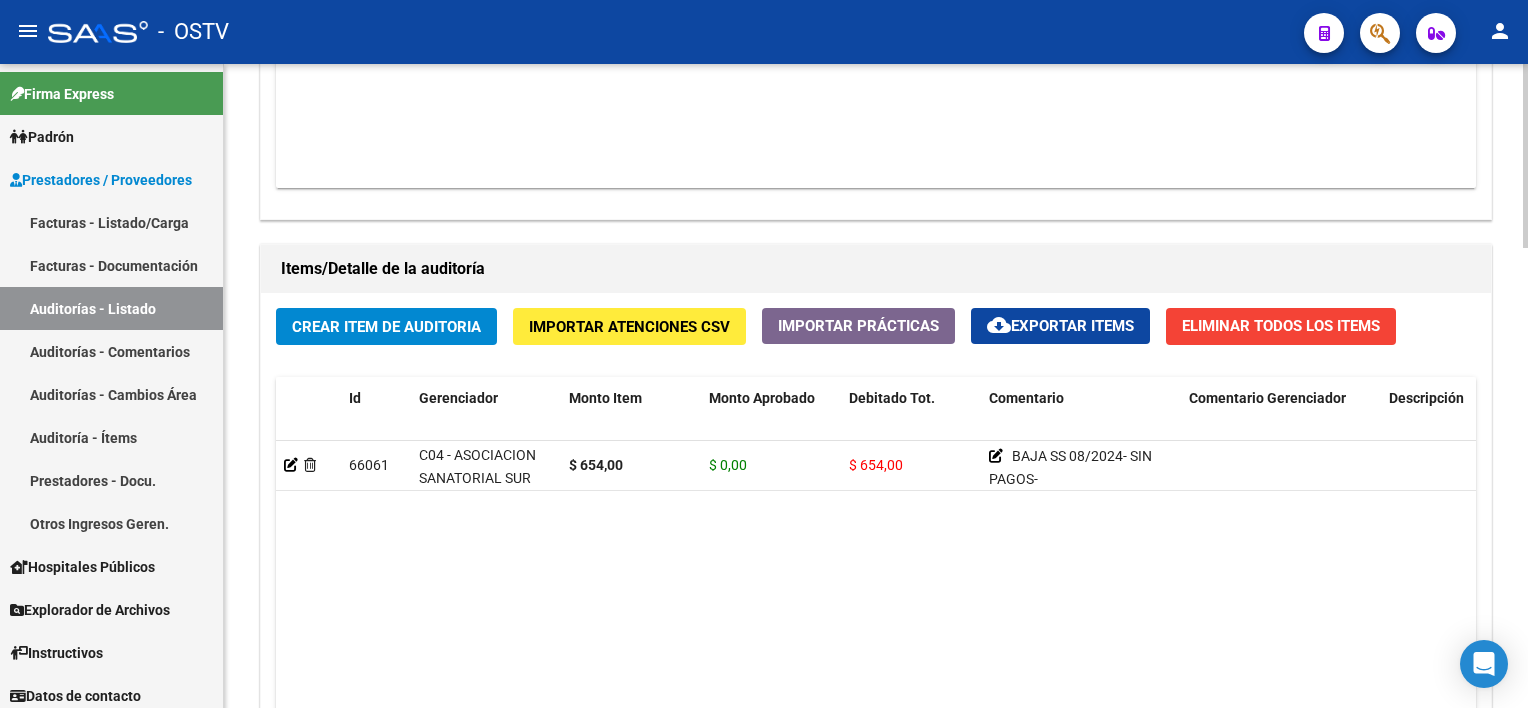 scroll, scrollTop: 1300, scrollLeft: 0, axis: vertical 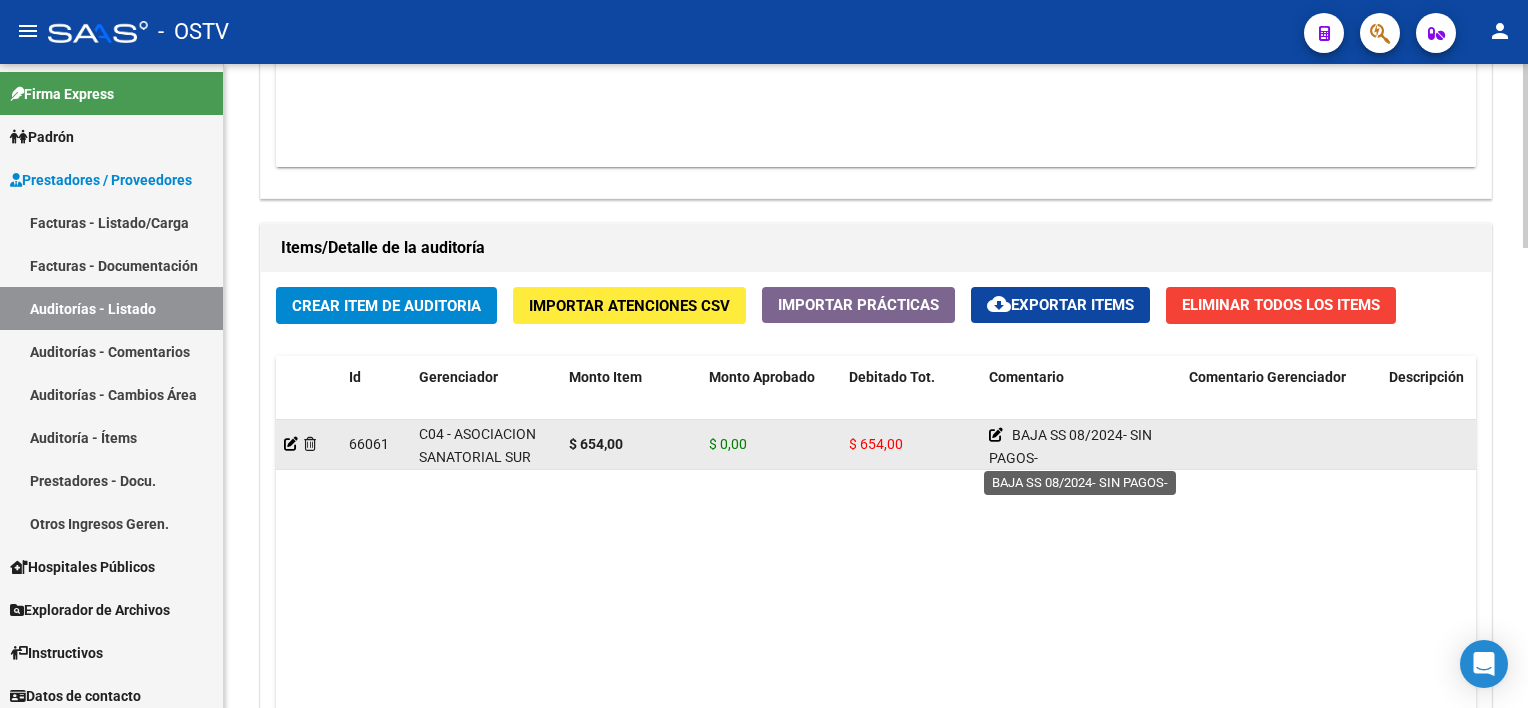 click 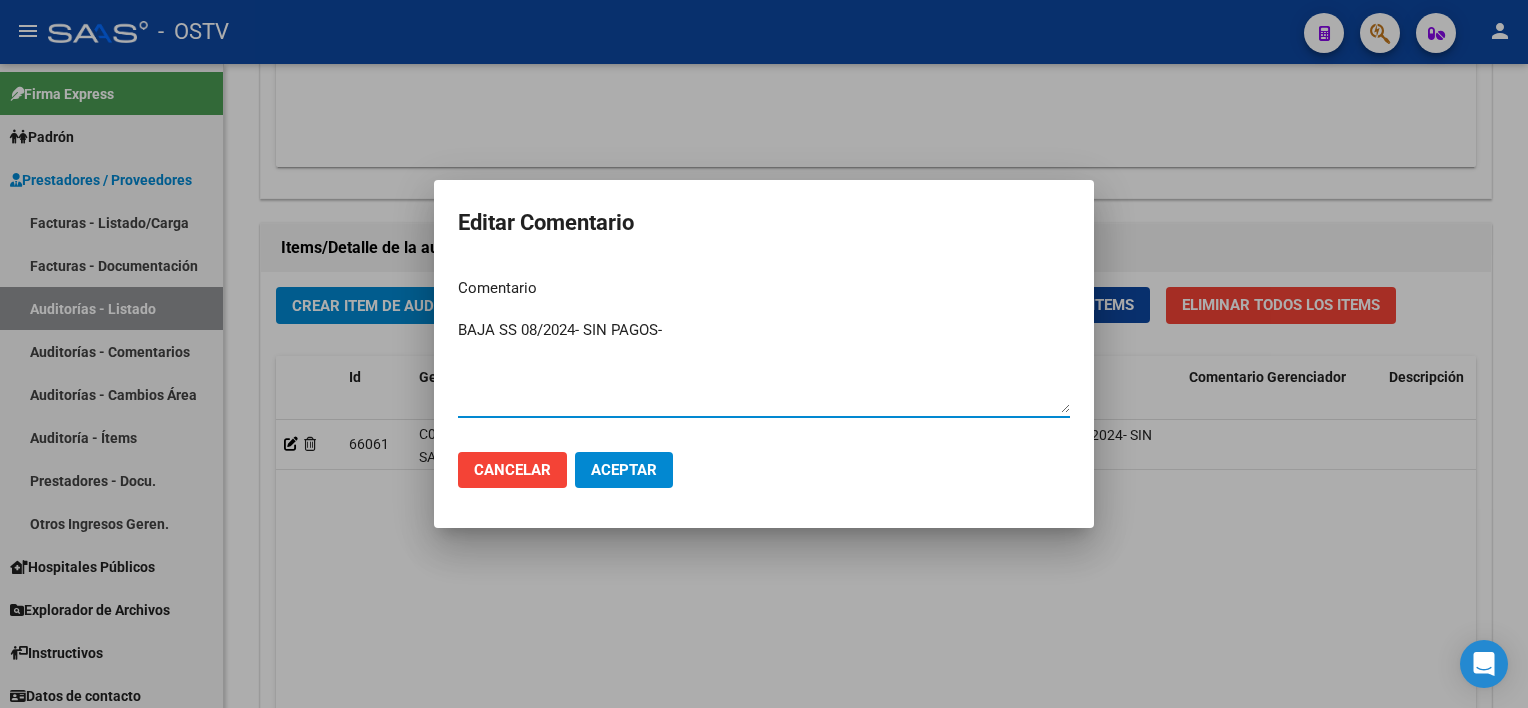click on "BAJA SS 08/2024- SIN PAGOS-" at bounding box center (764, 366) 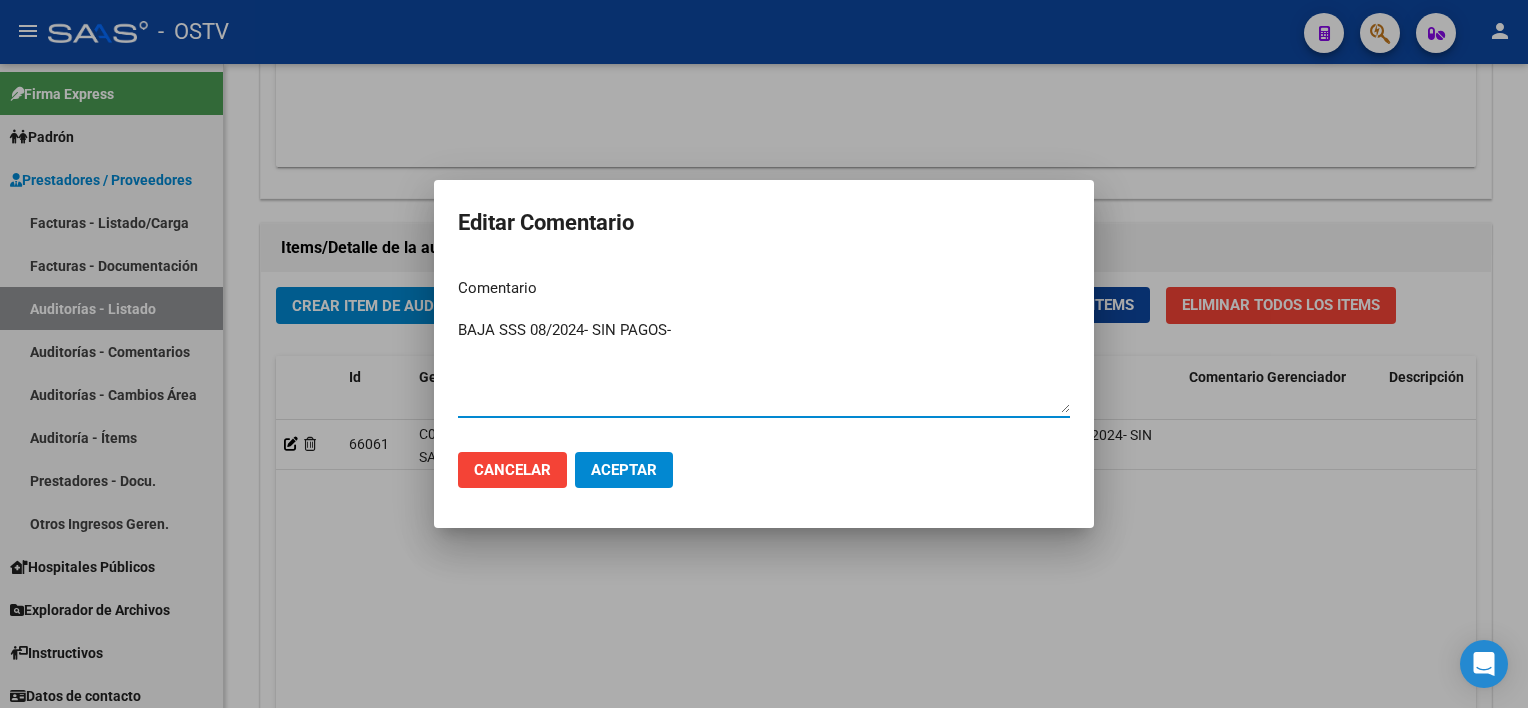 click on "BAJA SSS 08/2024- SIN PAGOS-" at bounding box center (764, 366) 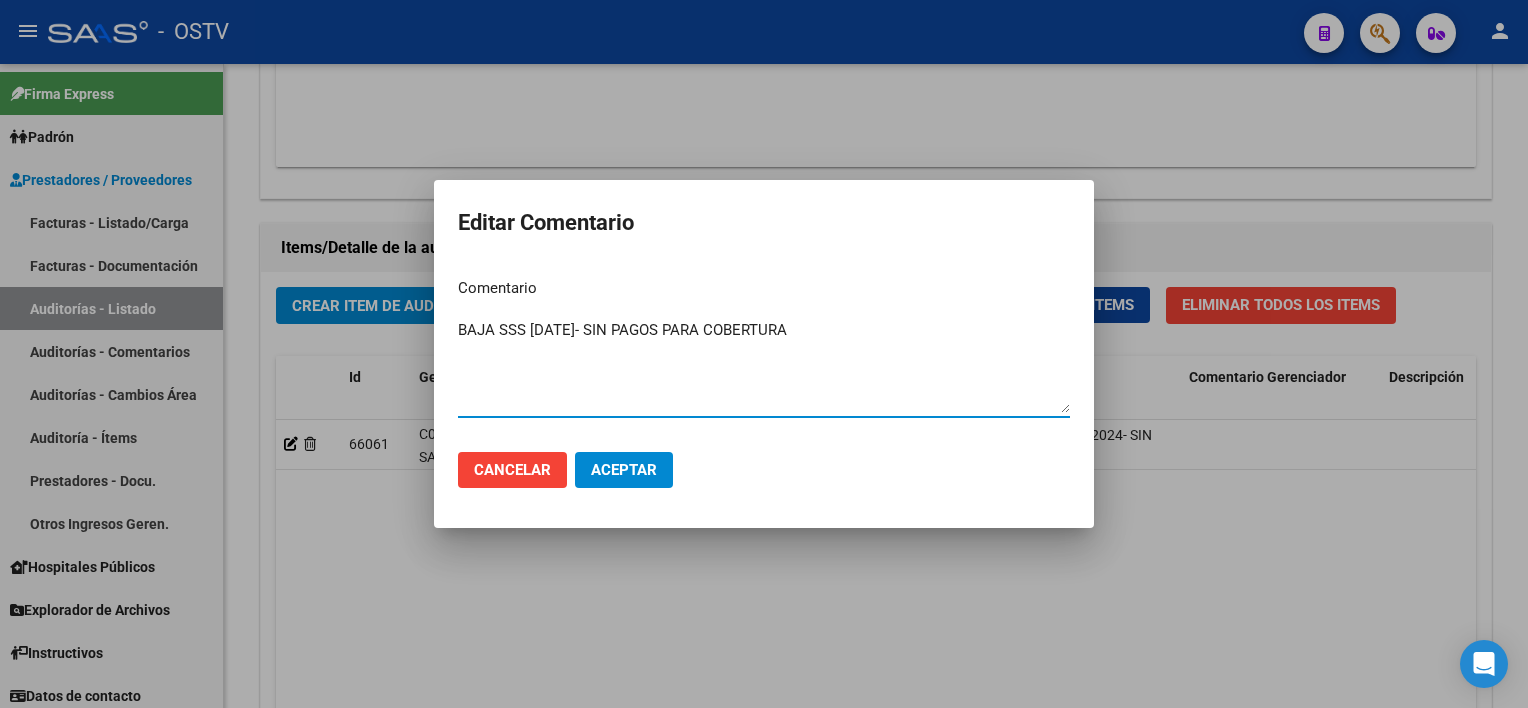 type on "BAJA SSS [DATE]- SIN PAGOS PARA COBERTURA" 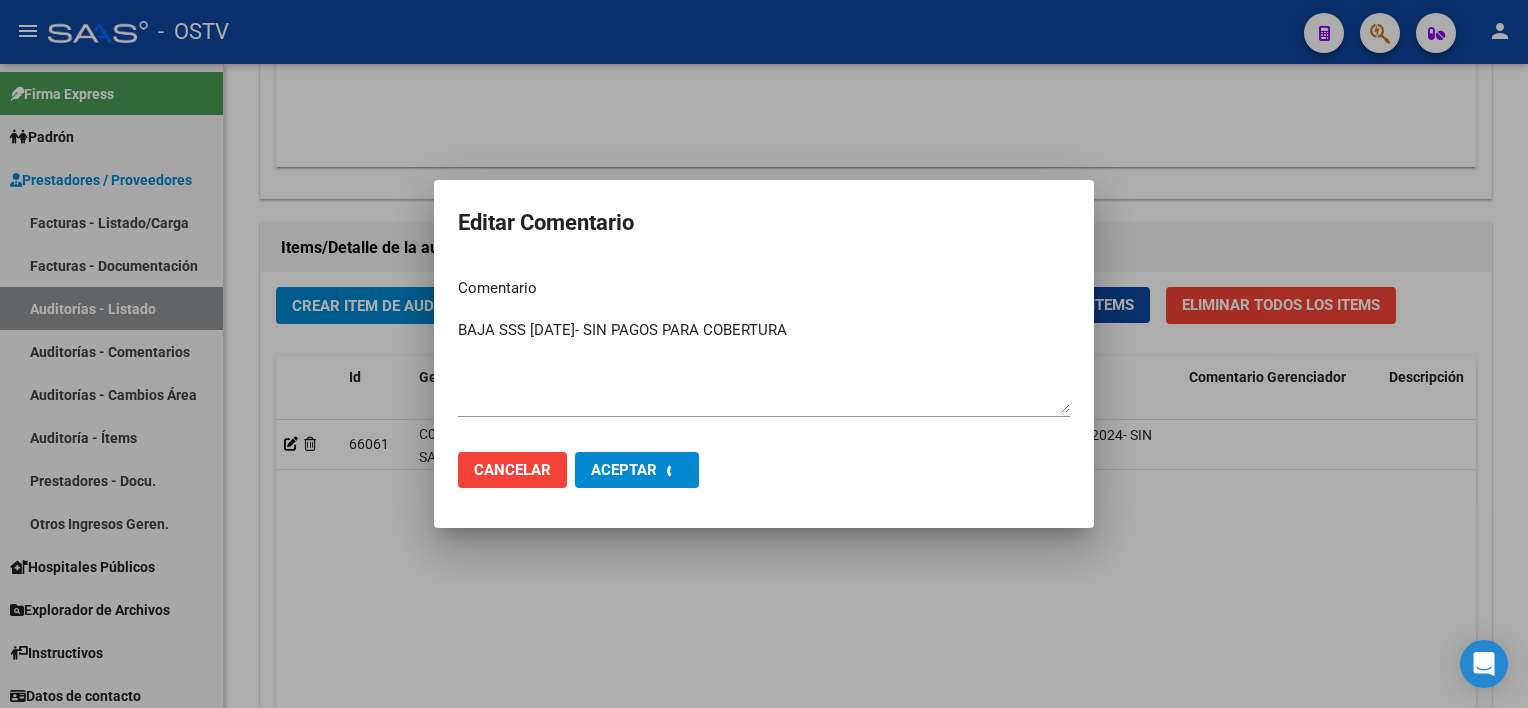 type 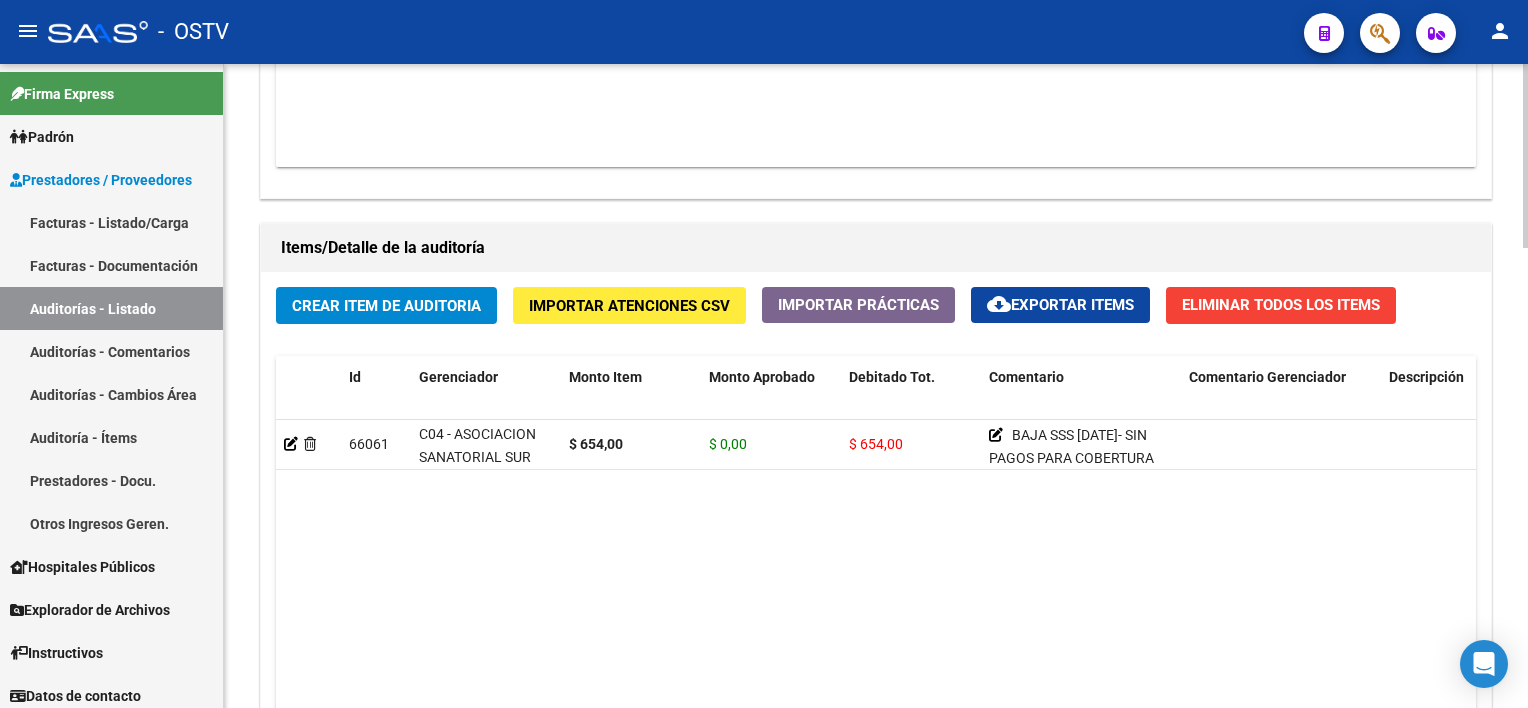 scroll, scrollTop: 1500, scrollLeft: 0, axis: vertical 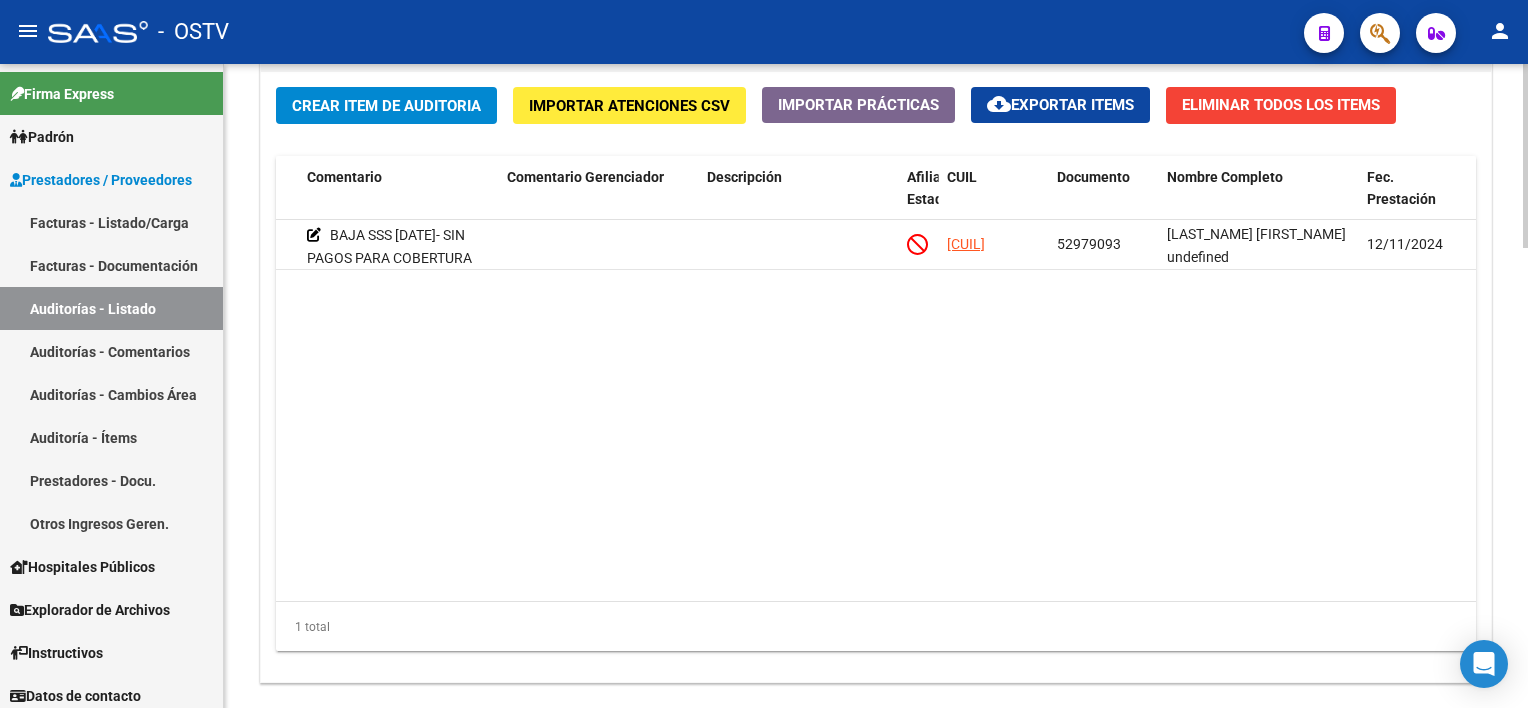 drag, startPoint x: 900, startPoint y: 600, endPoint x: 768, endPoint y: 599, distance: 132.00378 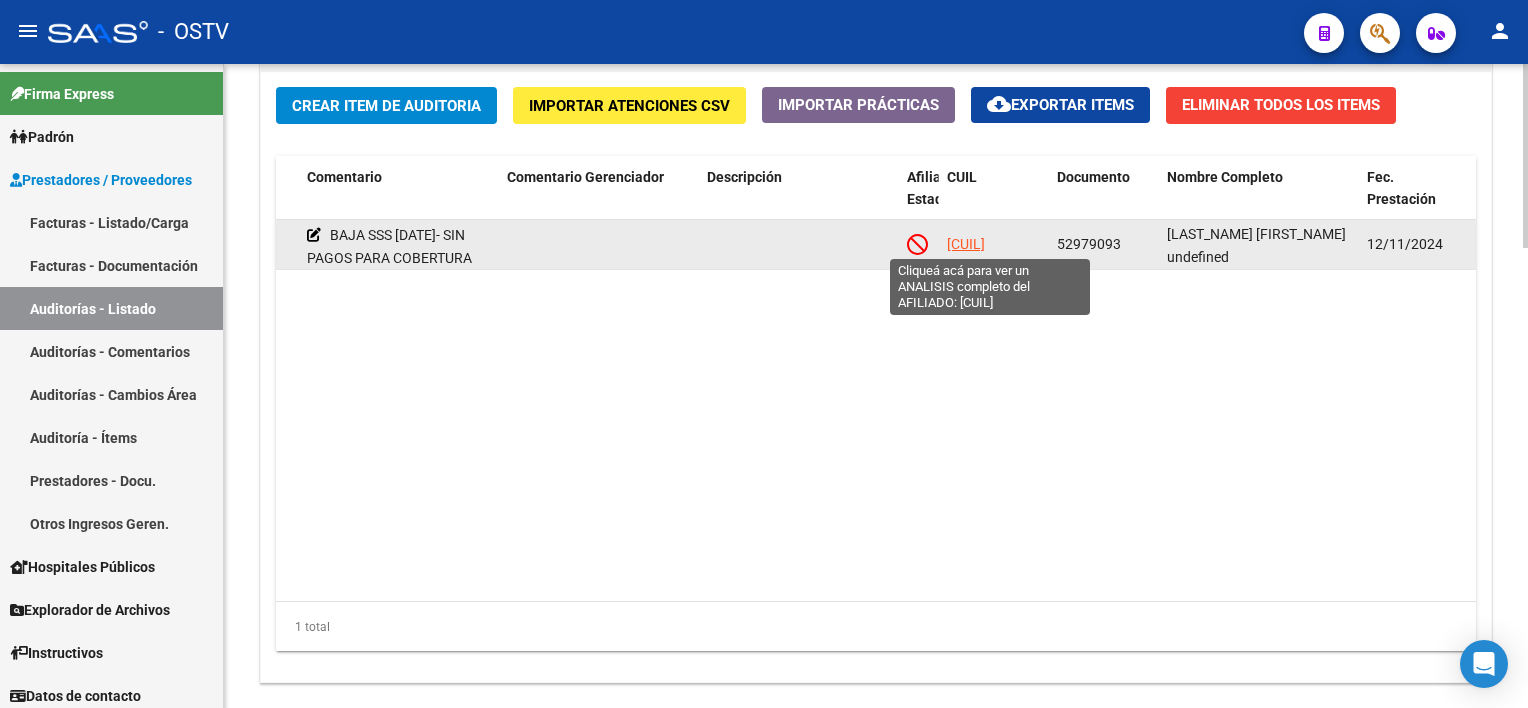 click on "[CUIL]" 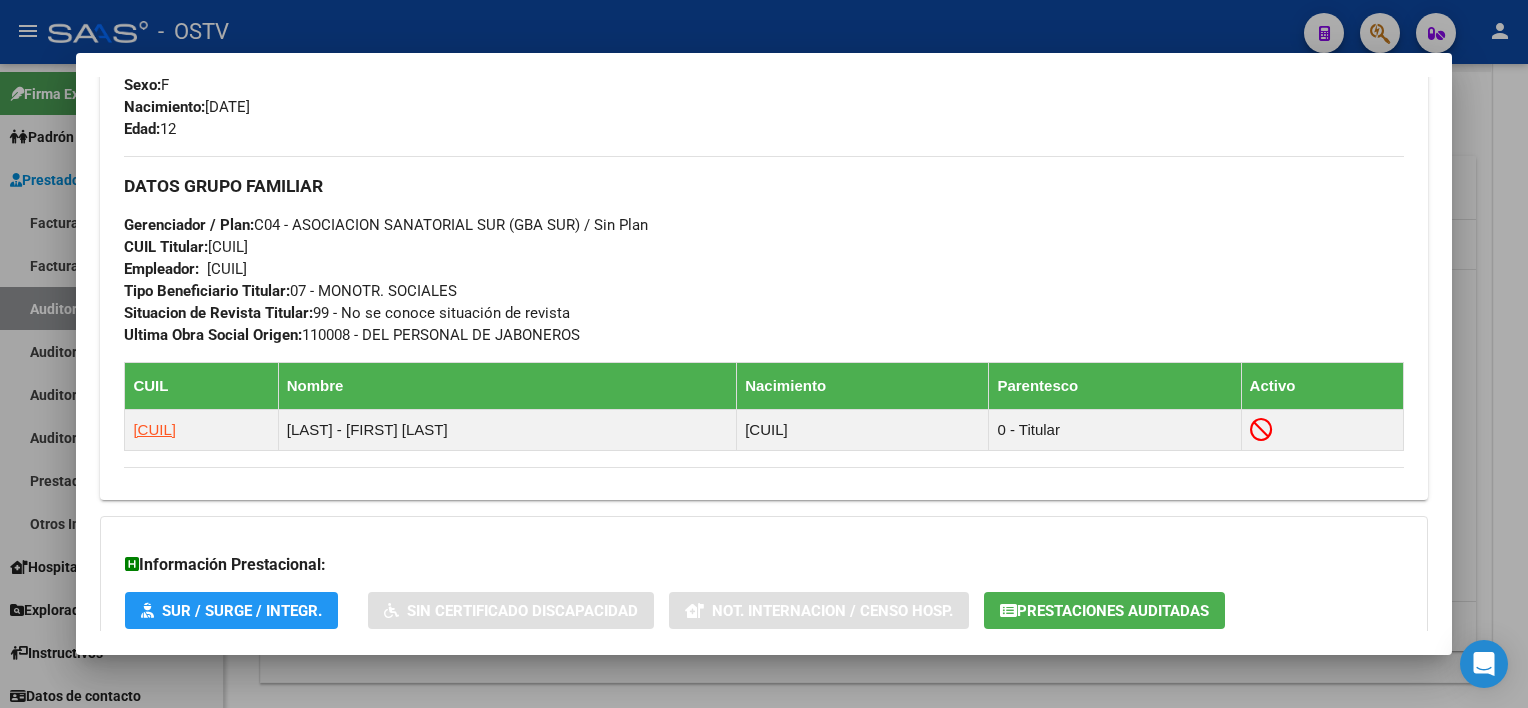 scroll, scrollTop: 1078, scrollLeft: 0, axis: vertical 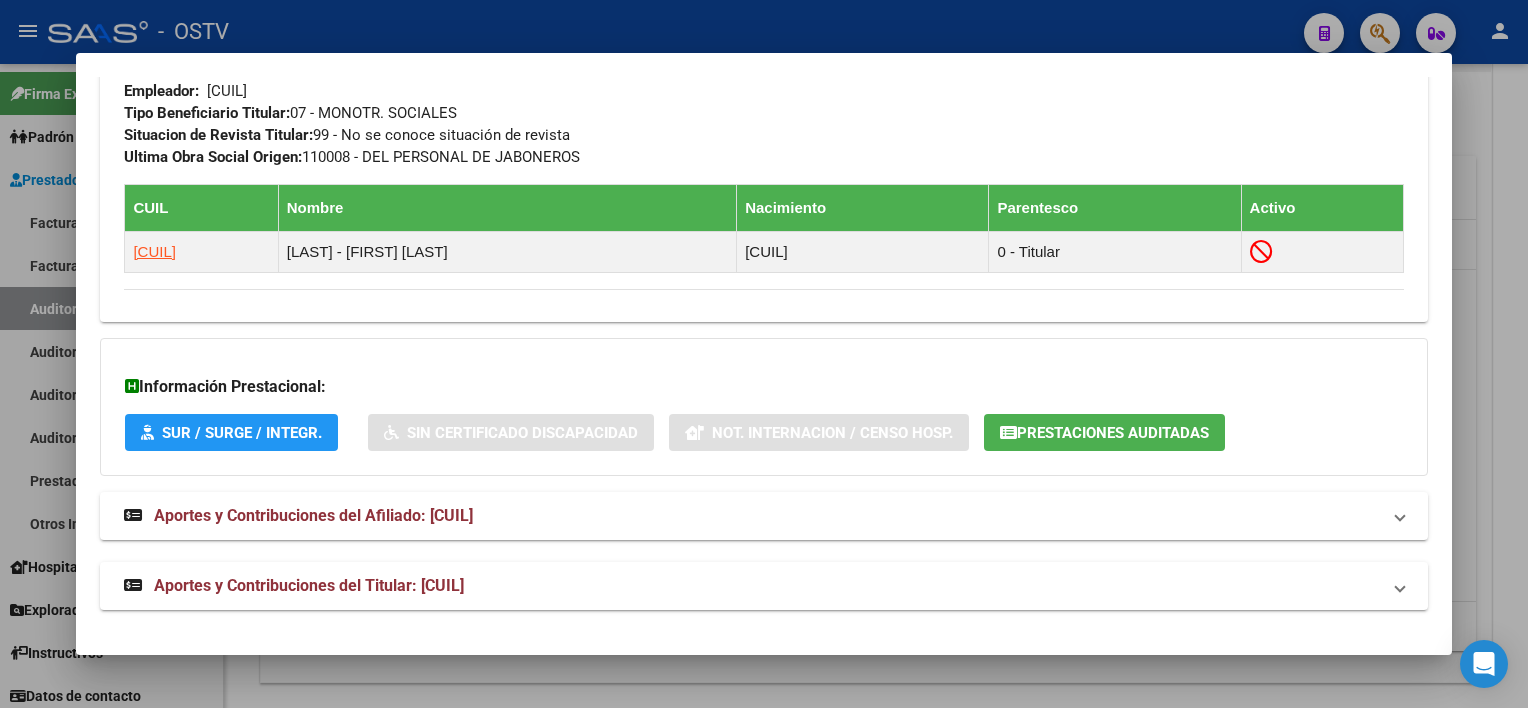 click on "Prestaciones Auditadas" 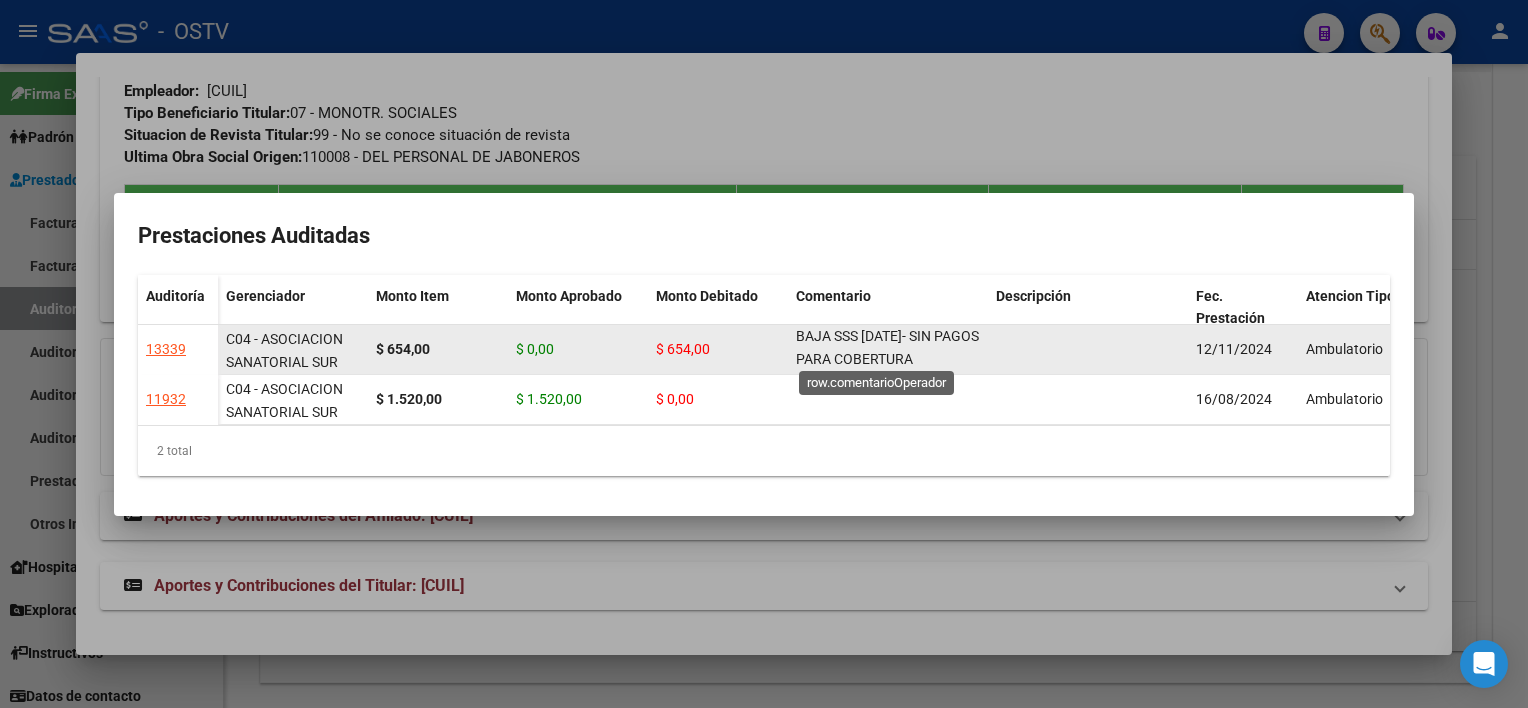 scroll, scrollTop: 0, scrollLeft: 0, axis: both 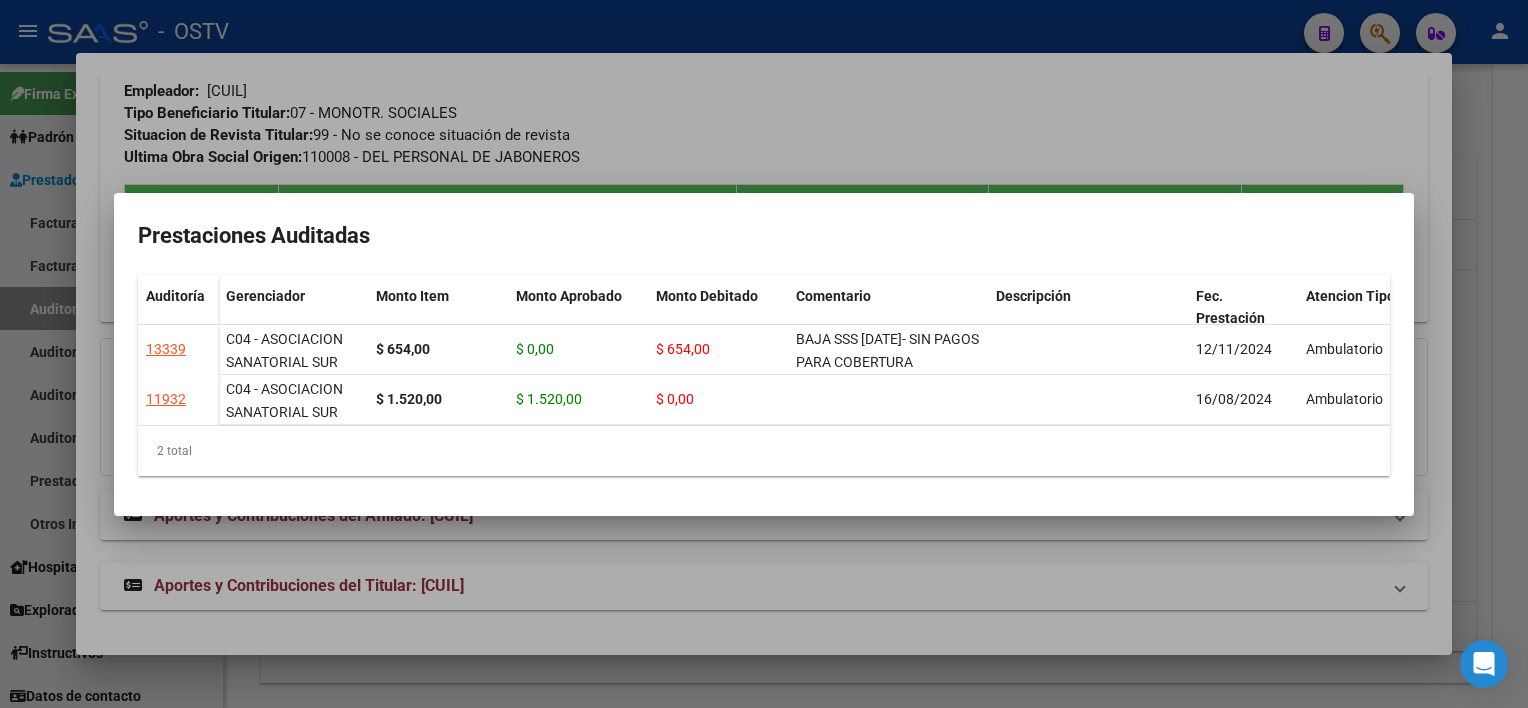 click at bounding box center [764, 354] 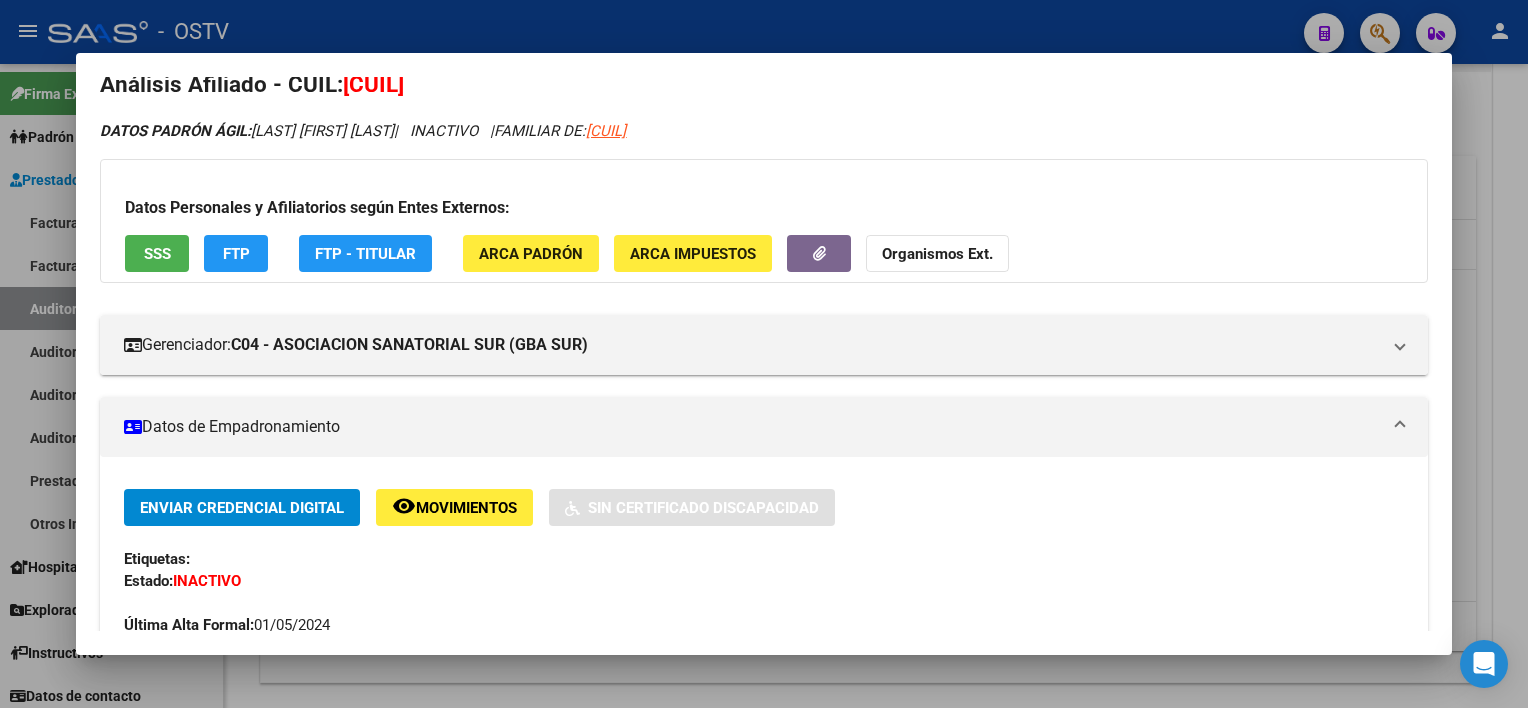 scroll, scrollTop: 0, scrollLeft: 0, axis: both 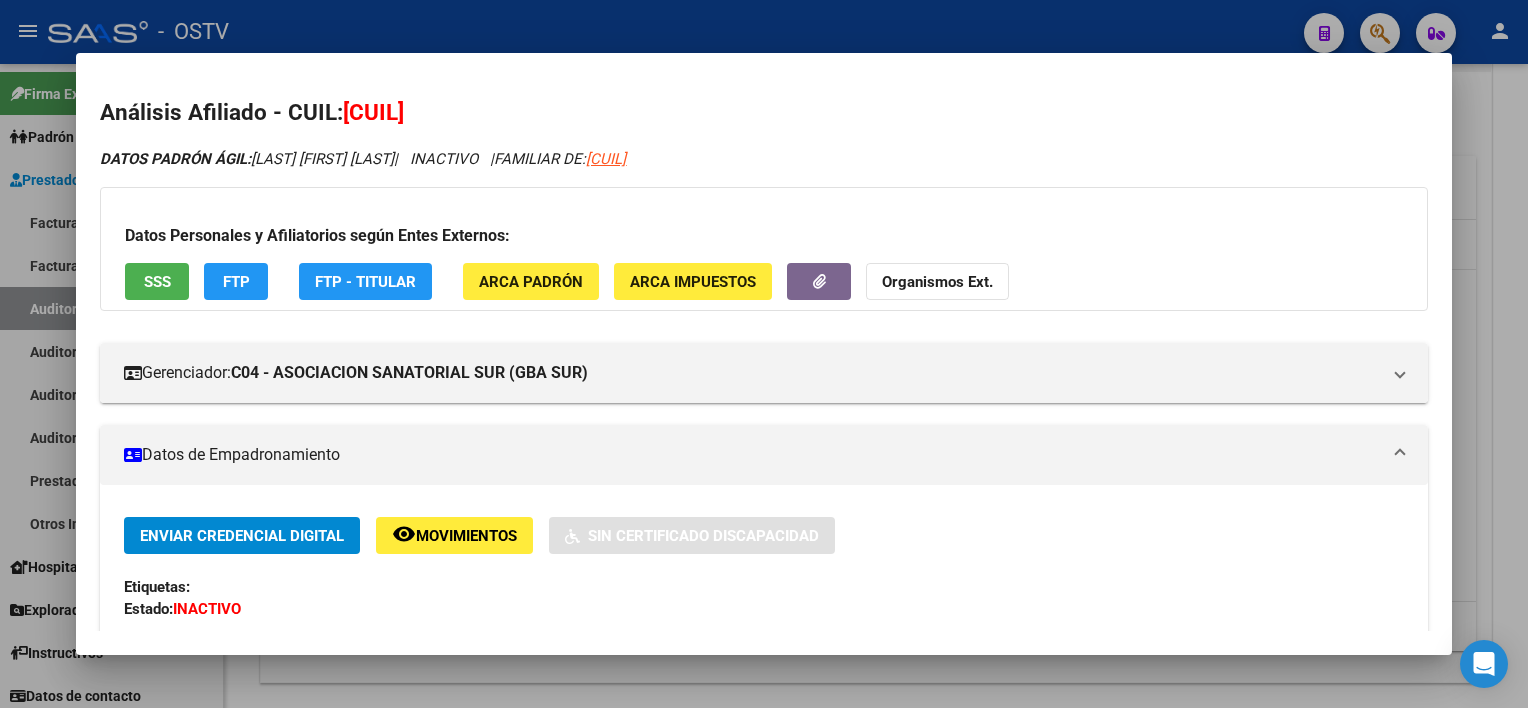 drag, startPoint x: 346, startPoint y: 108, endPoint x: 536, endPoint y: 104, distance: 190.0421 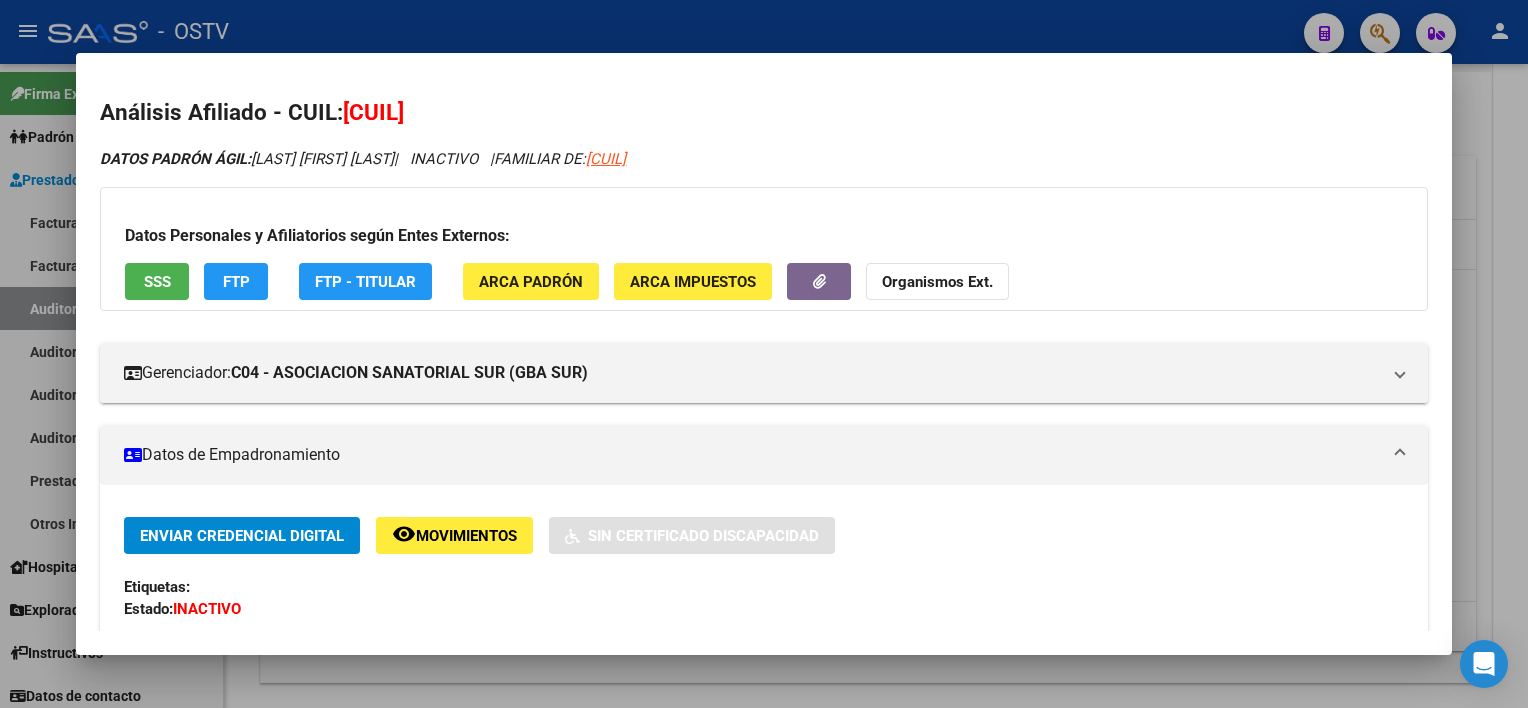 drag, startPoint x: 576, startPoint y: 159, endPoint x: 675, endPoint y: 166, distance: 99.24717 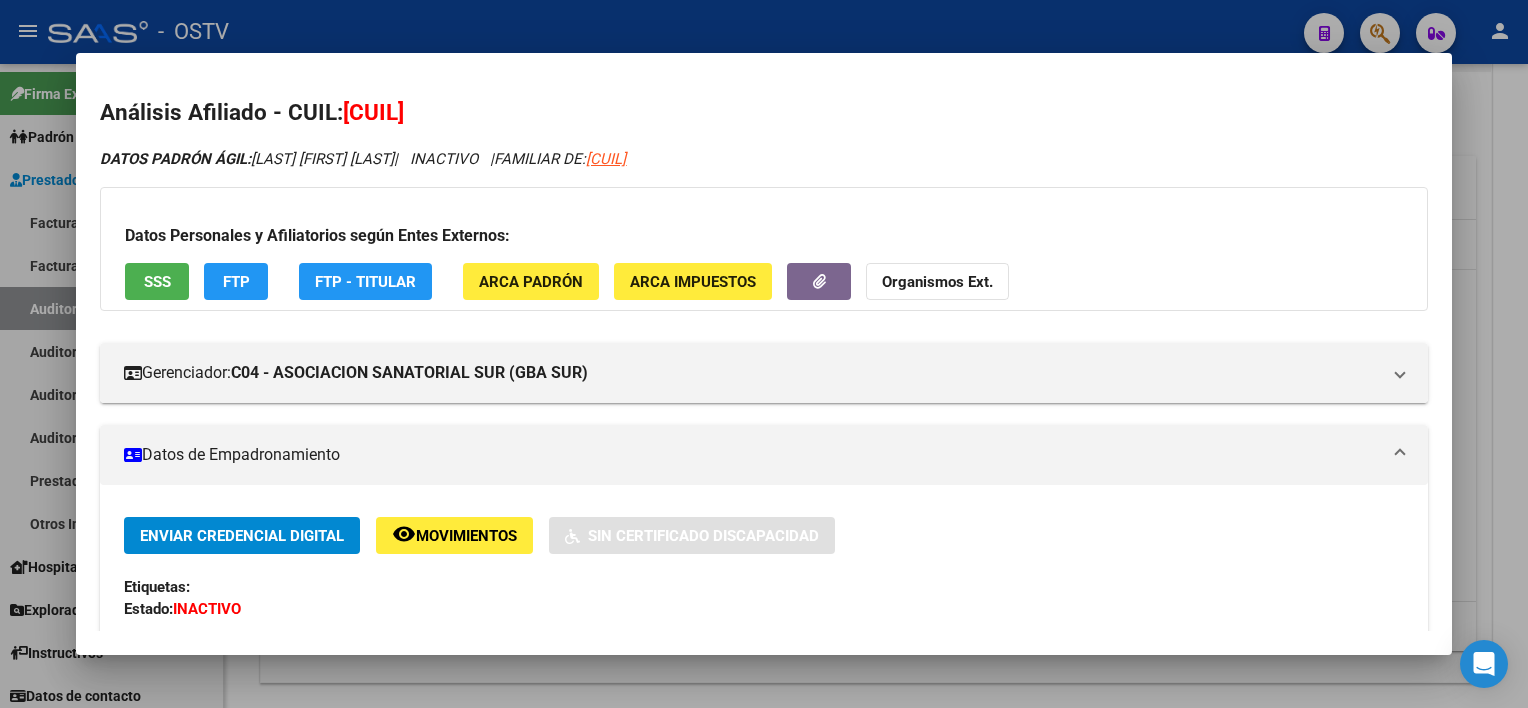 copy on "[CUIL]" 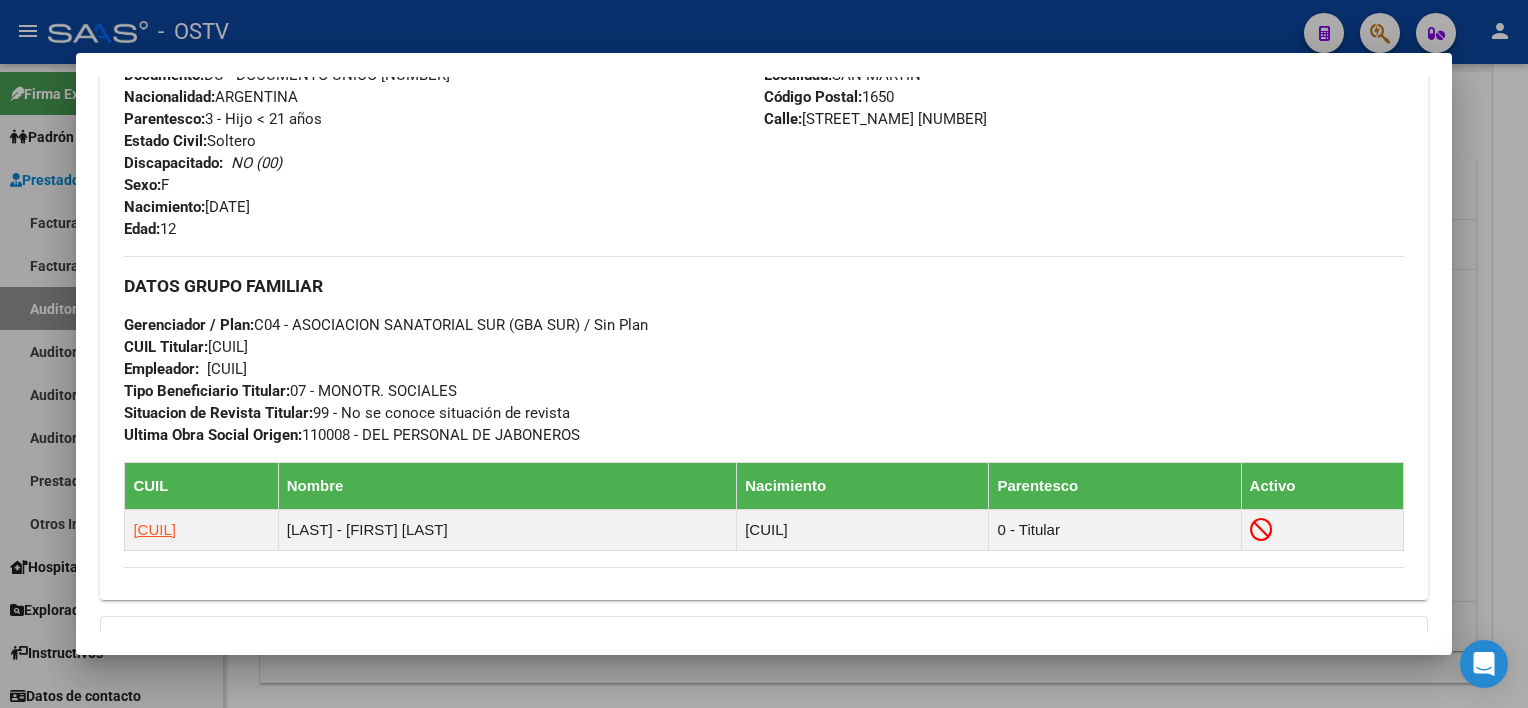 scroll, scrollTop: 1078, scrollLeft: 0, axis: vertical 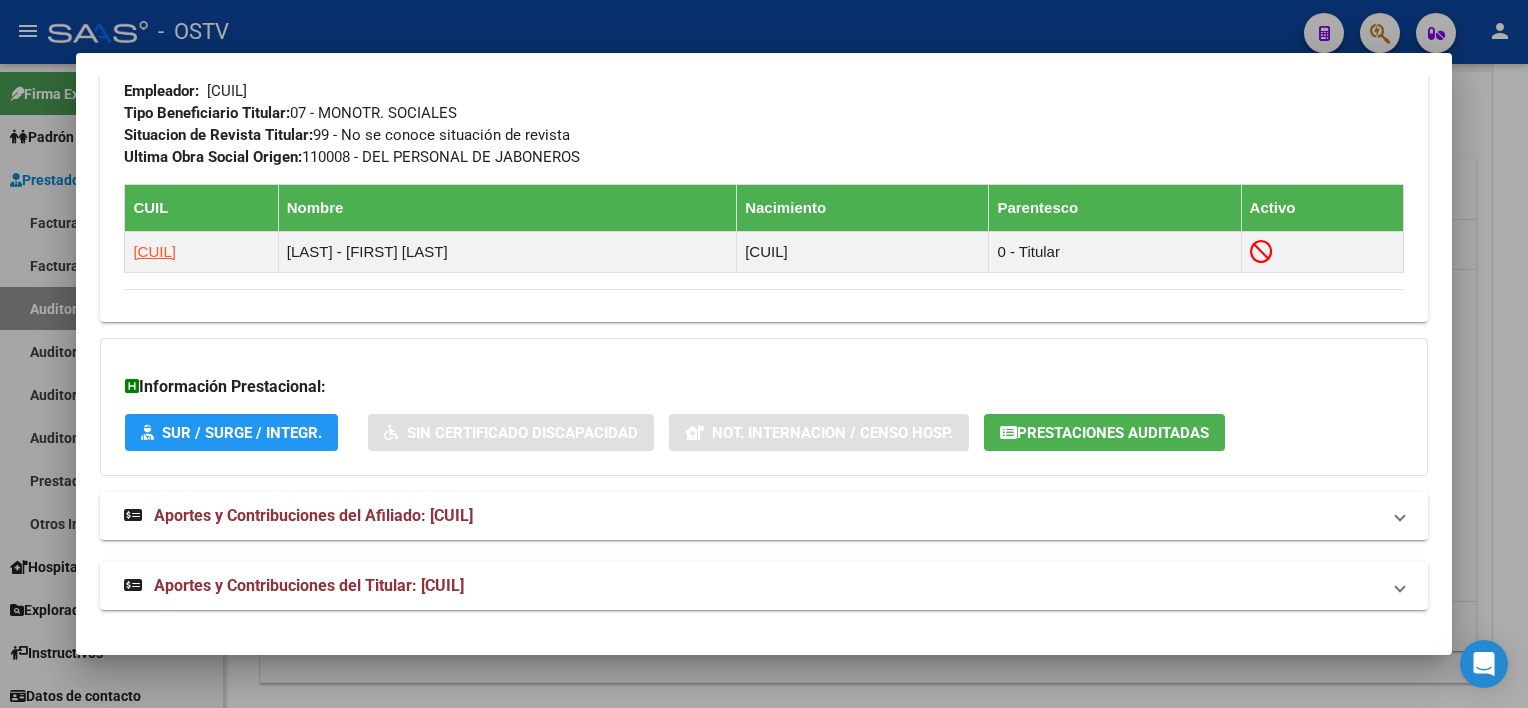 click on "Prestaciones Auditadas" 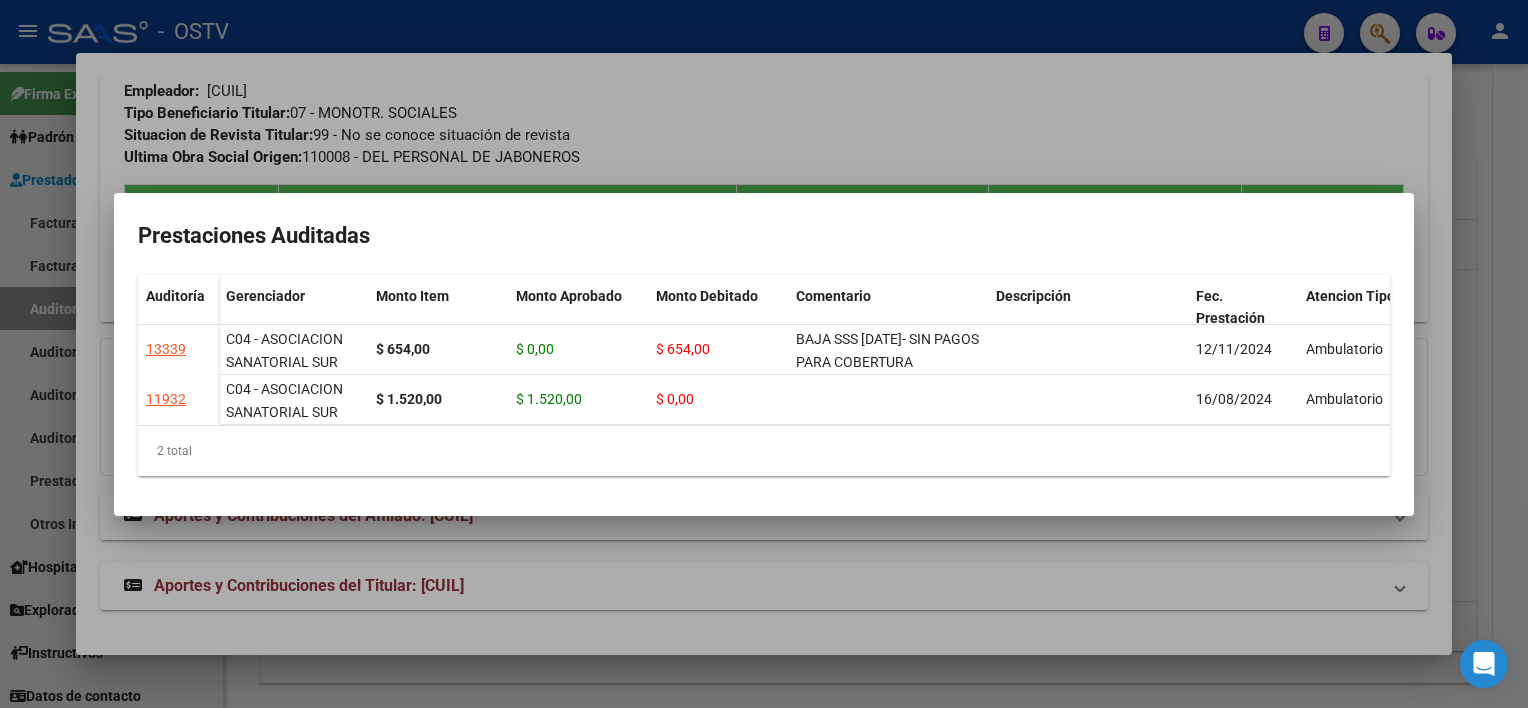 click at bounding box center [764, 354] 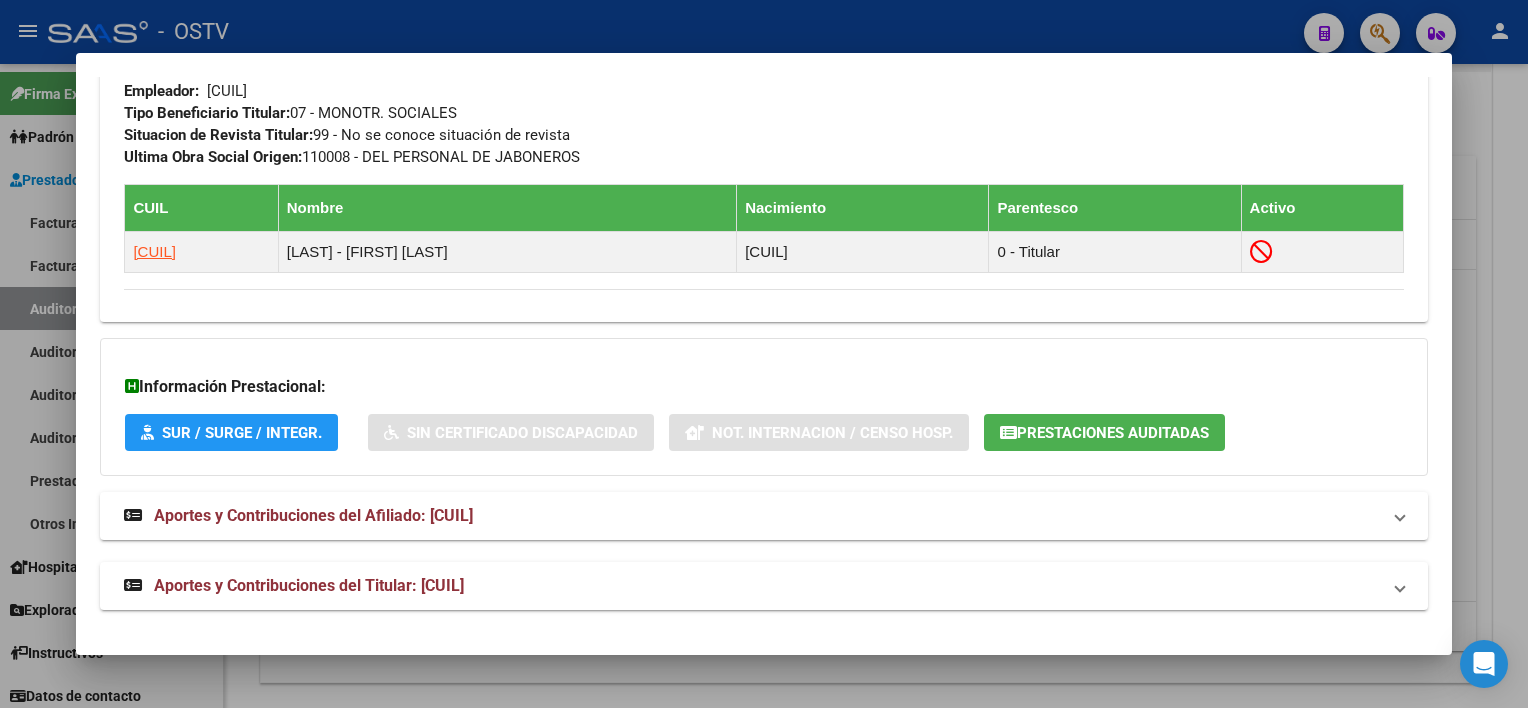 click at bounding box center (764, 354) 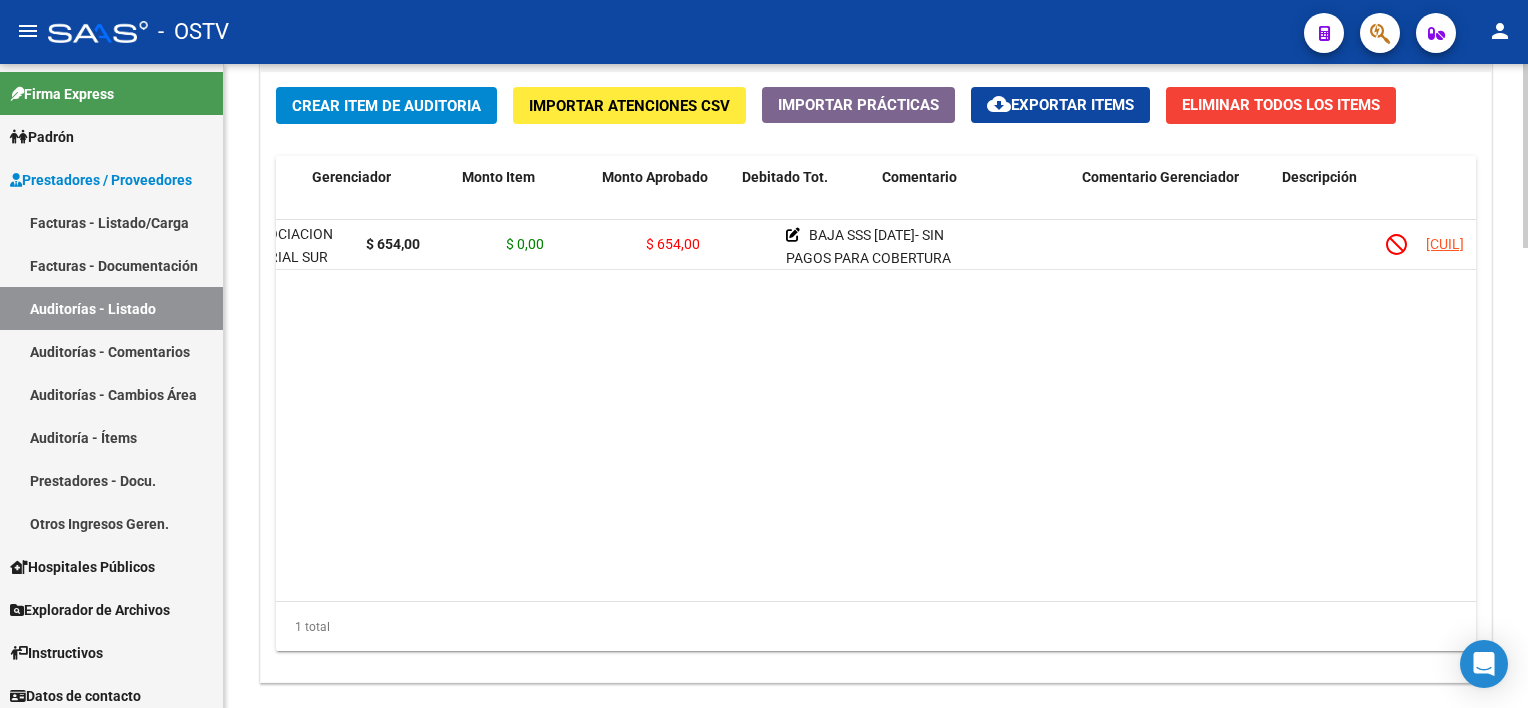scroll, scrollTop: 0, scrollLeft: 107, axis: horizontal 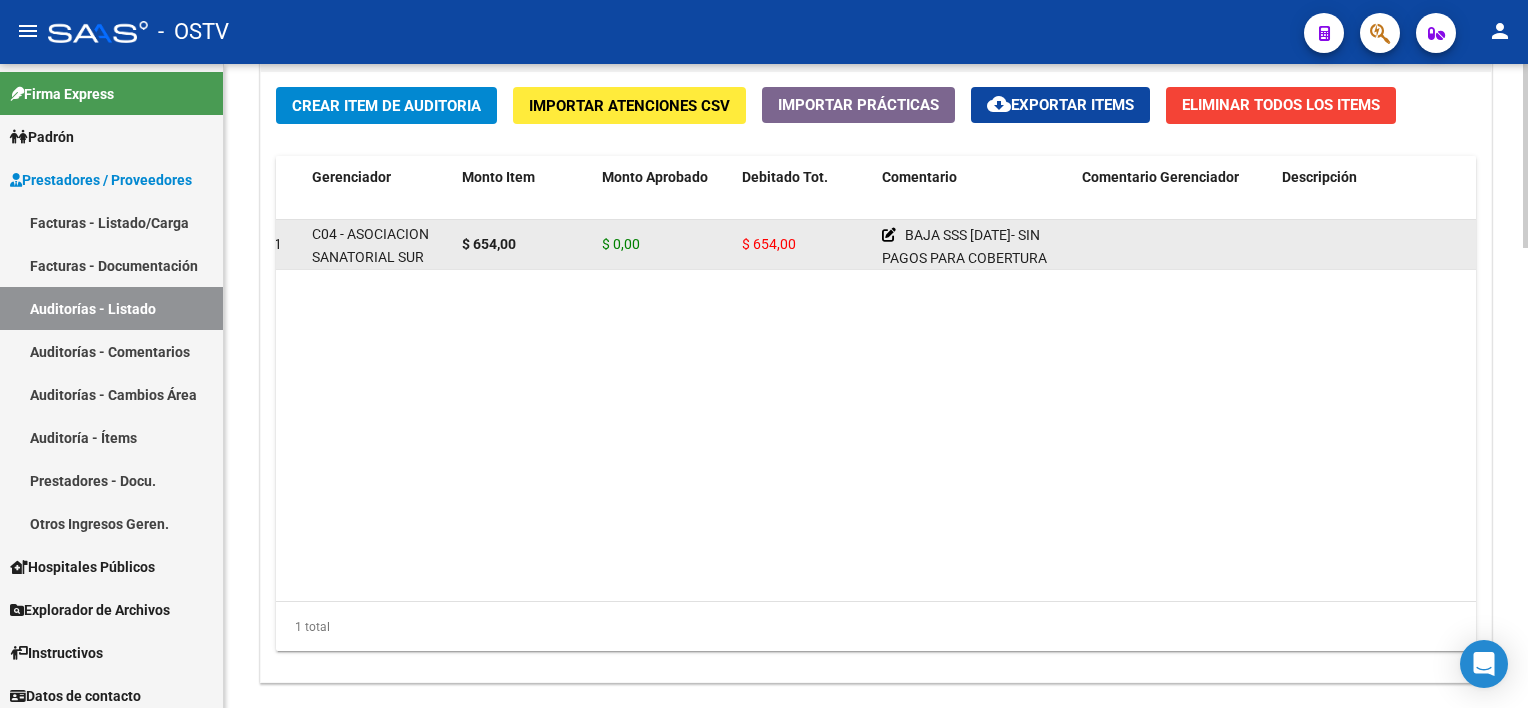 click on "BAJA SSS [DATE]- SIN PAGOS PARA COBERTURA" 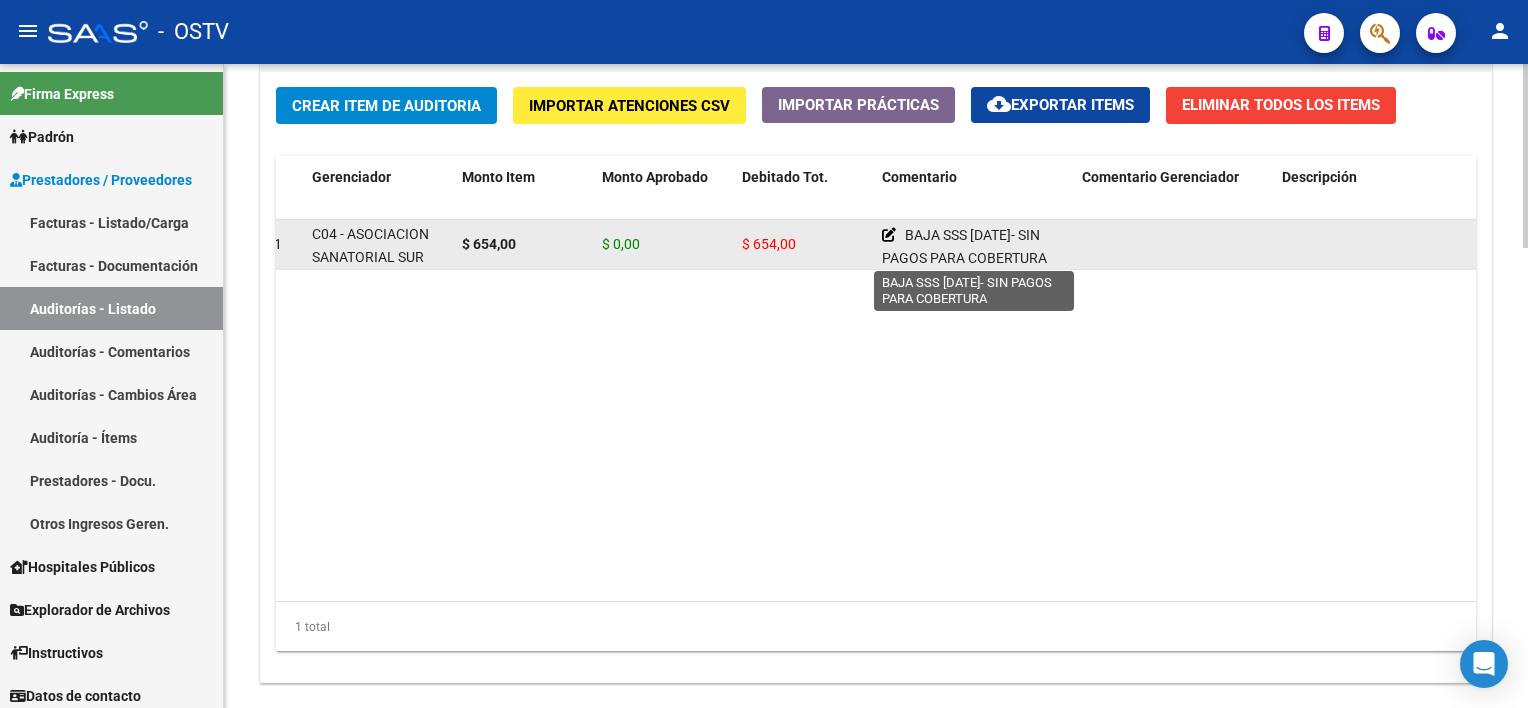 click 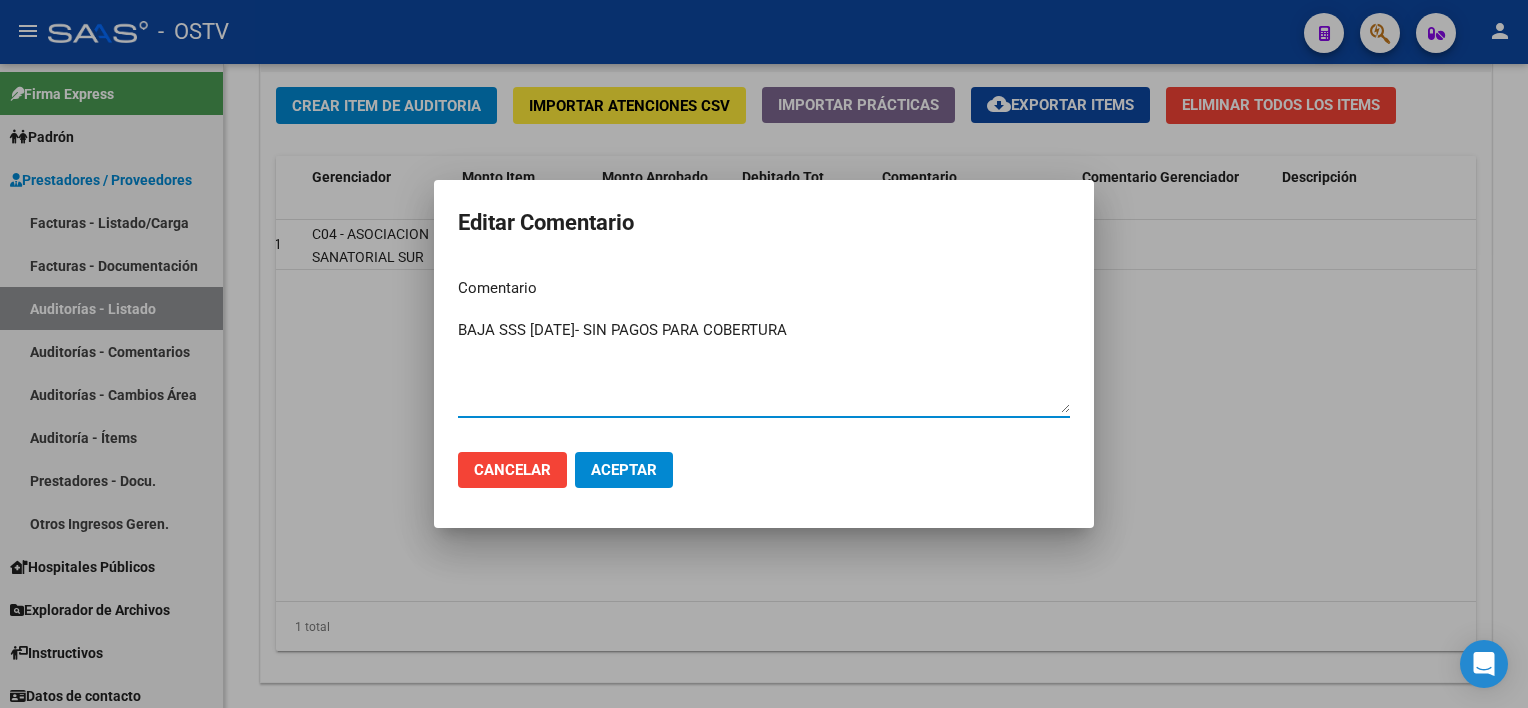 drag, startPoint x: 497, startPoint y: 327, endPoint x: 526, endPoint y: 327, distance: 29 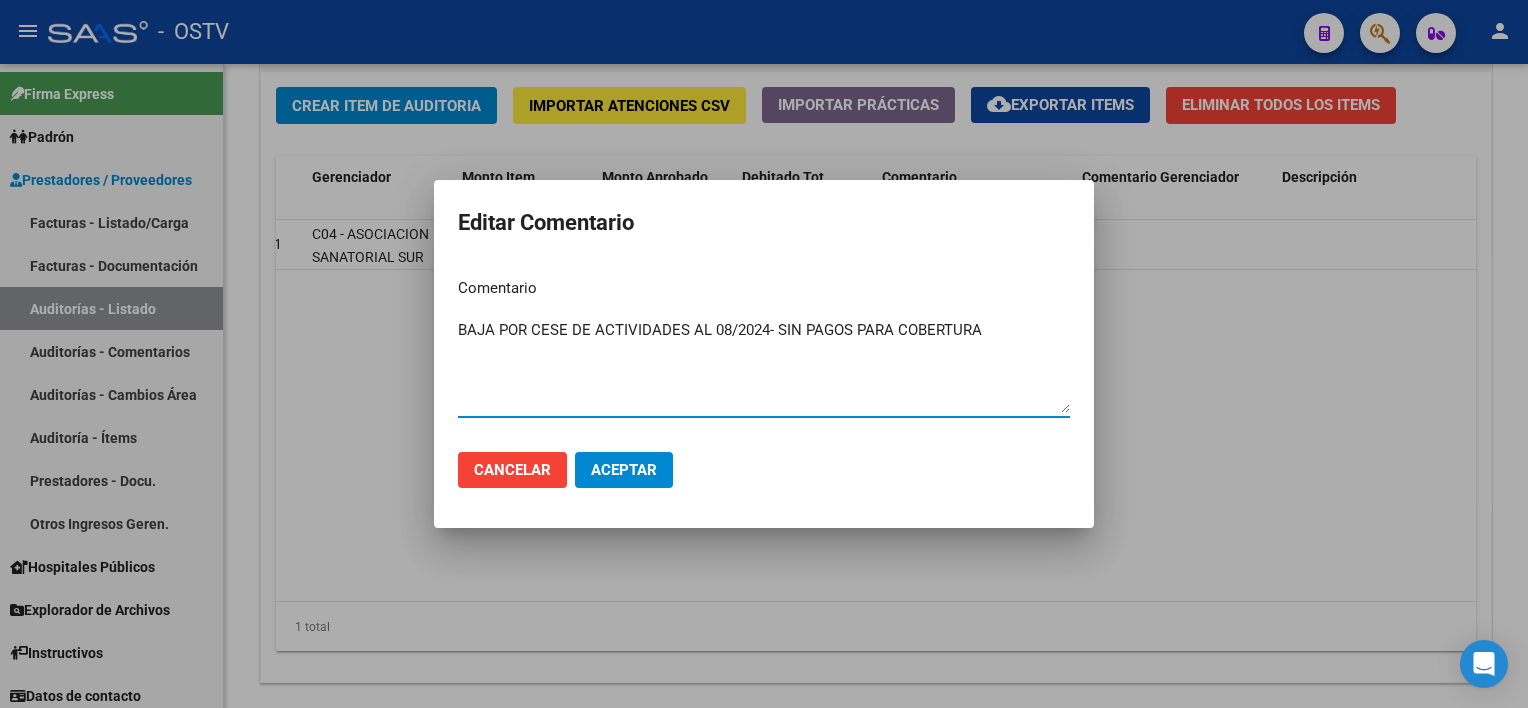click on "BAJA POR CESE DE ACTIVIDADES AL 08/2024- SIN PAGOS PARA COBERTURA" at bounding box center [764, 366] 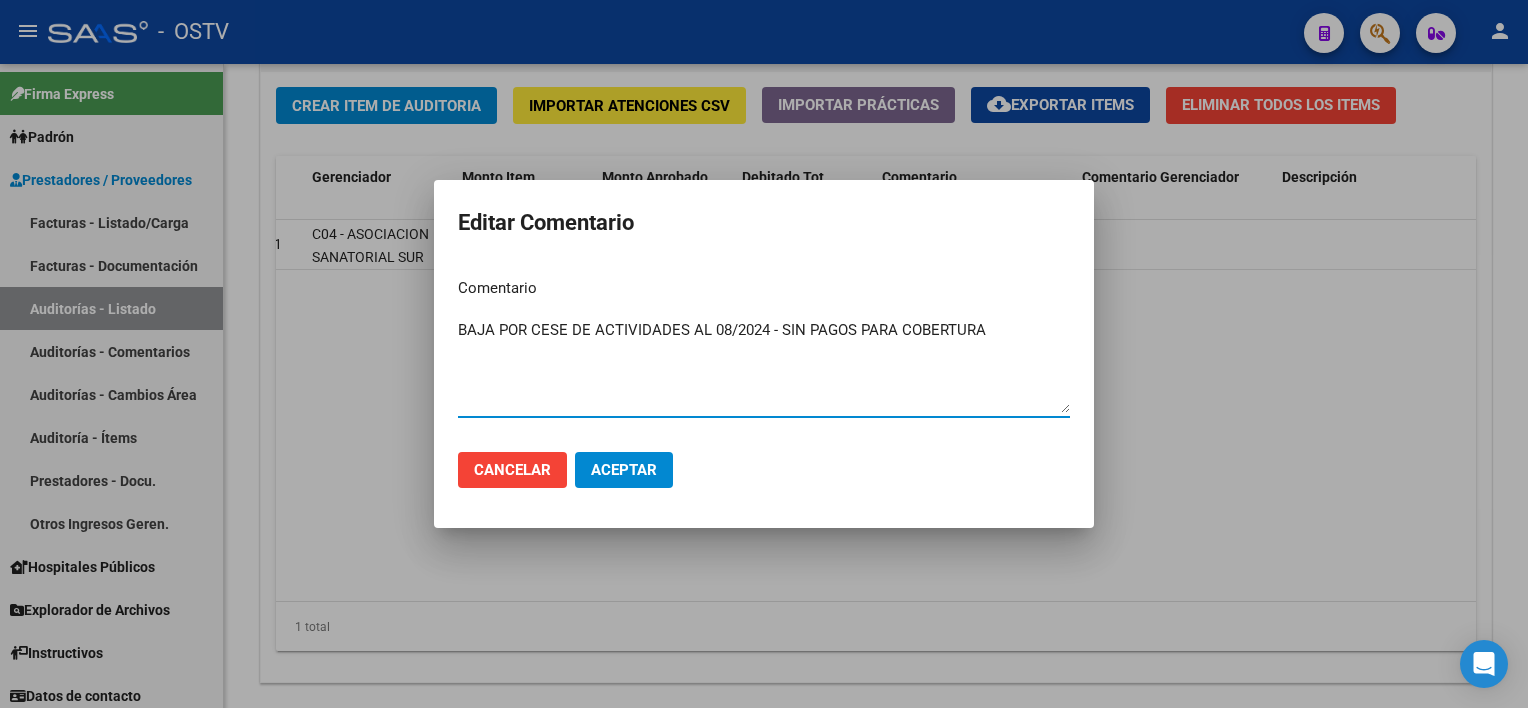 type on "BAJA POR CESE DE ACTIVIDADES AL 08/2024 - SIN PAGOS PARA COBERTURA" 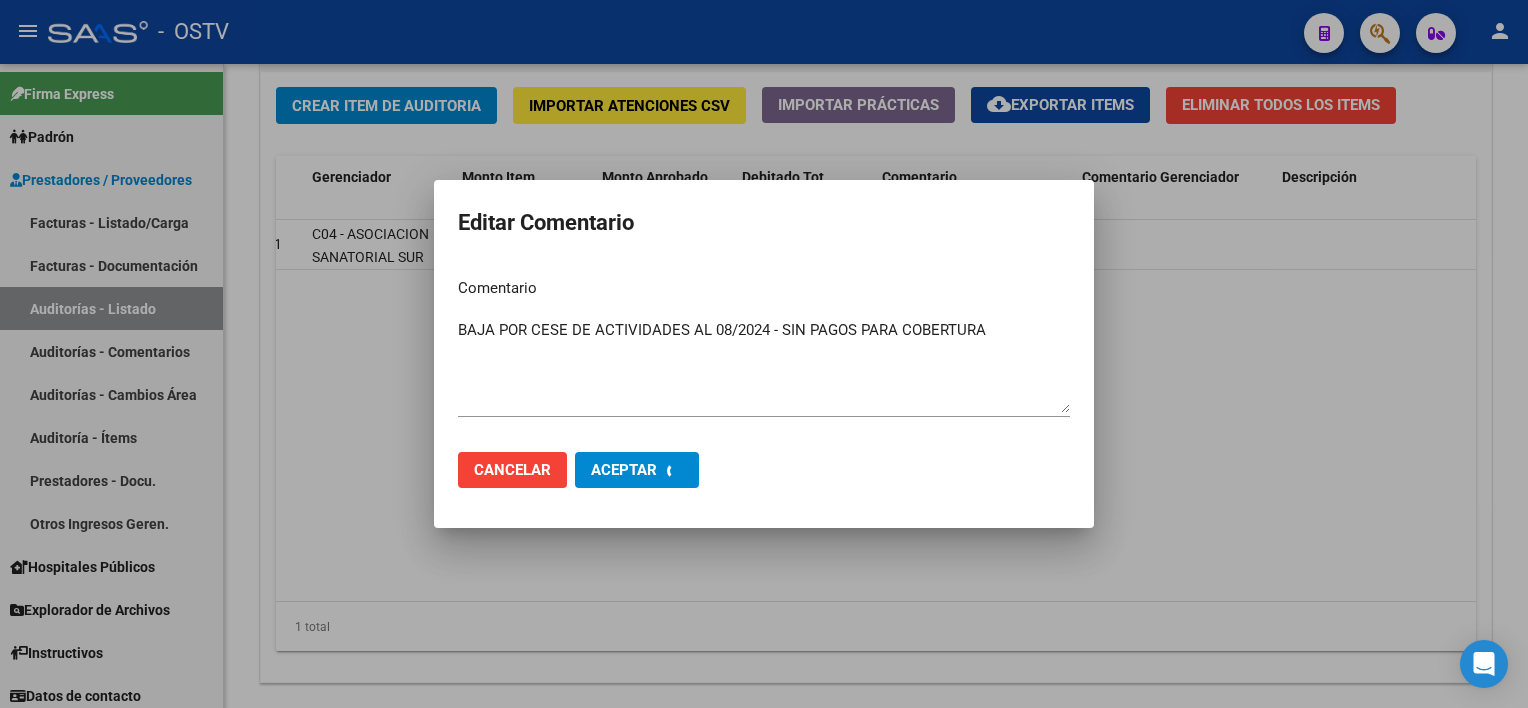 type 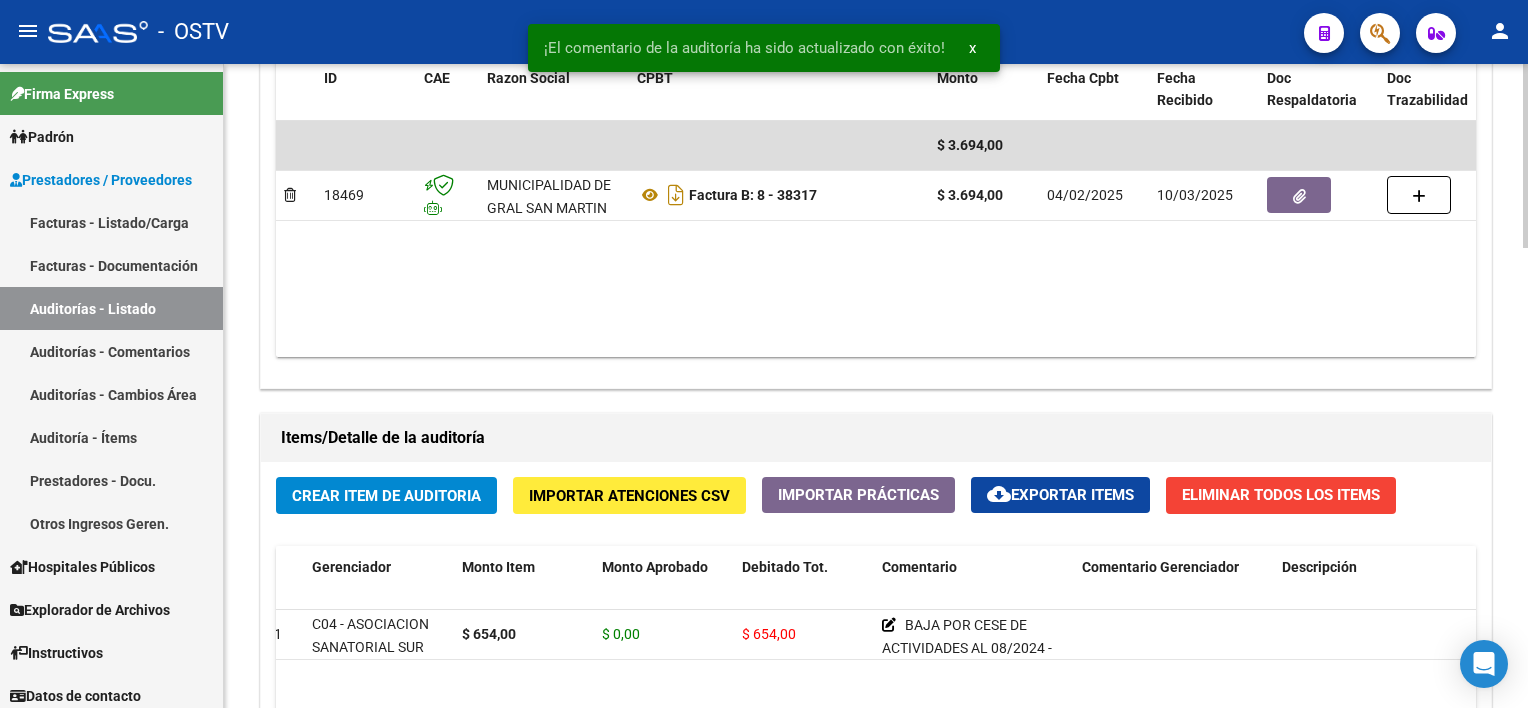 scroll, scrollTop: 1100, scrollLeft: 0, axis: vertical 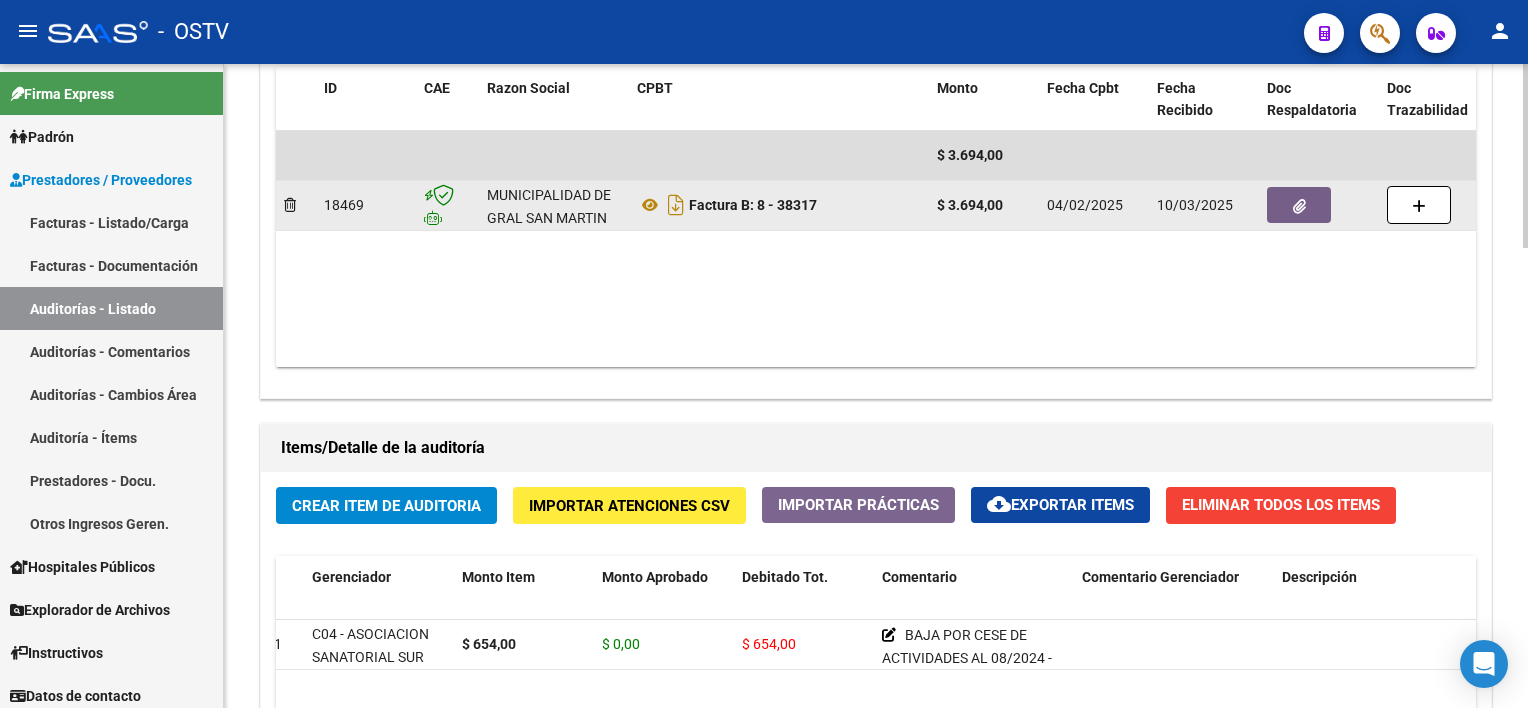 click 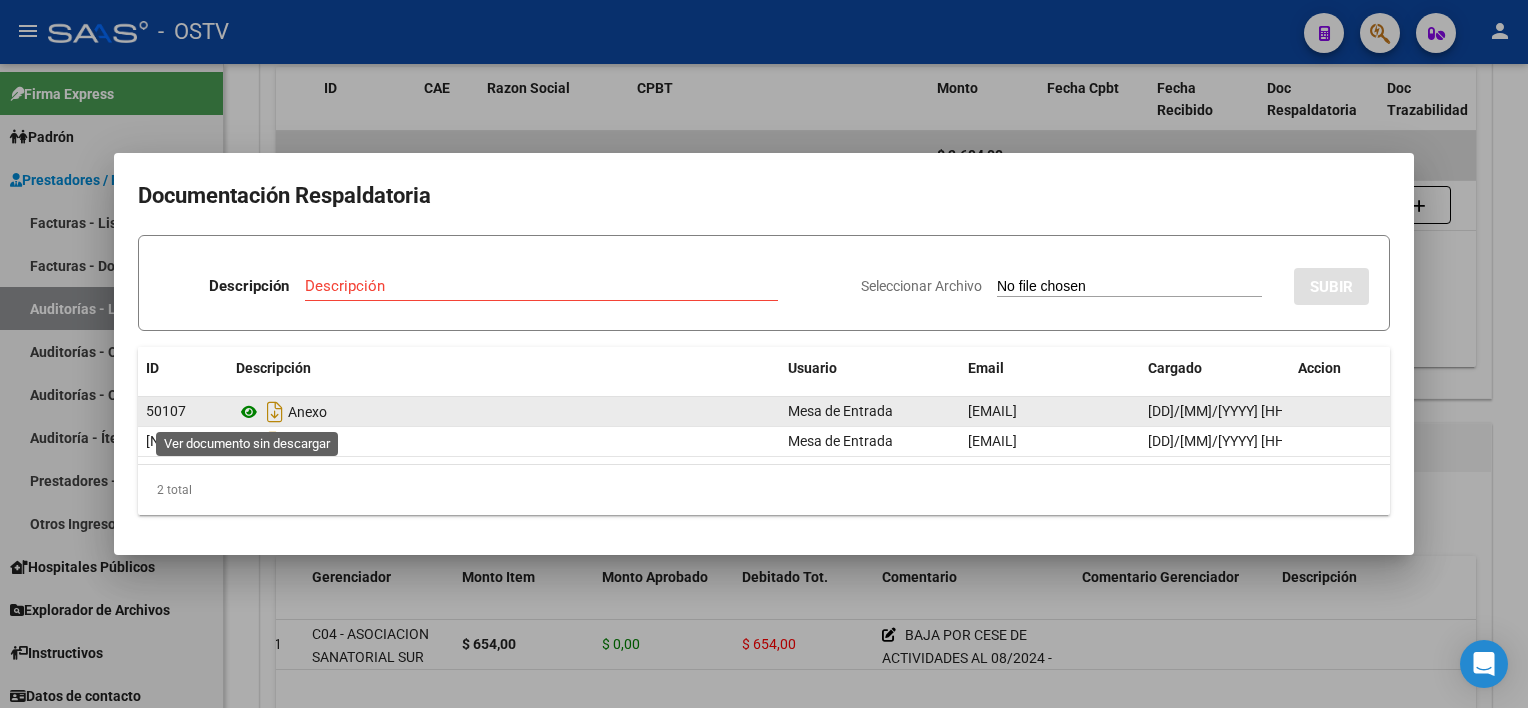 click 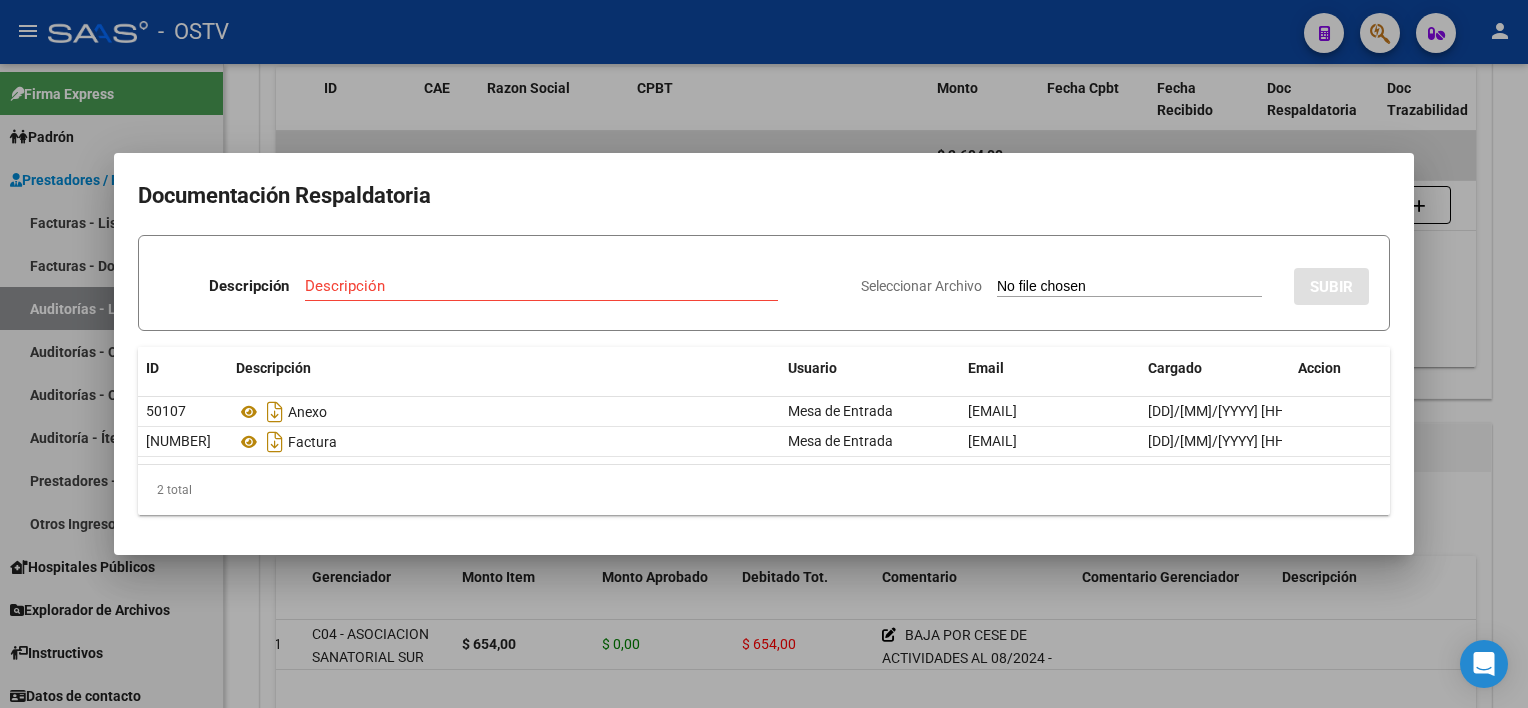 click at bounding box center [764, 354] 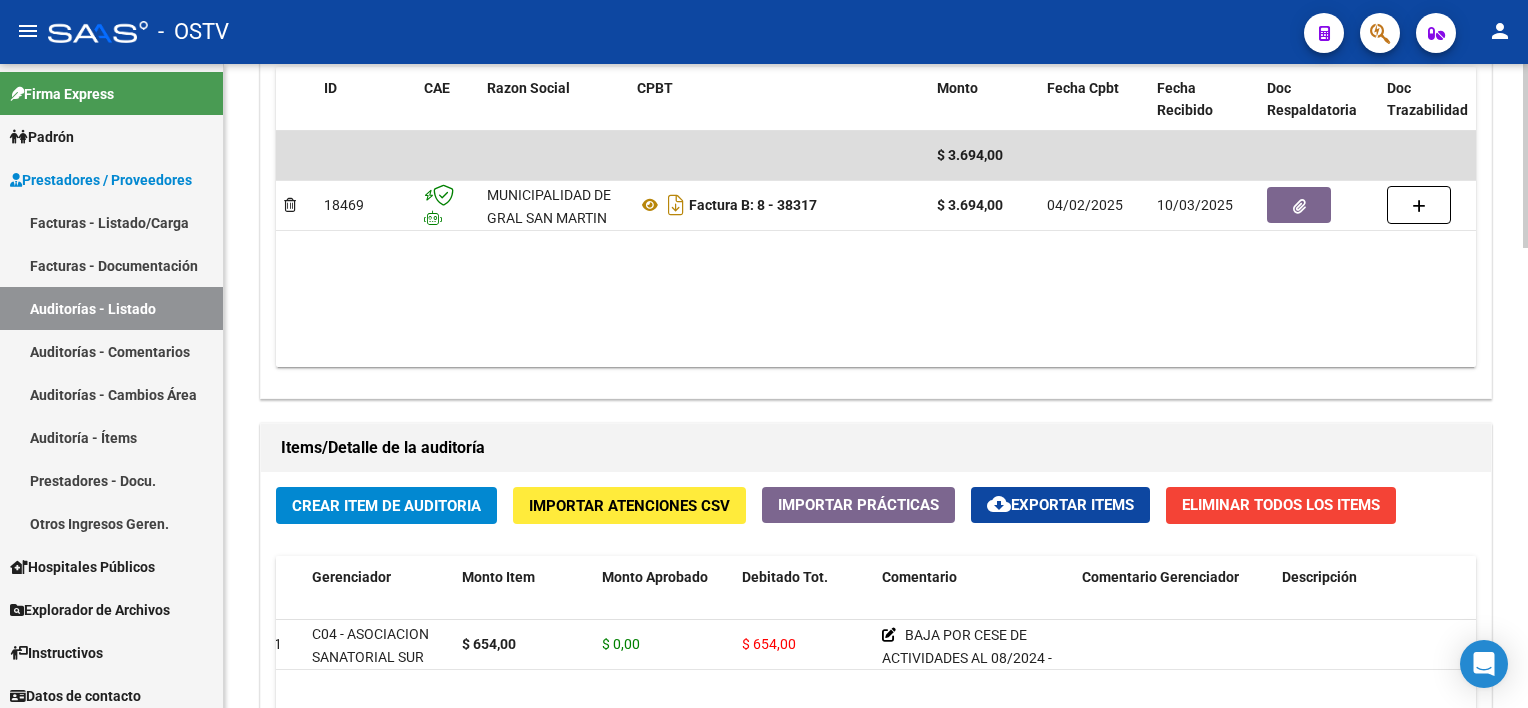 click on "Id Gerenciador Monto Item Monto Aprobado Debitado Tot. Comentario Comentario Gerenciador Descripción Afiliado Estado CUIL Documento Nombre Completo Fec. Prestación Atencion Tipo Nomenclador Código Nomenclador Nombre Usuario Creado Area Creado Area Modificado [NUMBER] C04 - ASOCIACION SANATORIAL SUR (GBA SUR) $ 654,00 $ 0,00 $ 654,00 [CUIL] [DOCUMENT_NUMBER] [LAST] undefined [DATE] Ambulatorio Control y Gestion Hospitales Públicos (OSTV) [DATE] Hospitales de Autogestión 1 total 1" 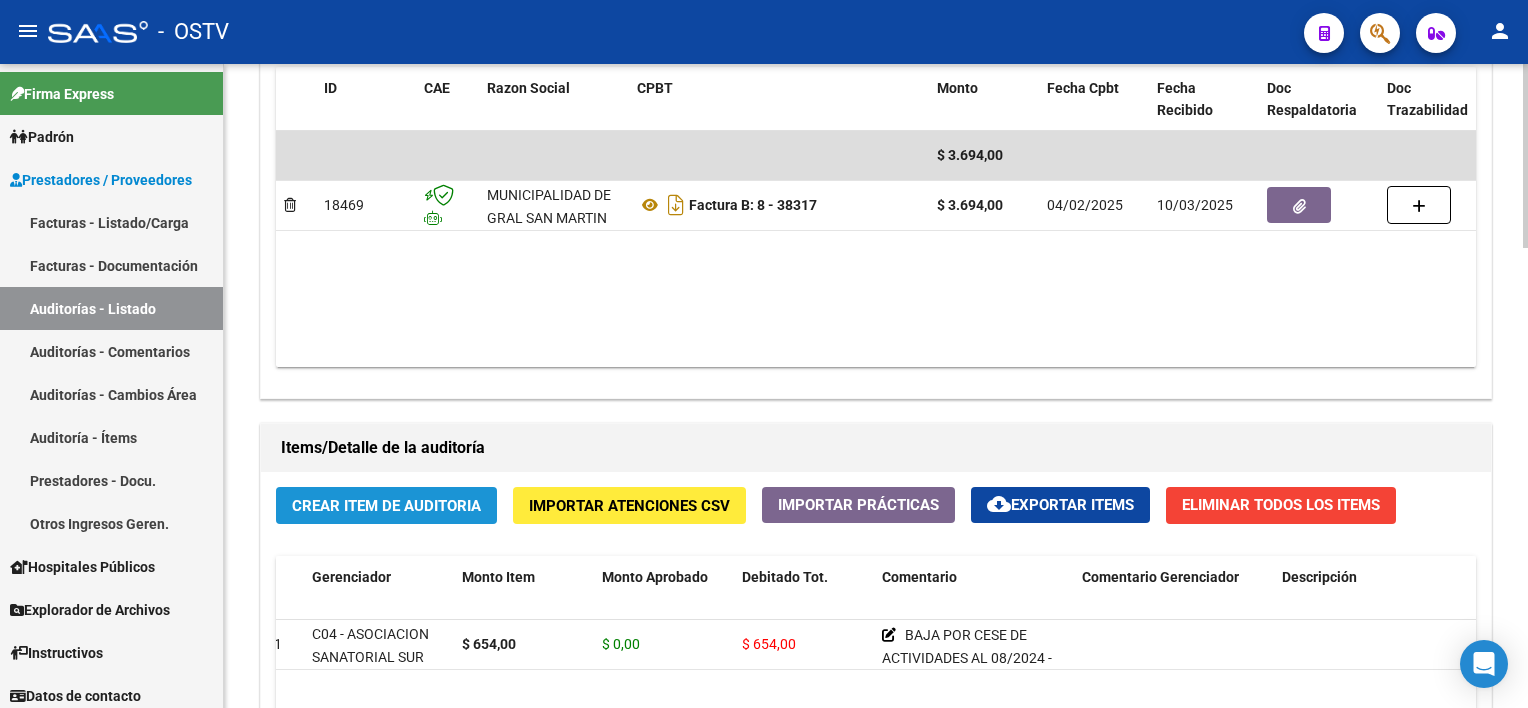 click on "Crear Item de Auditoria" 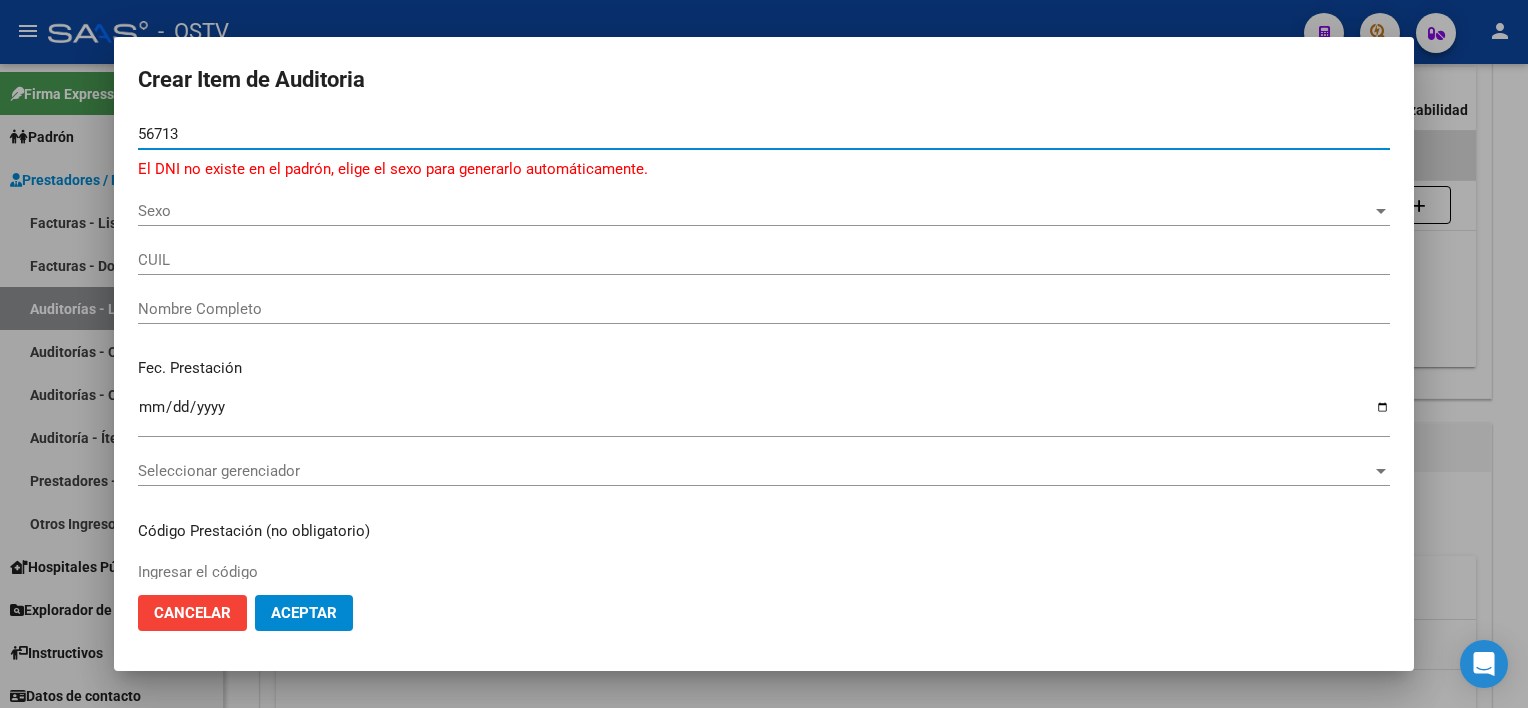 type on "[NUMBER]" 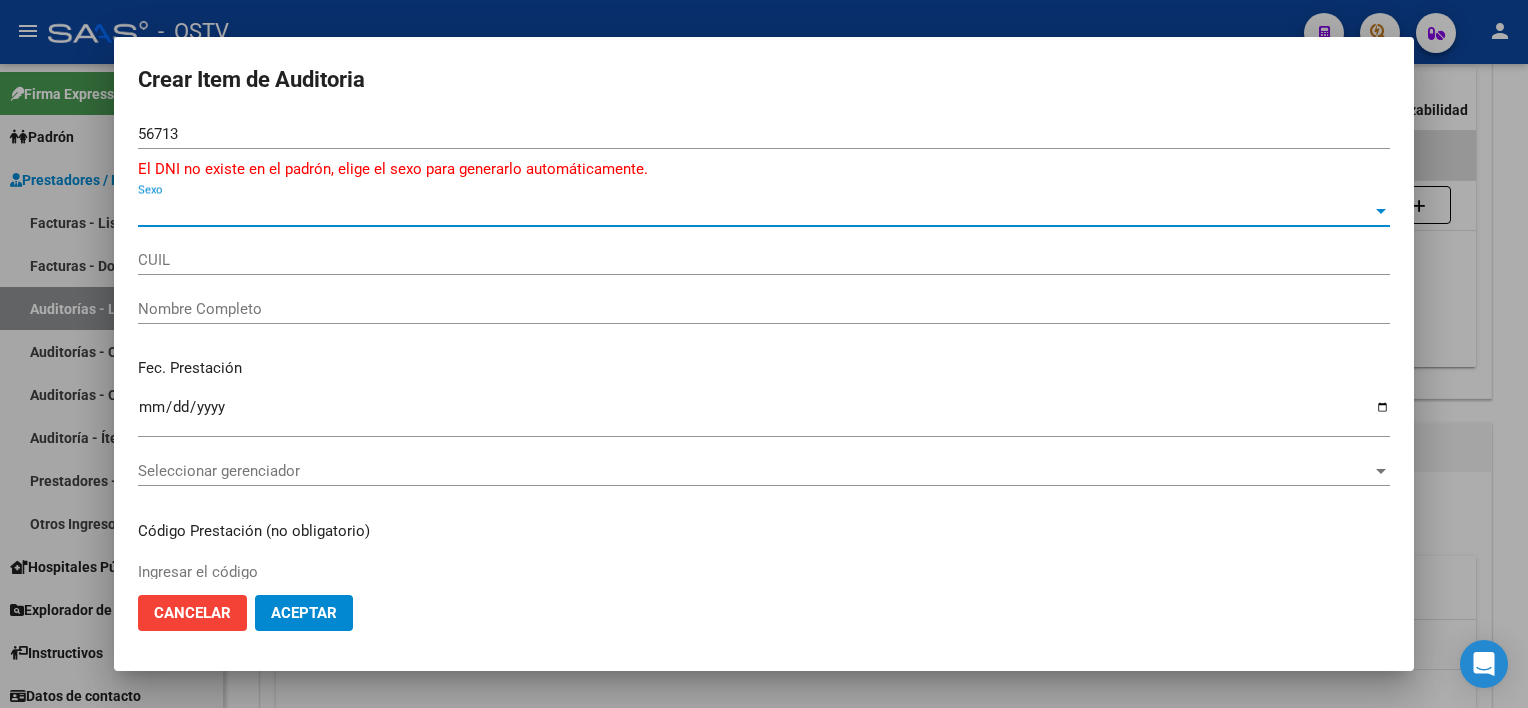 click on "Sexo" at bounding box center [755, 211] 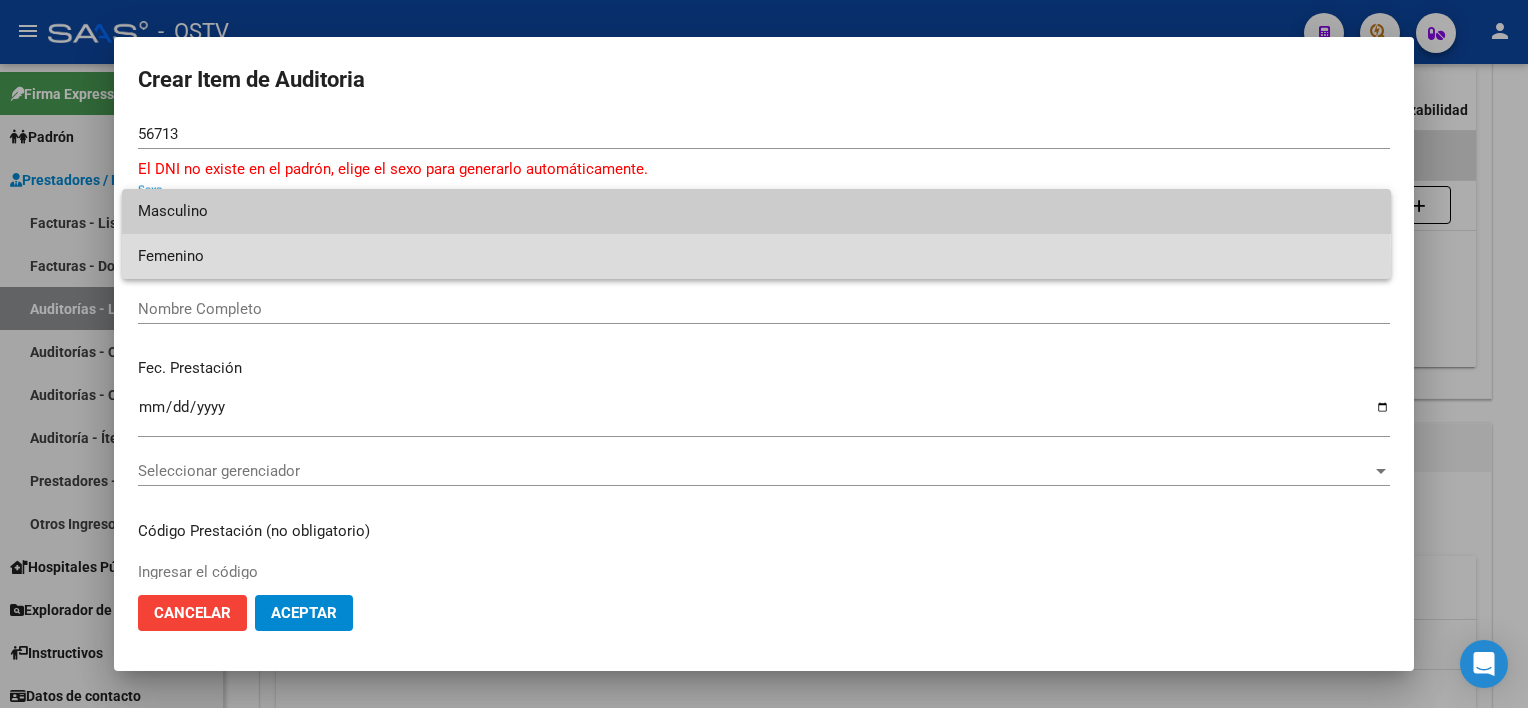 click on "Femenino" at bounding box center (756, 256) 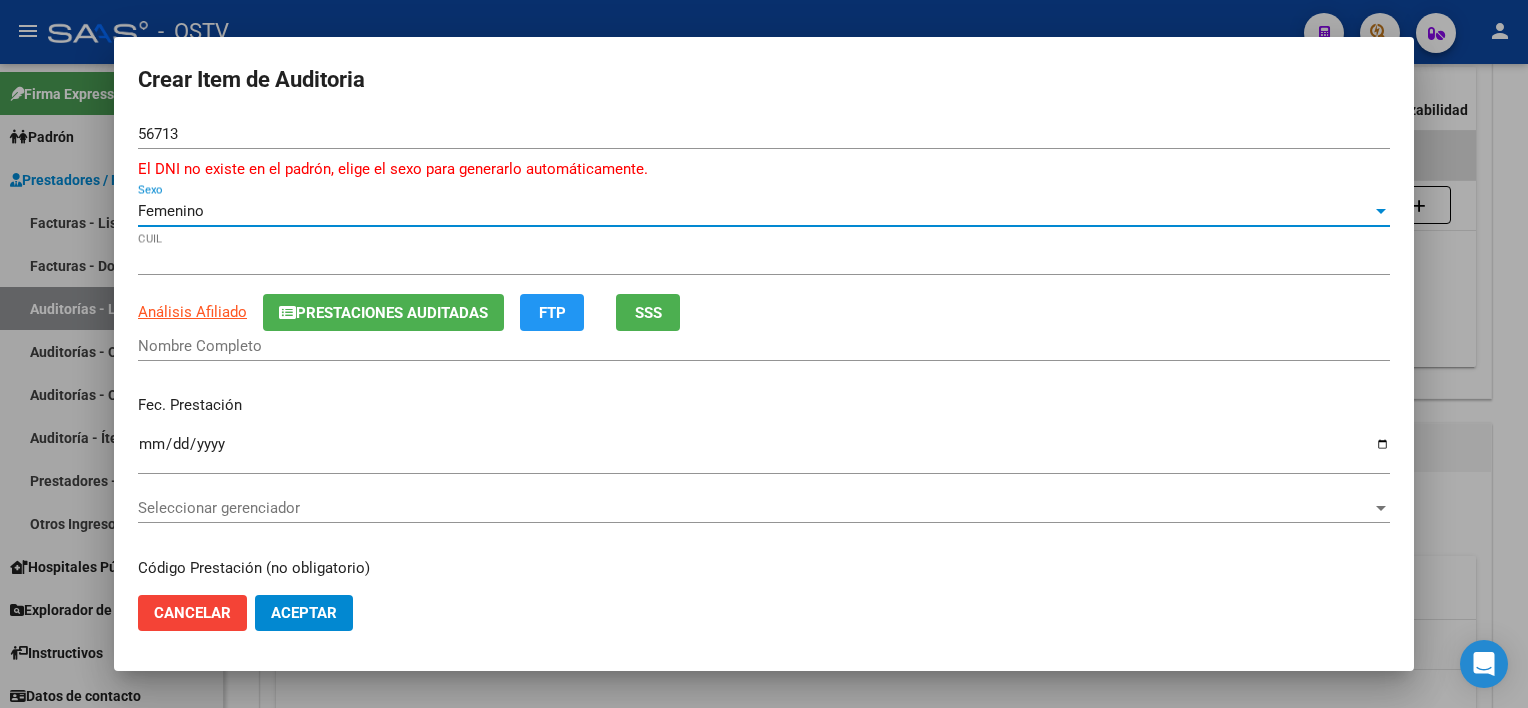 type on "CARAM EMMA MARTINA AILIN" 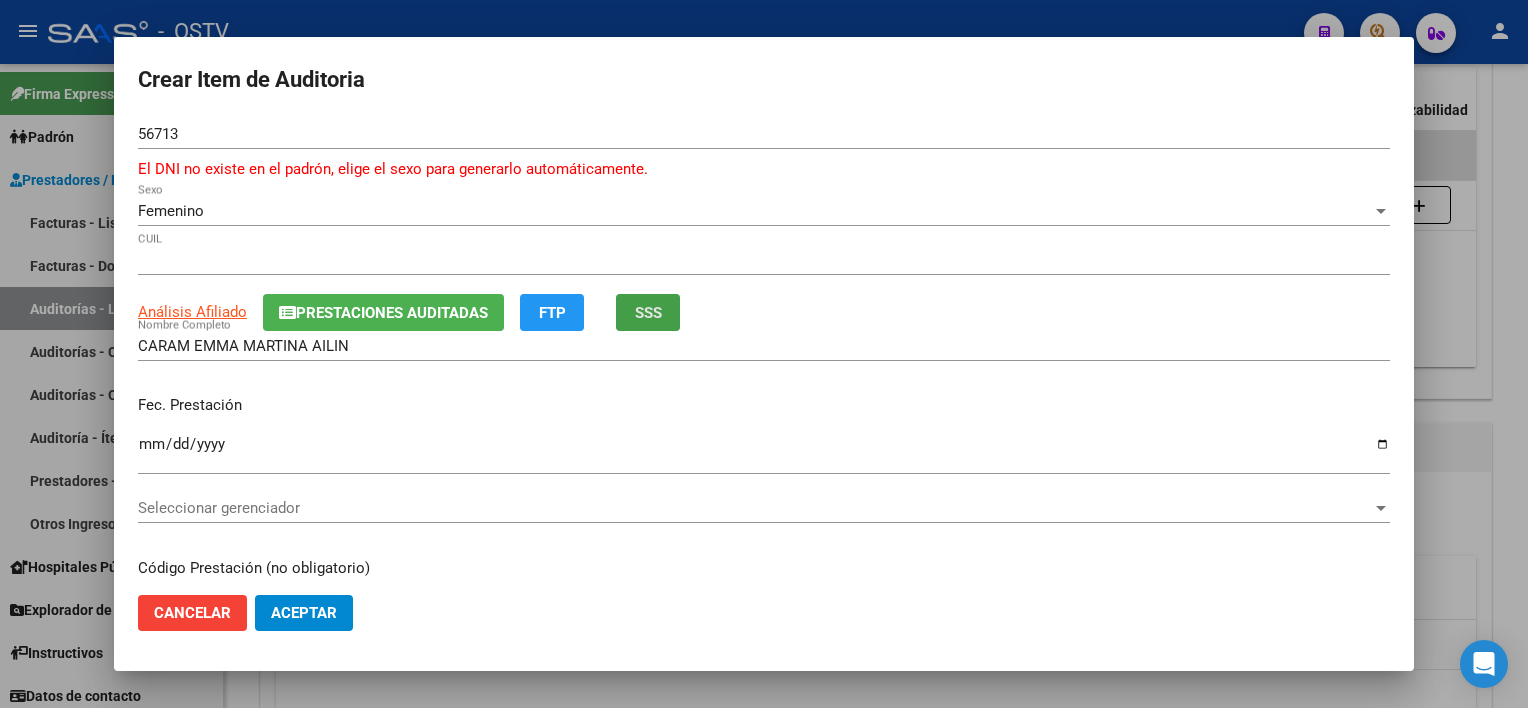 click on "SSS" 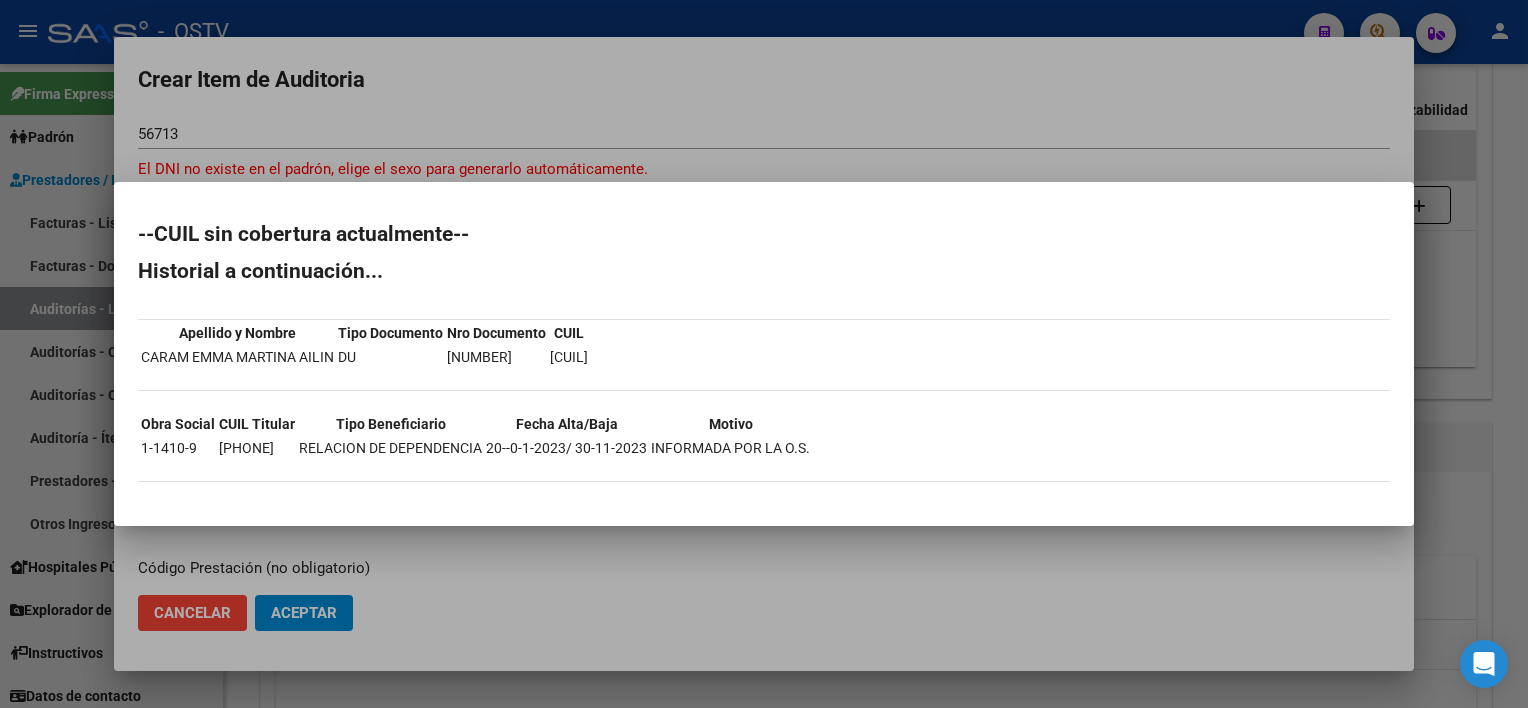 click at bounding box center [764, 354] 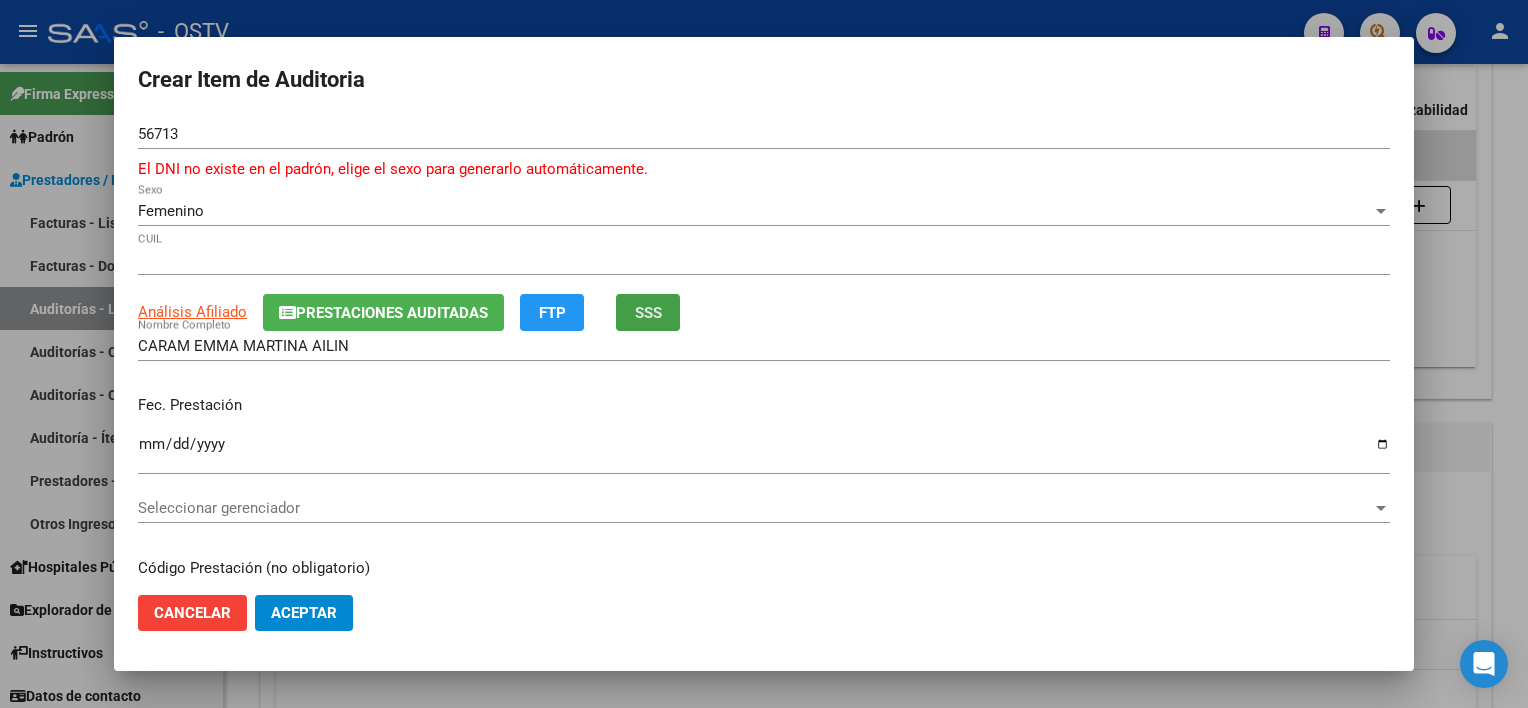 click on "SSS" 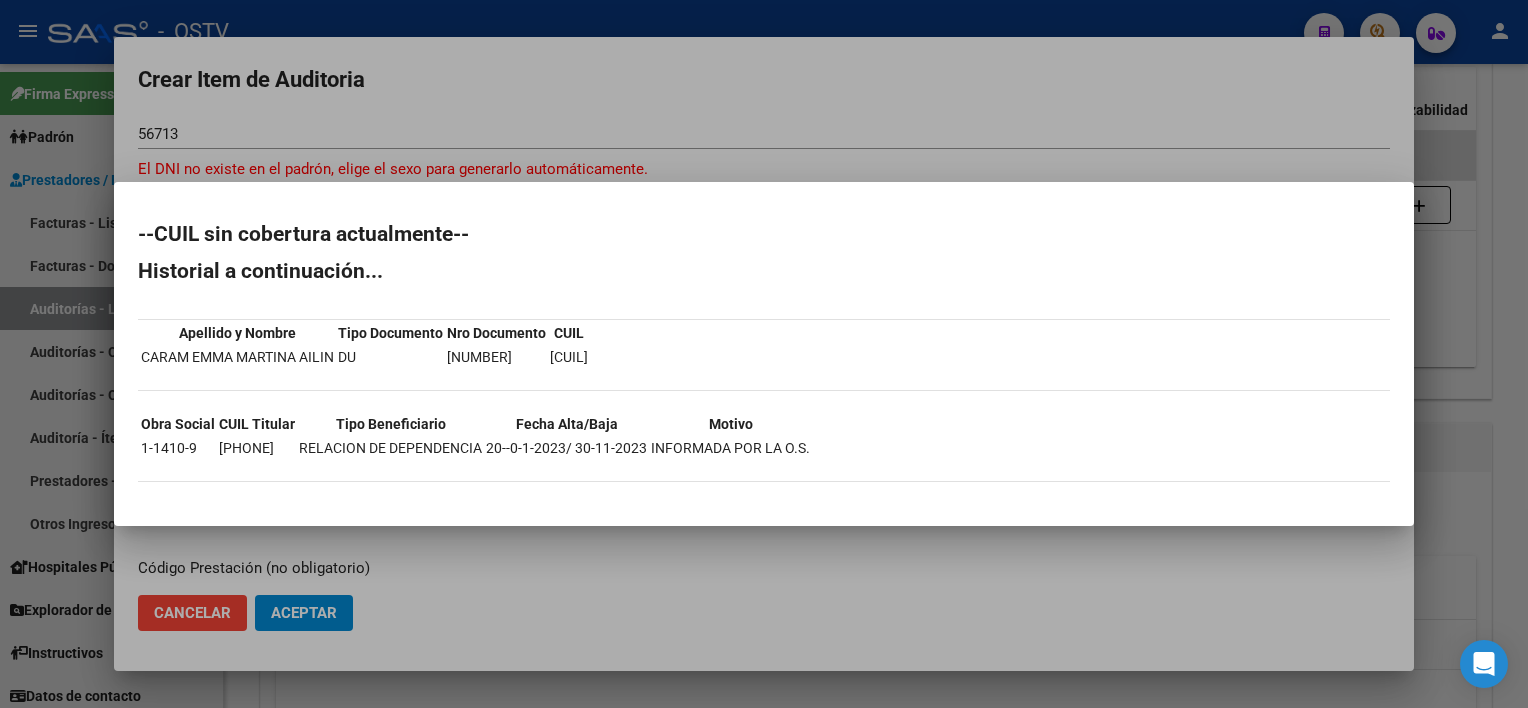 click at bounding box center (764, 354) 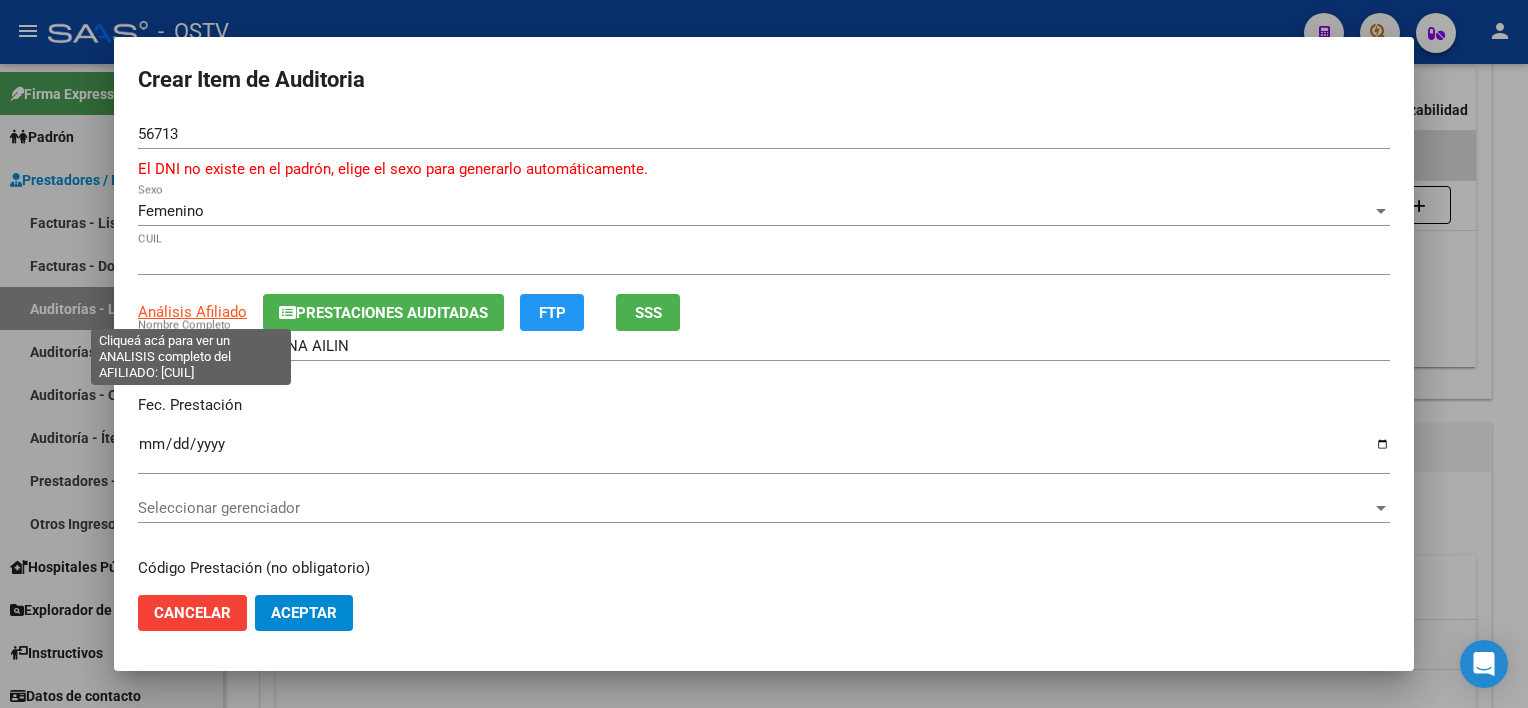 click on "Análisis Afiliado" 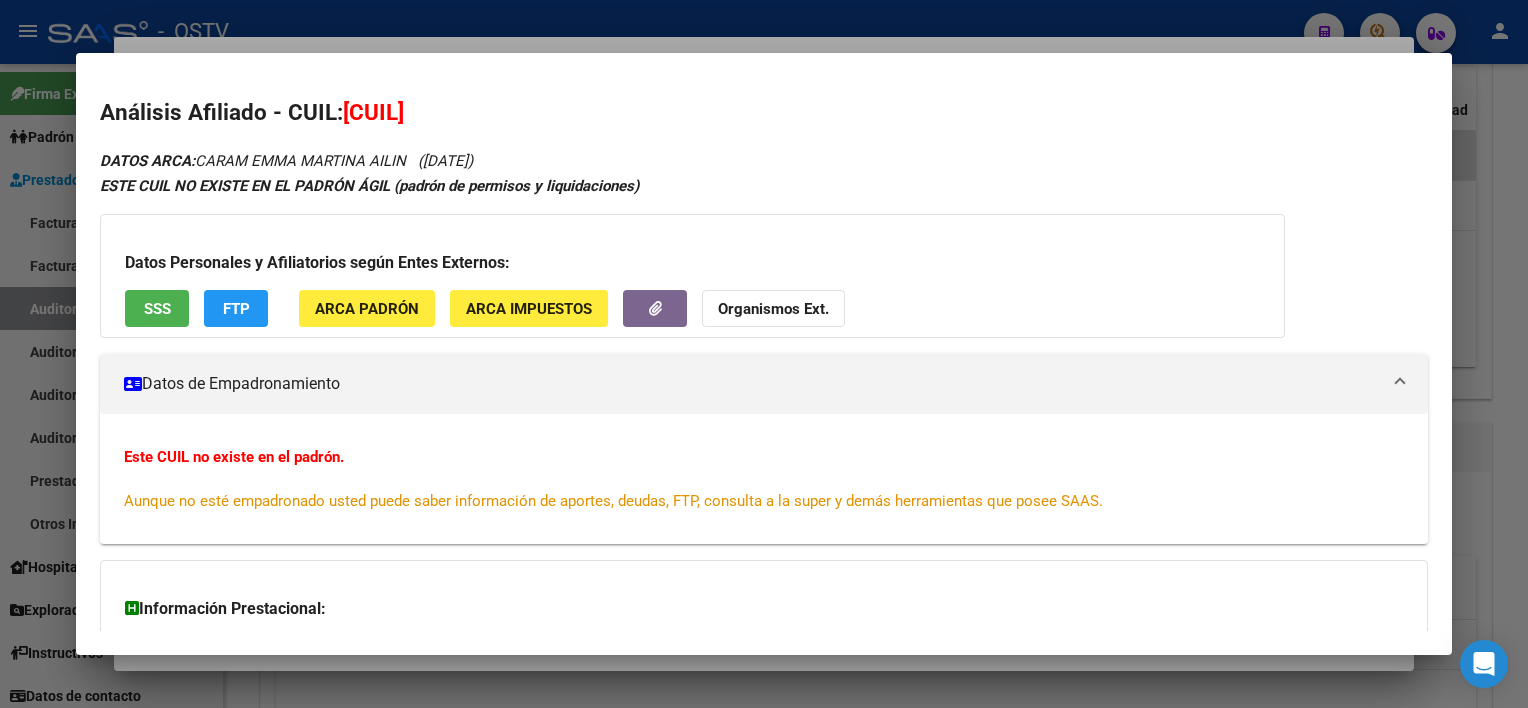 click on "Organismos Ext." 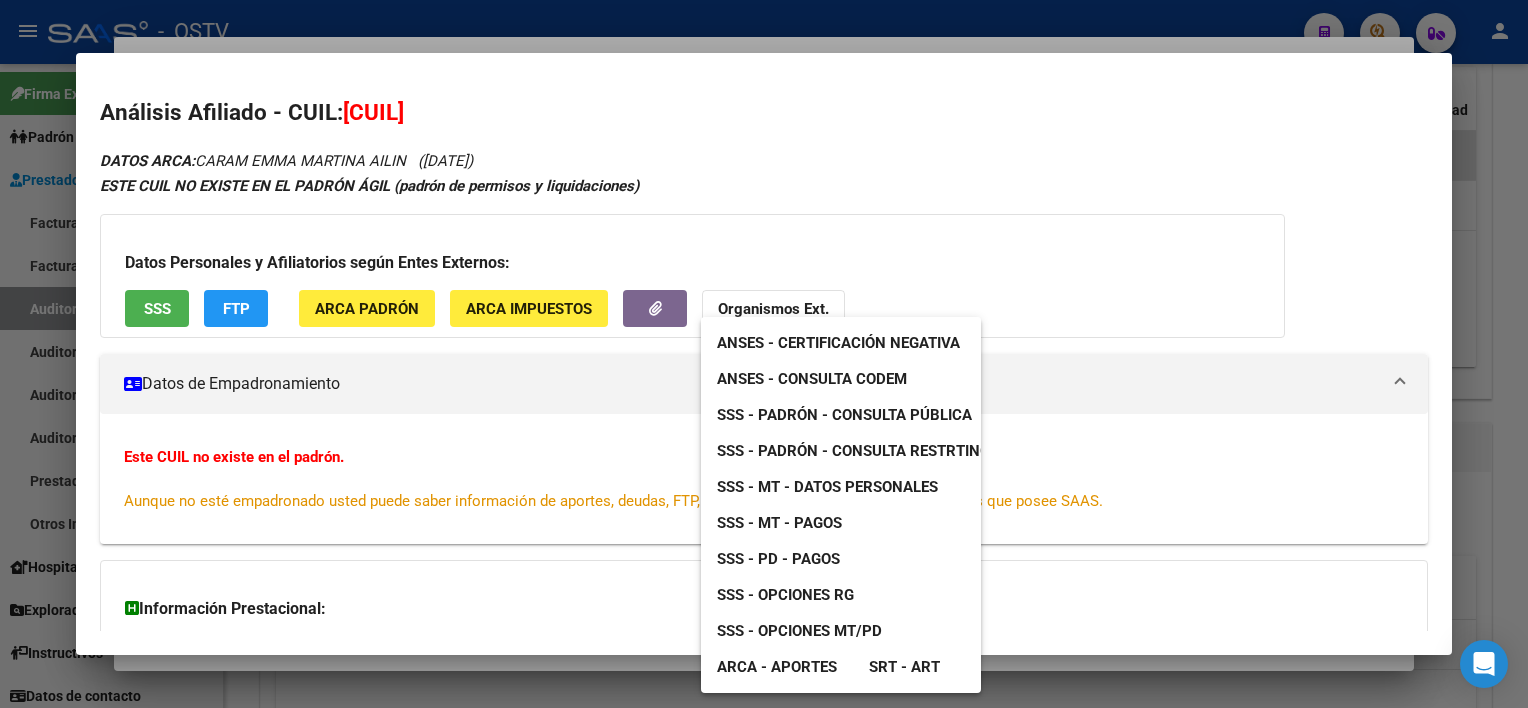 click on "ANSES - Consulta CODEM" at bounding box center [812, 379] 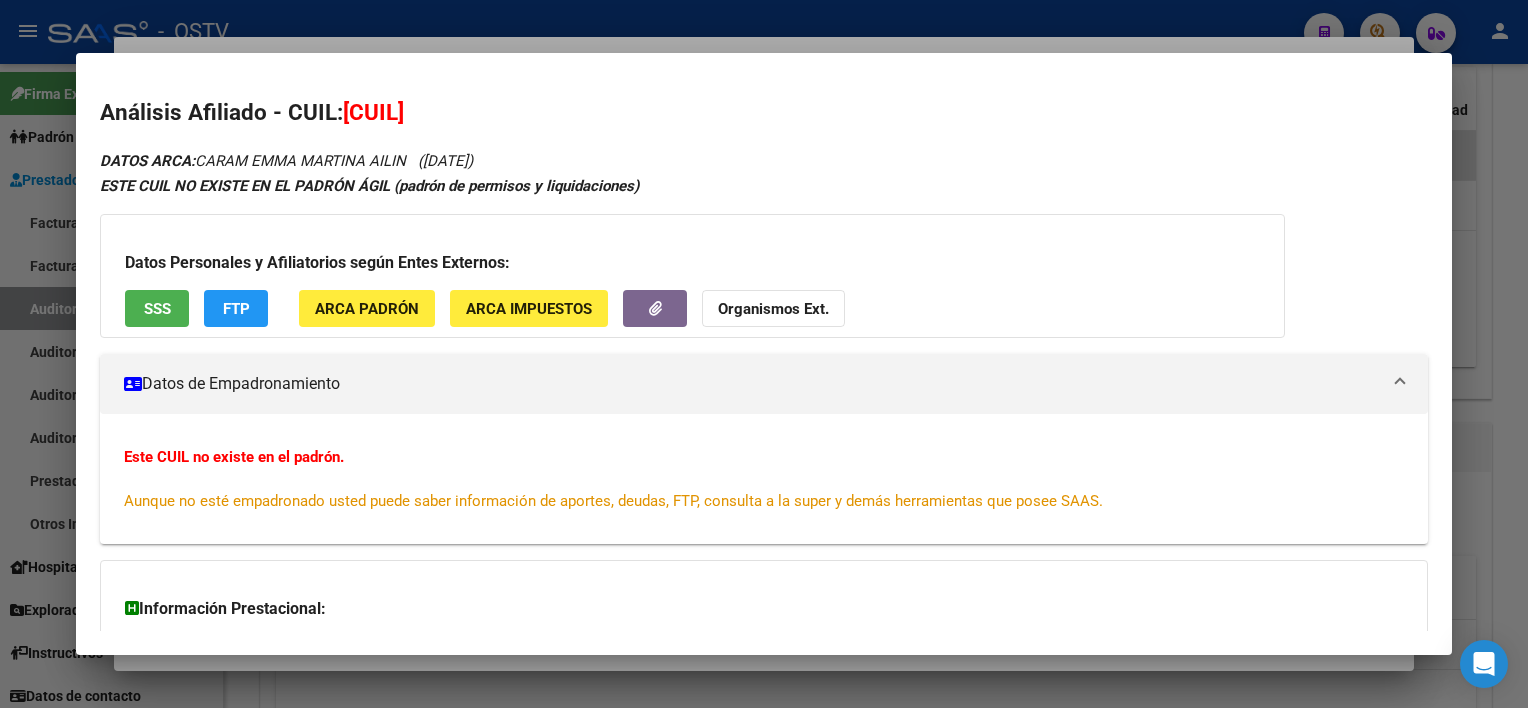 drag, startPoint x: 373, startPoint y: 108, endPoint x: 474, endPoint y: 108, distance: 101 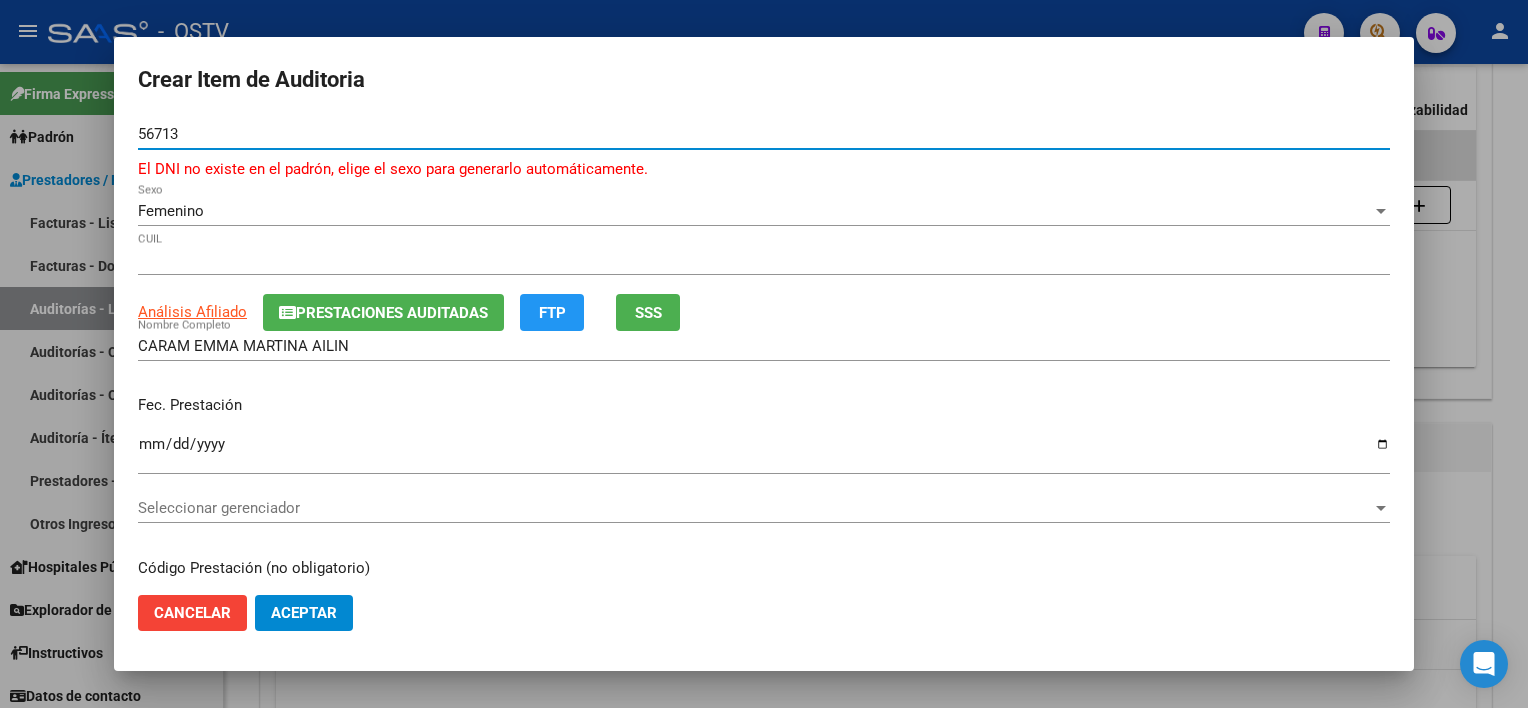 drag, startPoint x: 222, startPoint y: 126, endPoint x: 14, endPoint y: 111, distance: 208.54016 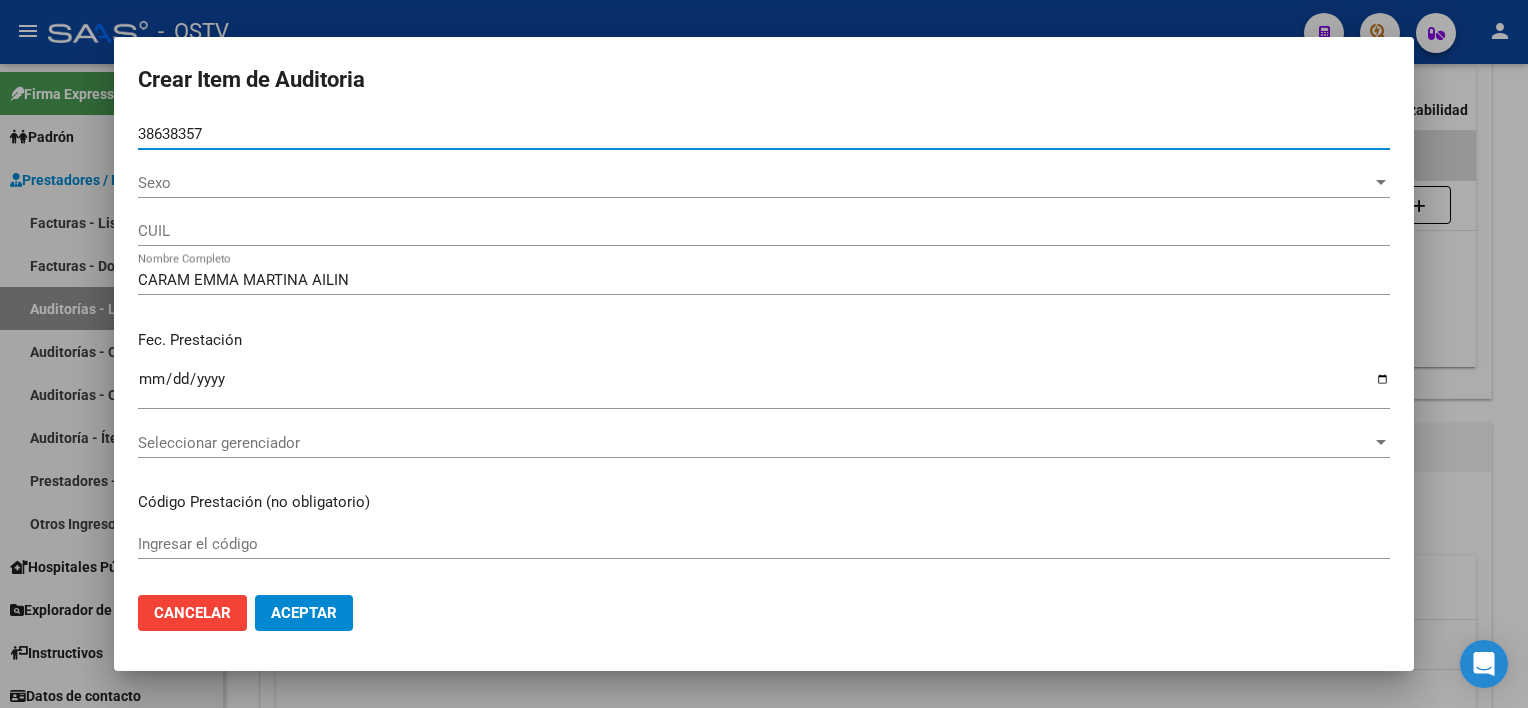 type on "[CUIL]" 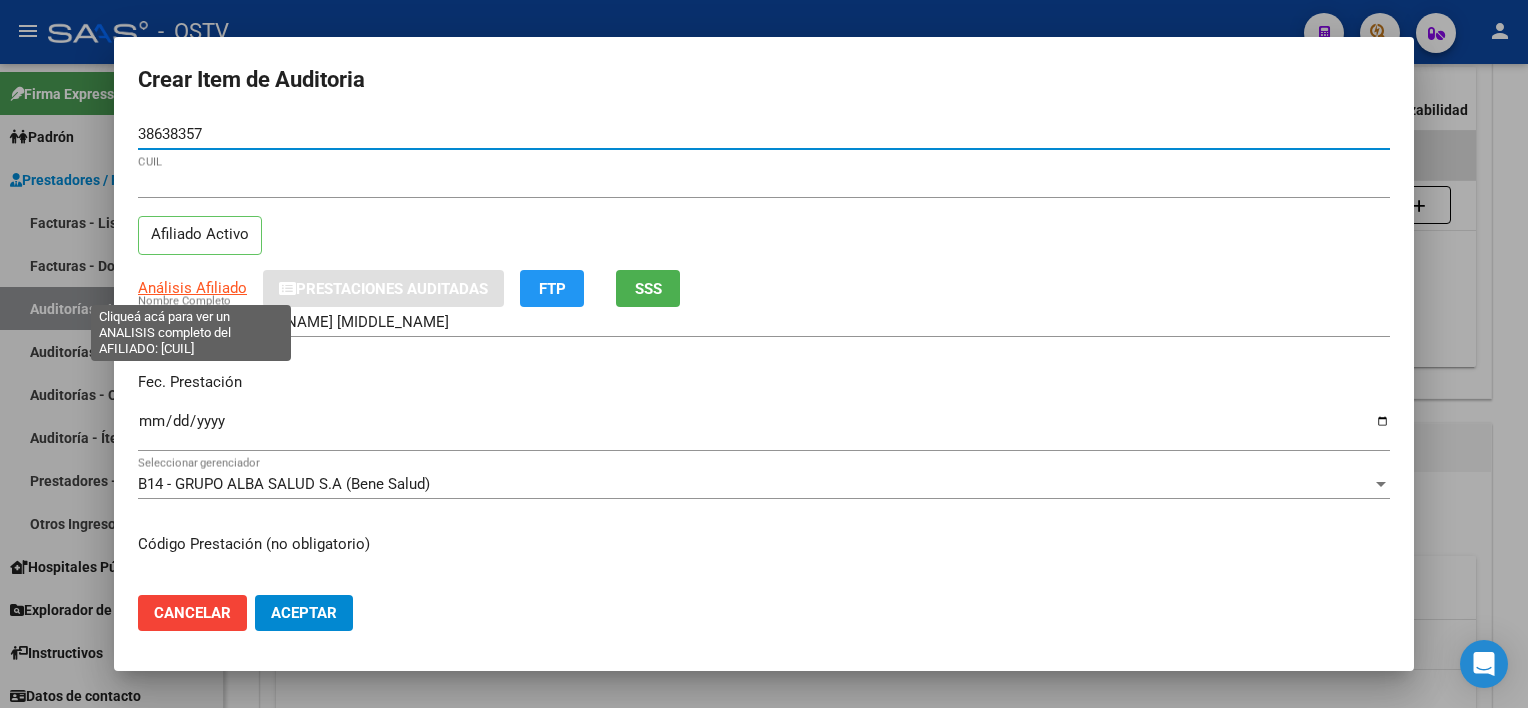type on "38638357" 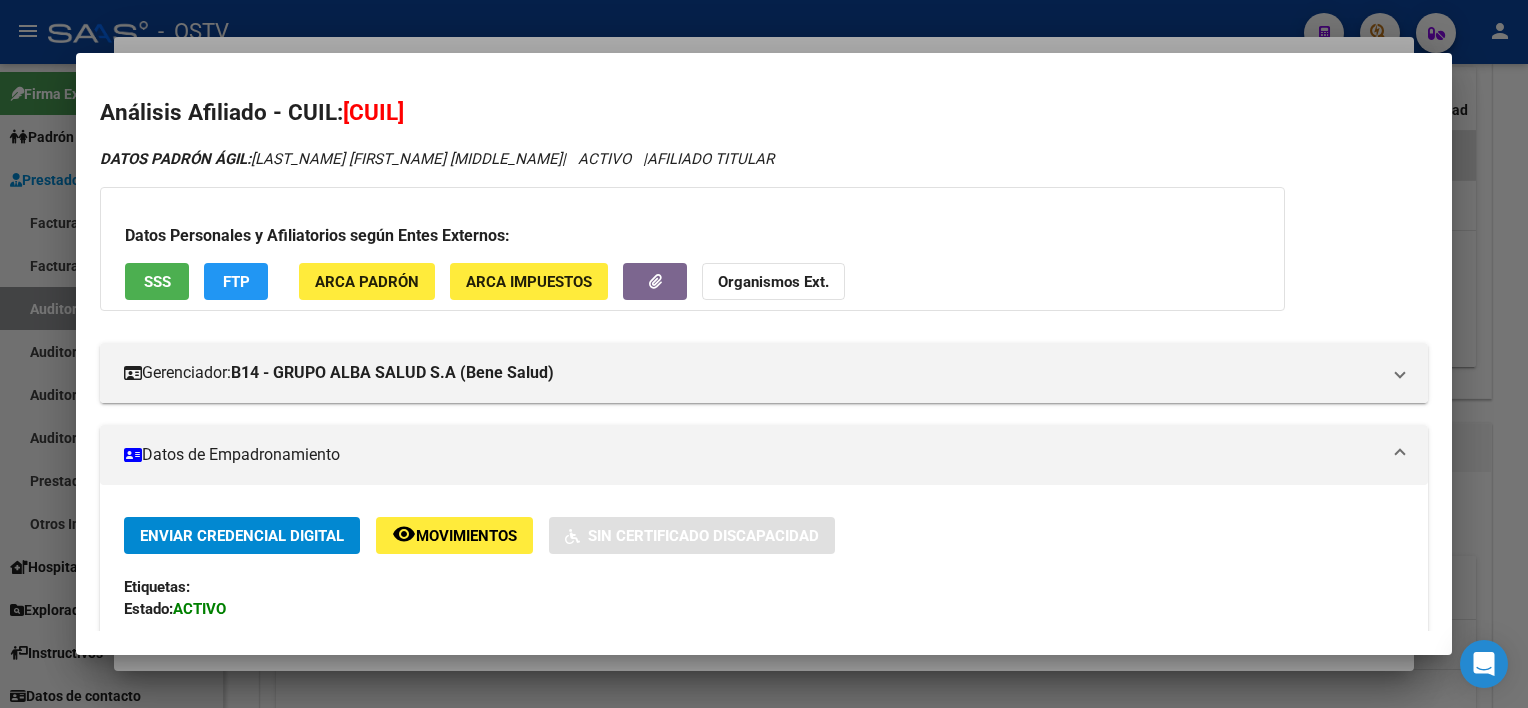 scroll, scrollTop: 300, scrollLeft: 0, axis: vertical 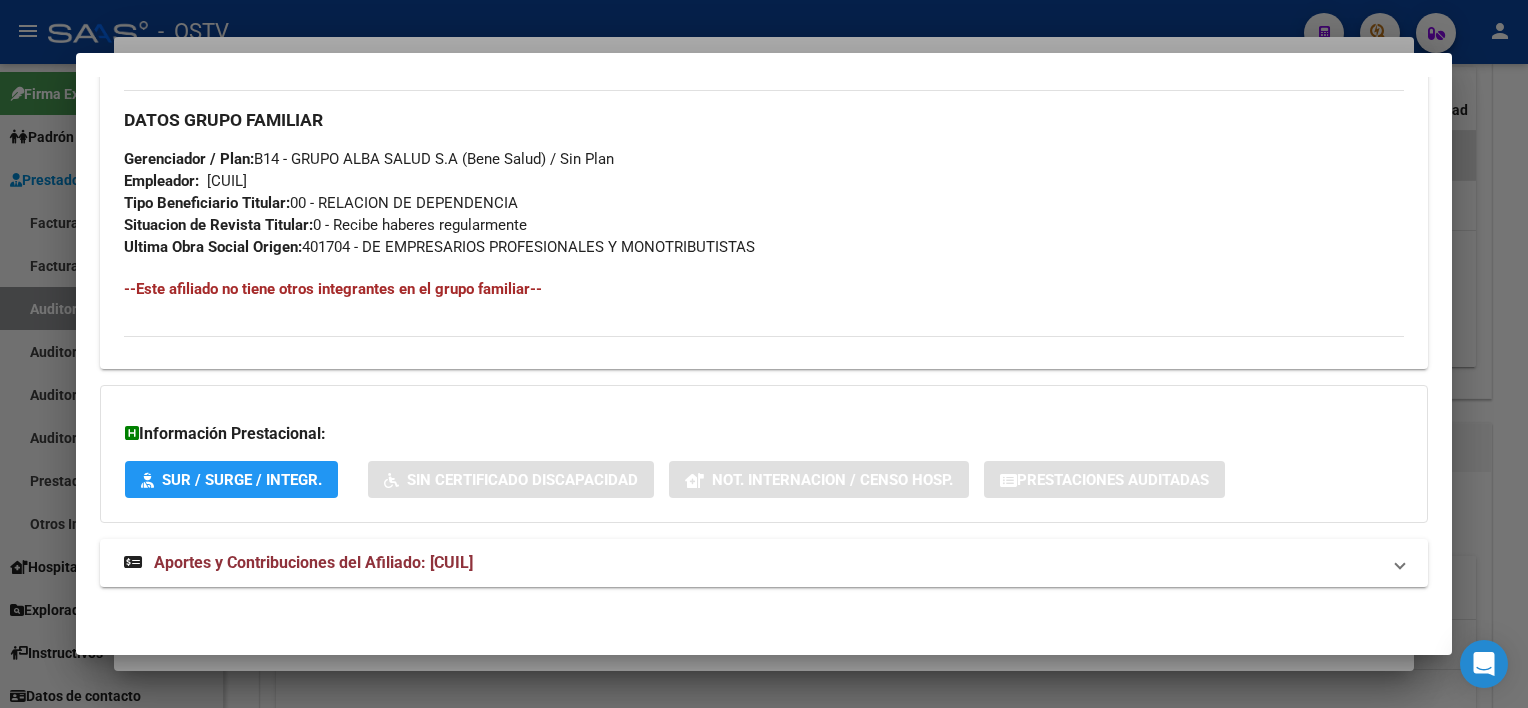 click on "DATOS PADRÓN ÁGIL:  [LAST_NAME] [FIRST_NAME]                       |   ACTIVO   |     AFILIADO TITULAR  Datos Personales y Afiliatorios según Entes Externos: SSS FTP ARCA Padrón ARCA Impuestos Organismos Ext.    Gerenciador:      B14 - GRUPO ALBA SALUD S.A (Bene Salud) Atención telefónica: atencion al afiliado:   [PHONE] WhatsApp:   [PHONE] mail :   Credenciales@benesalud.com.ar Atención emergencias: telefono emergencias(atención 24hs):   [PHONE]  Otros Datos Útiles: Cartilla:  LINK    Datos de Empadronamiento  Enviar Credencial Digital remove_red_eye Movimientos    Sin Certificado Discapacidad Etiquetas: Estado: ACTIVO Última Alta Formal:  [DD]/[MM]/[YYYY] Ultimo Tipo Movimiento Alta:  ALTA RG OPCION Online (clave fiscal) Comentario ADMIN:  ALTA AUTOMATICA POR ADHESION AFIP el [YYYY]-[MM]-[DD] [HH]:[MM]:[SS] DATOS DEL AFILIADO Apellido:  [FIRST_NAME] [MIDDLE_NAME] [LAST_NAME] CUIL:  [CUIL] Documento:  DU - DOCUMENTO UNICO [DOCUMENT_NUMBER]  Nacionalidad:  ARGENTINA Parentesco:" at bounding box center [763, -93] 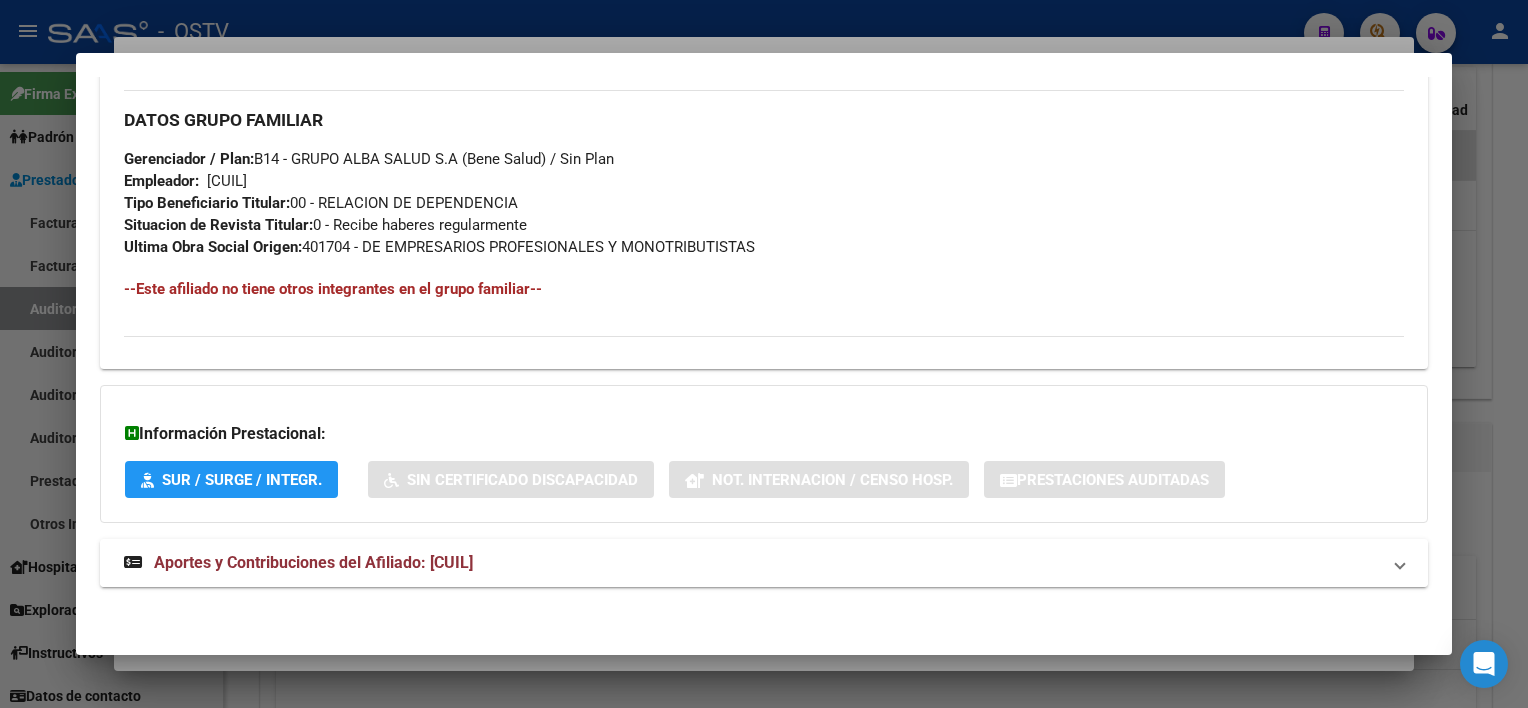 click on "Aportes y Contribuciones del Afiliado: [CUIL]" at bounding box center [313, 562] 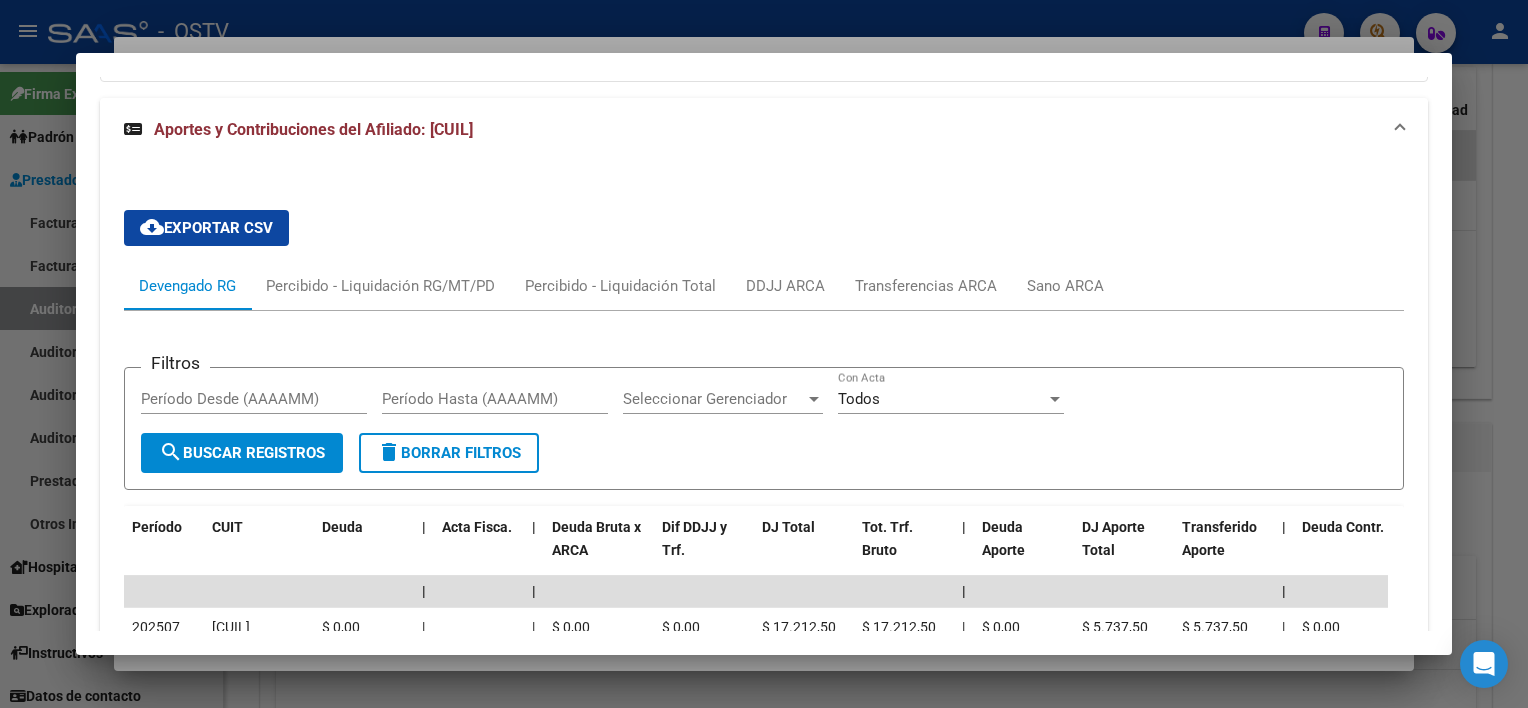 scroll, scrollTop: 1661, scrollLeft: 0, axis: vertical 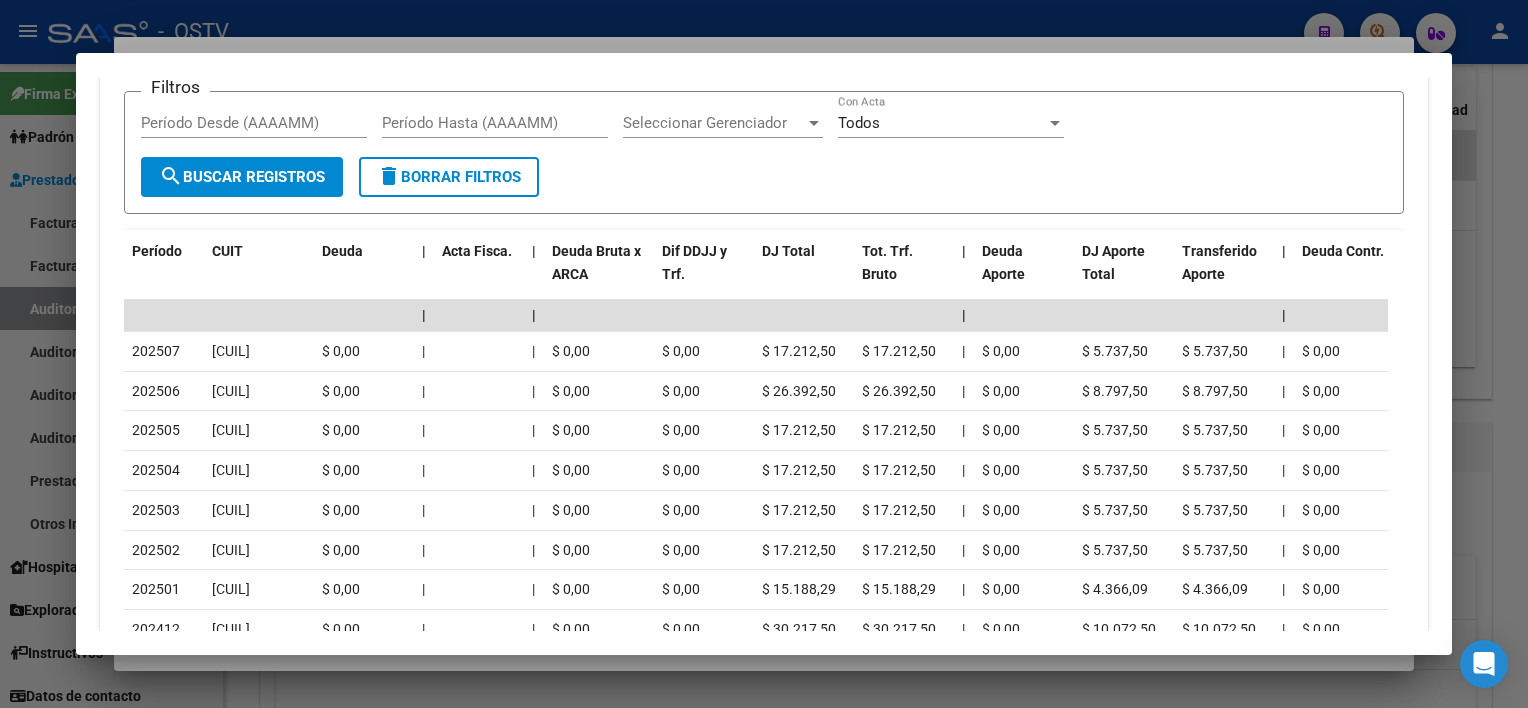 click at bounding box center [764, 354] 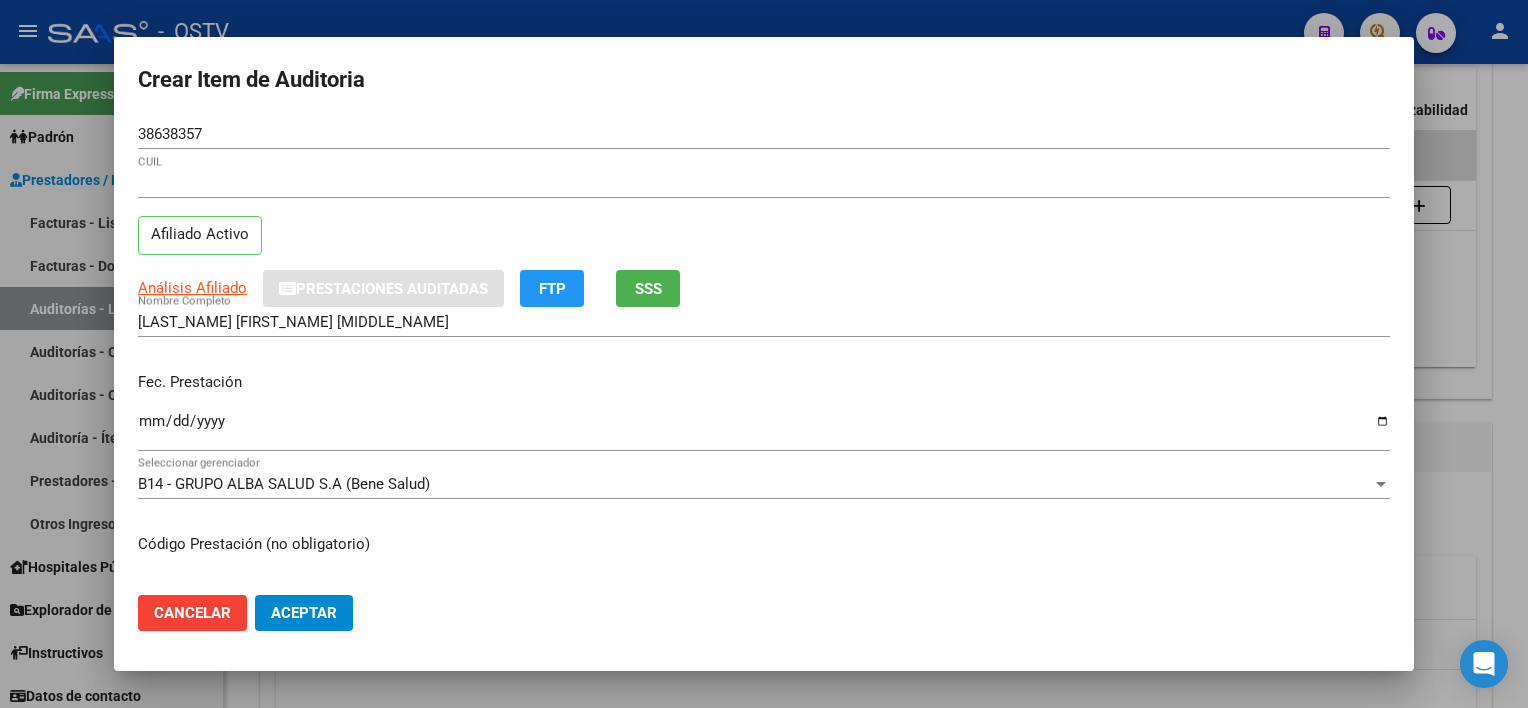 click on "Crear Item de Auditoria [DOCUMENT_NUMBER] Nro Documento [CUIL] CUIL Afiliado Activo Análisis Afiliado Prestaciones Auditadas FTP SSS [LAST] [FIRST] [MIDDLE] Nombre Completo Fec. Prestación Ingresar la fecha B14 - GRUPO ALBA SALUD S.A (Bene Salud) Seleccionar gerenciador Código Prestación (no obligatorio) Ingresar el código Precio * $ 3.040,00 Ingresar el precio Cantidad * 1 Ingresar la cantidad Monto Item * $ 3.040,00 Ingresar el monto Monto Debitado $ 0,00 Ingresar el monto Comentario Operador Ingresar el Comentario Comentario Gerenciador Ingresar el Comentario Descripción Ingresar el Descripción Atencion Tipo Seleccionar tipo Seleccionar tipo Nomenclador Seleccionar Nomenclador Seleccionar Nomenclador Cancelar Aceptar" at bounding box center [764, 354] 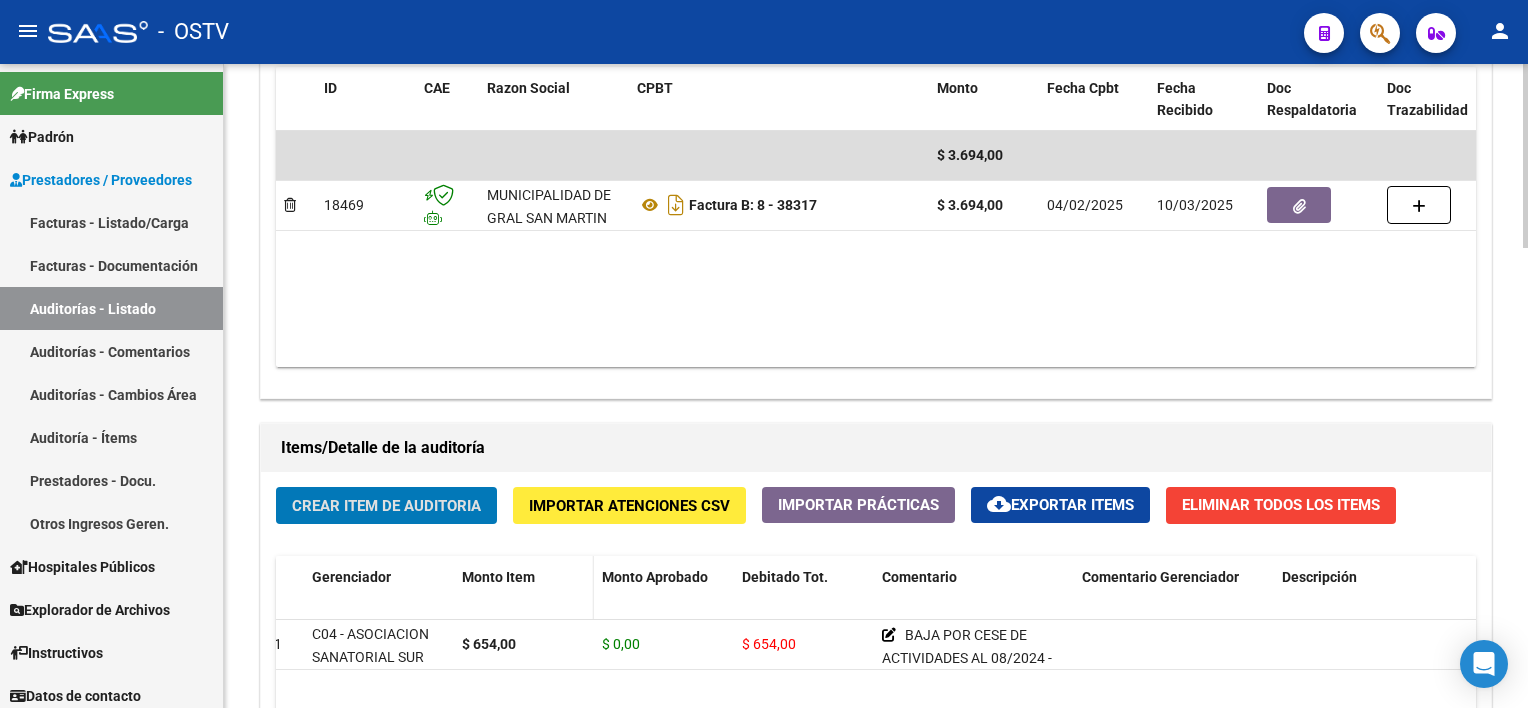 scroll, scrollTop: 1200, scrollLeft: 0, axis: vertical 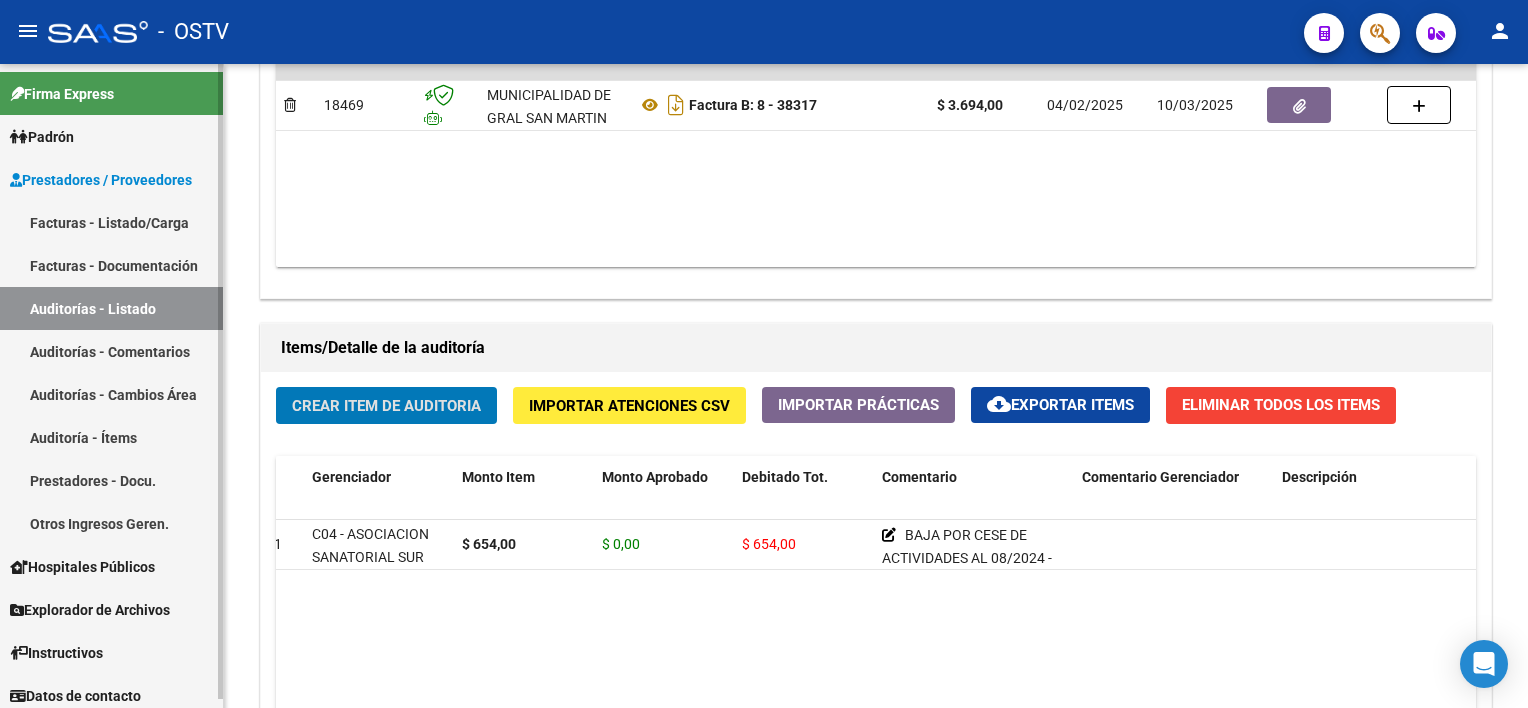 click on "Auditorías - Listado" at bounding box center [111, 308] 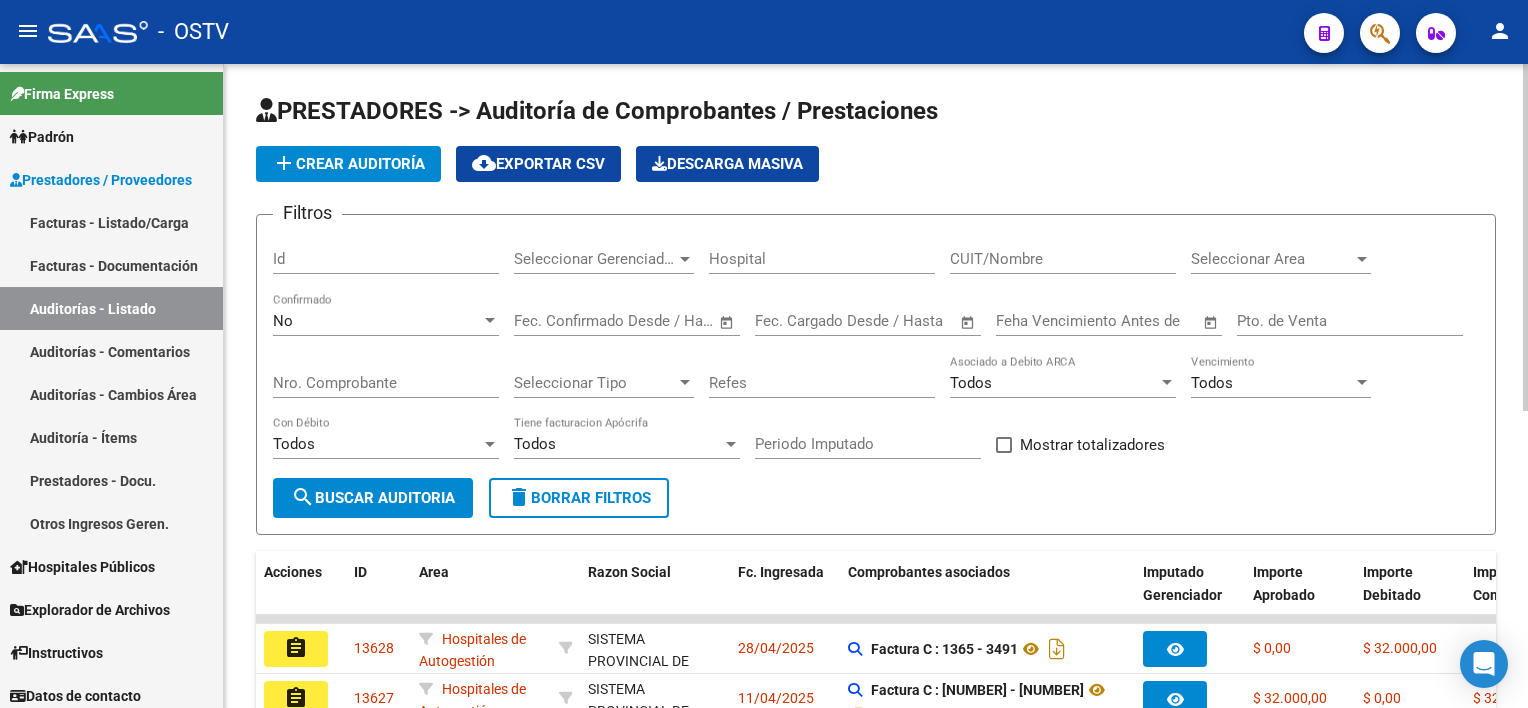 scroll, scrollTop: 0, scrollLeft: 0, axis: both 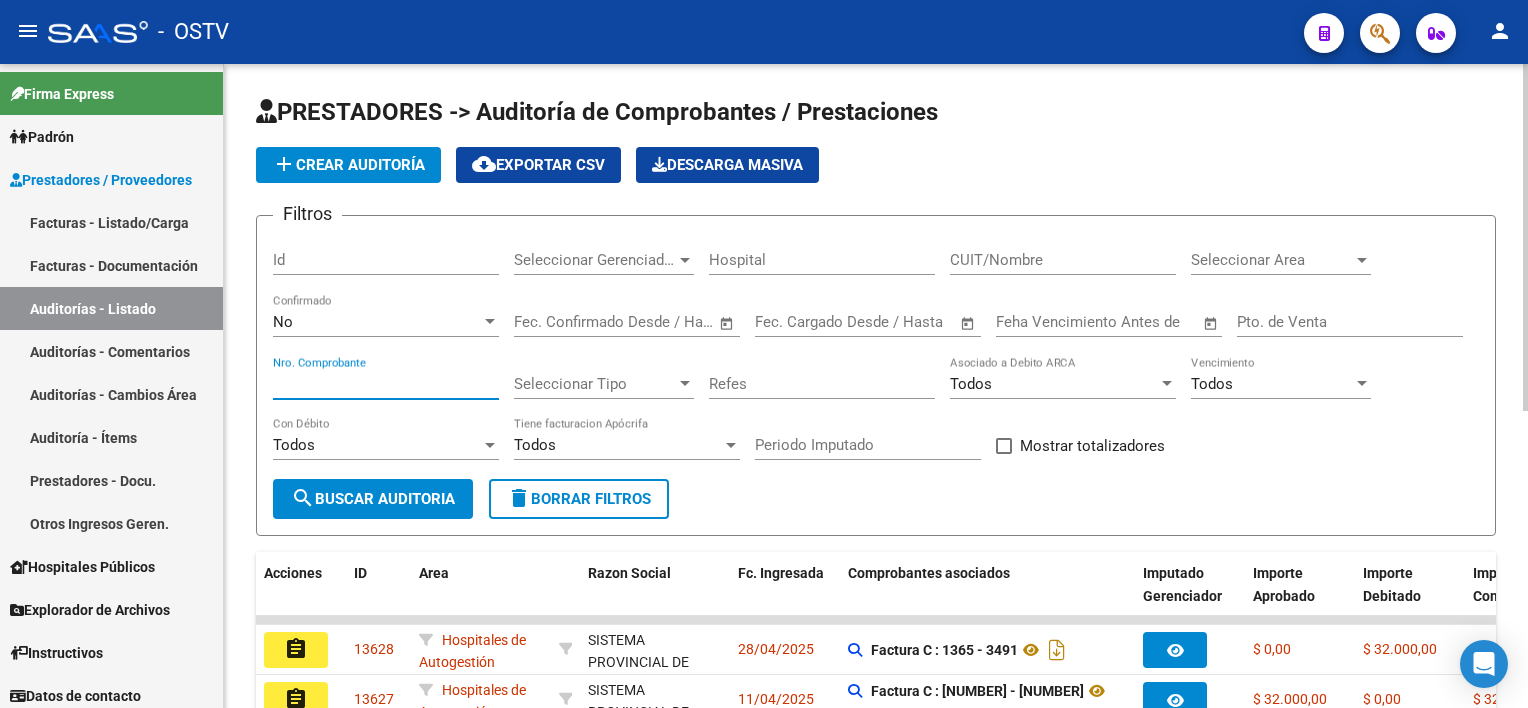 click on "Nro. Comprobante" at bounding box center [386, 384] 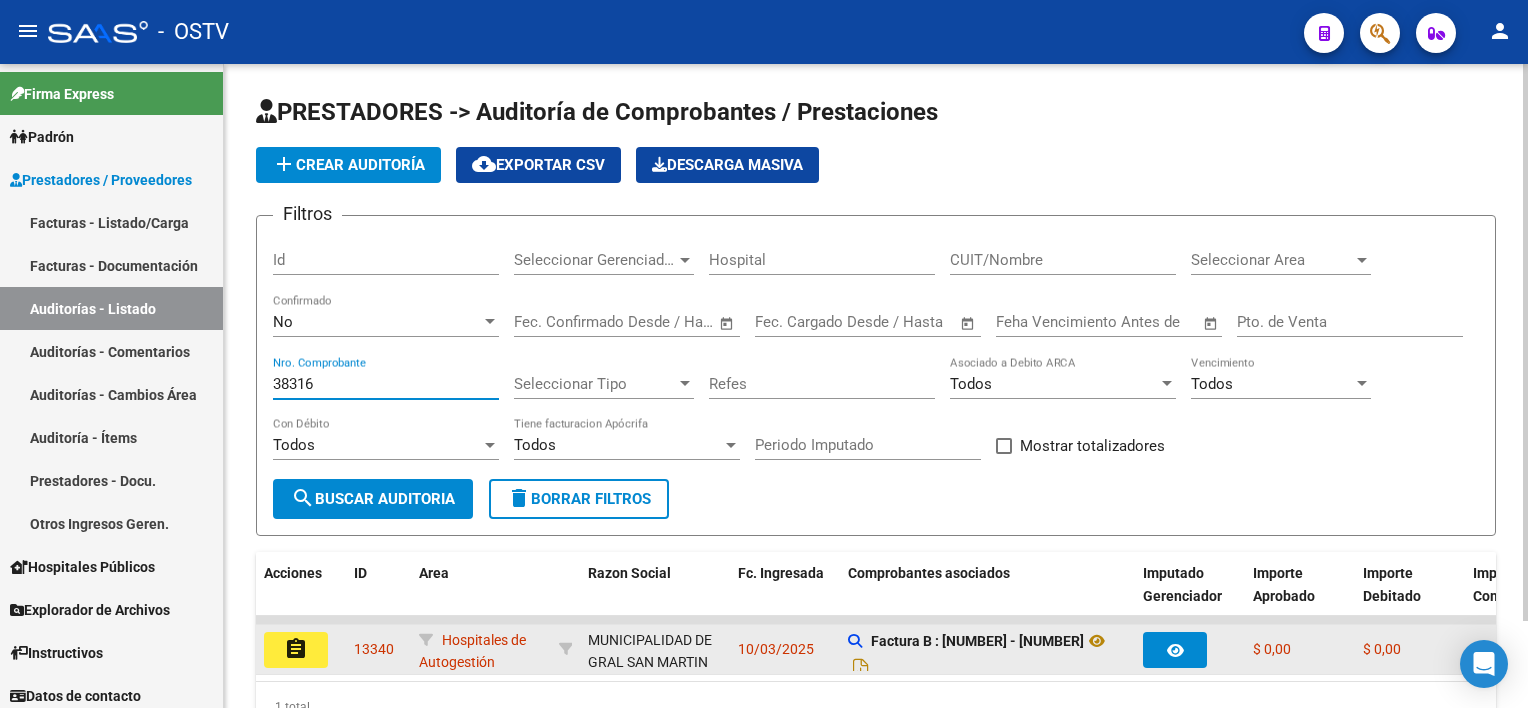 type on "38316" 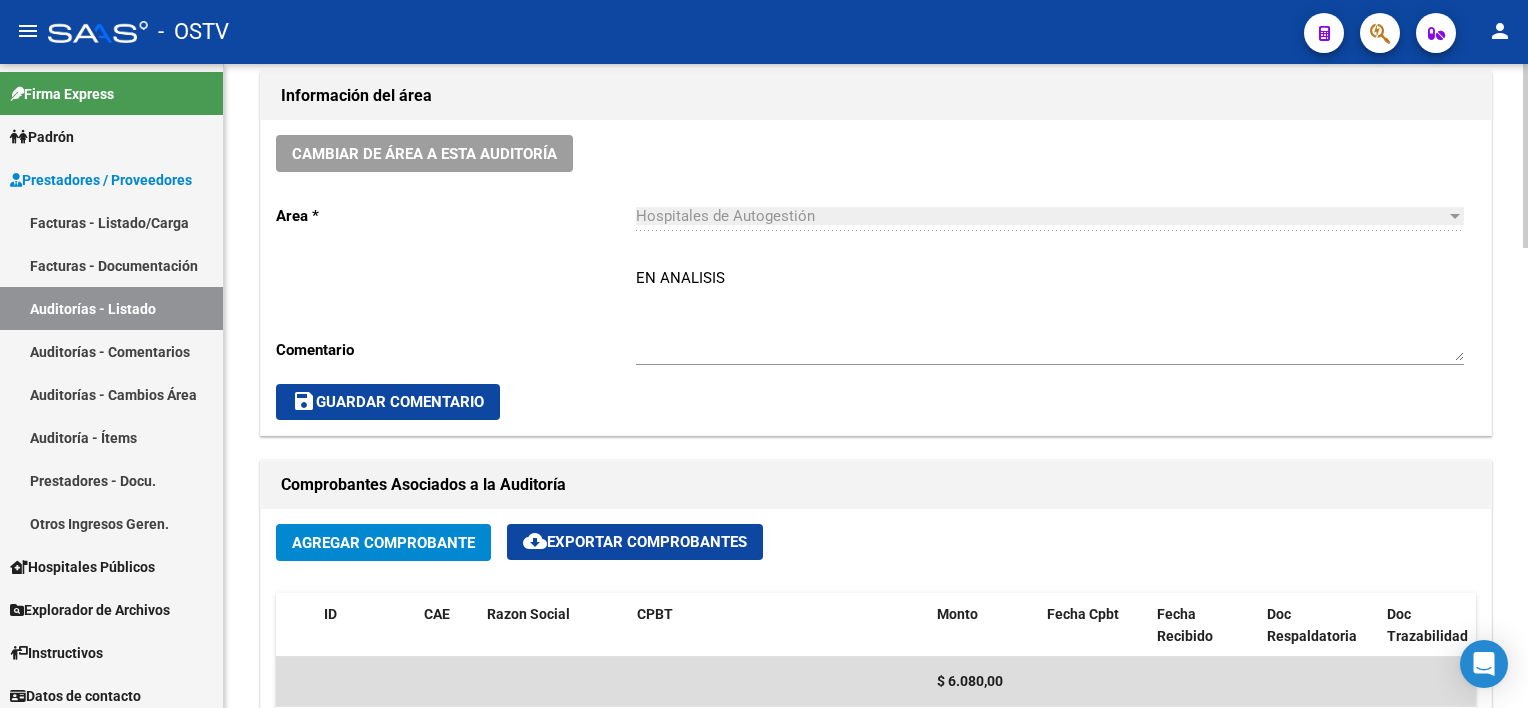 scroll, scrollTop: 800, scrollLeft: 0, axis: vertical 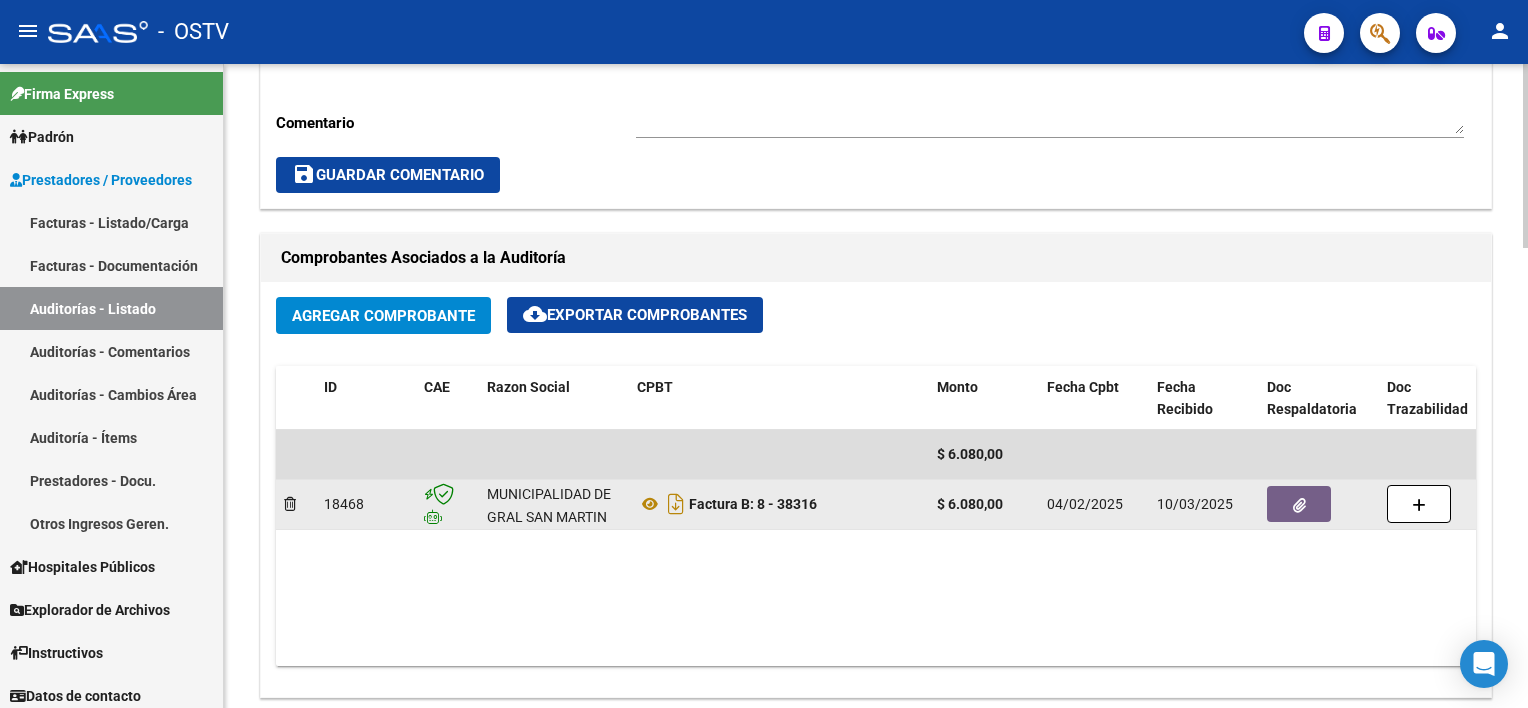 click 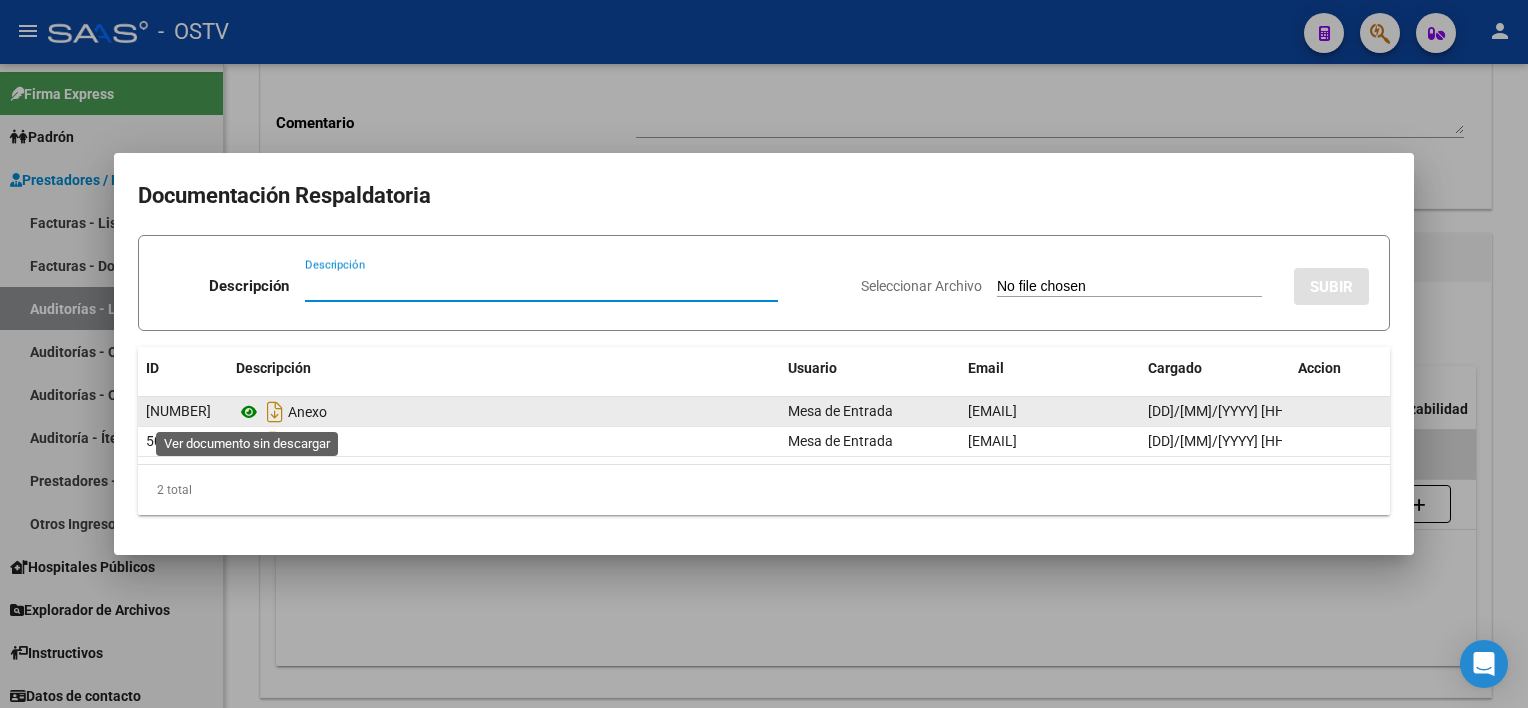 click 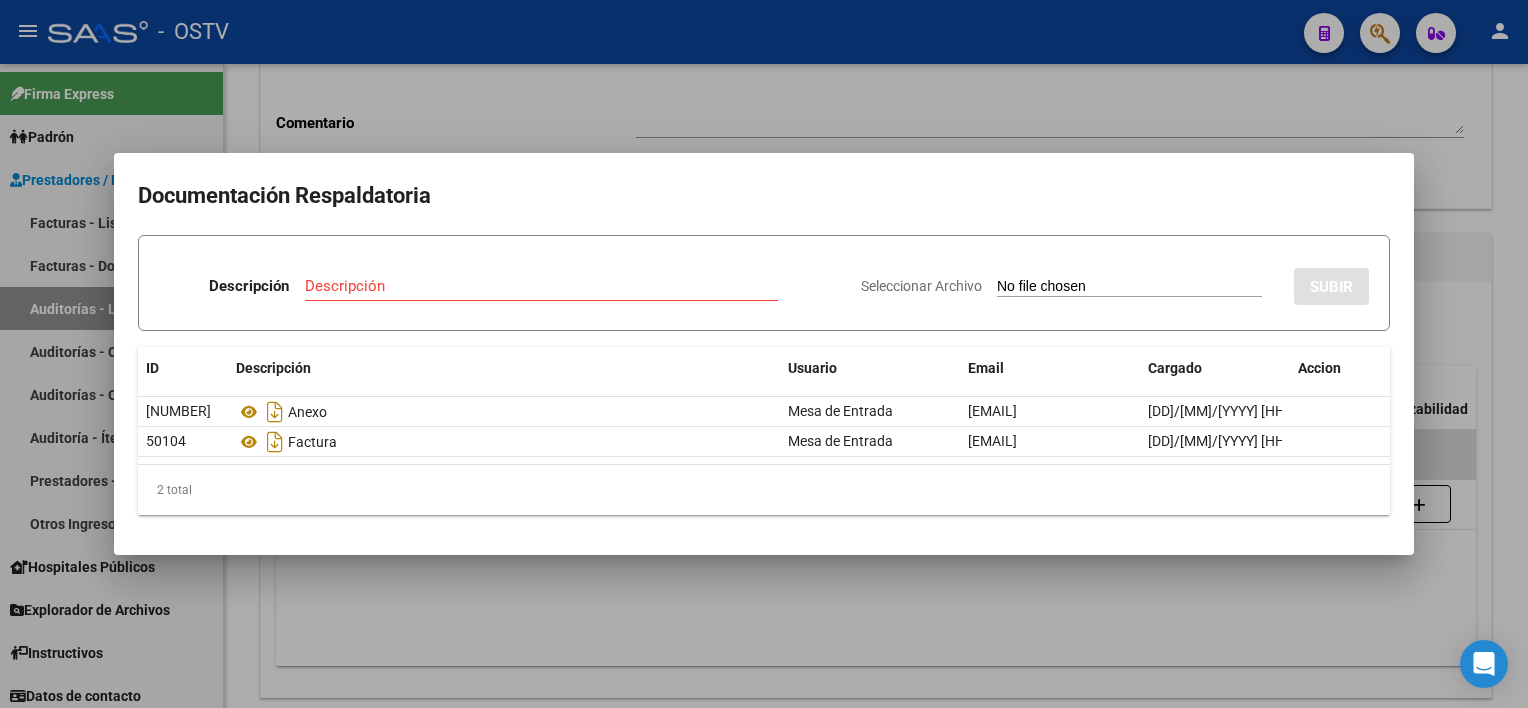 click at bounding box center [764, 354] 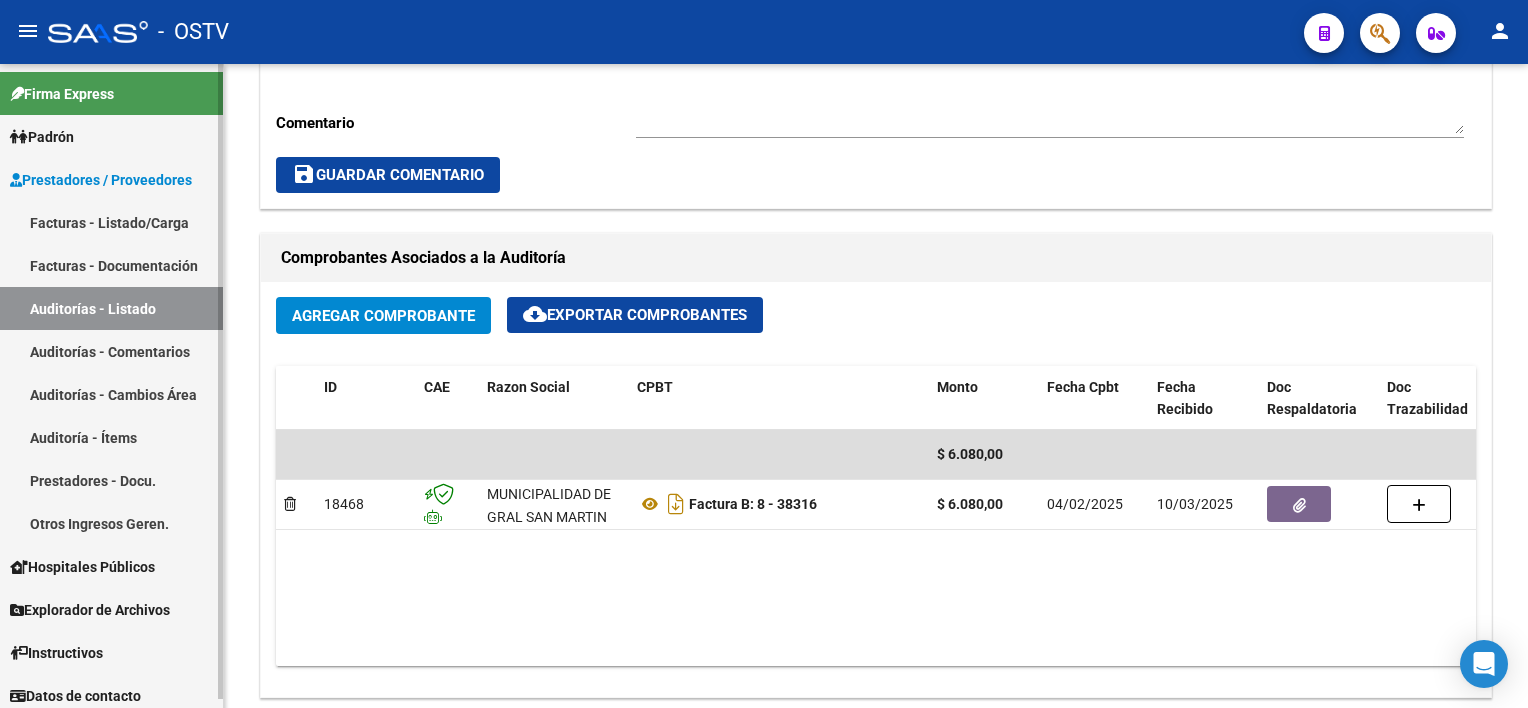 click on "Auditorías - Listado" at bounding box center [111, 308] 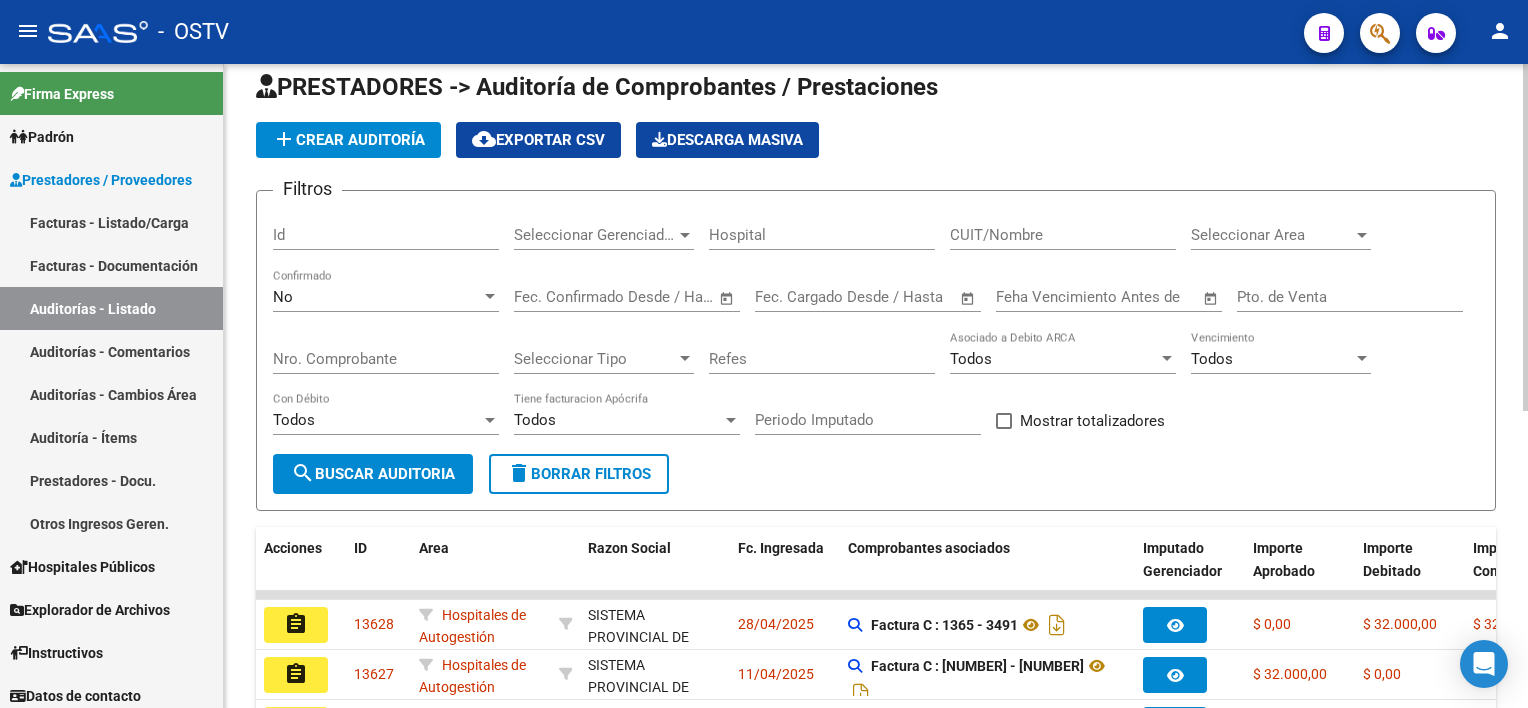 scroll, scrollTop: 550, scrollLeft: 0, axis: vertical 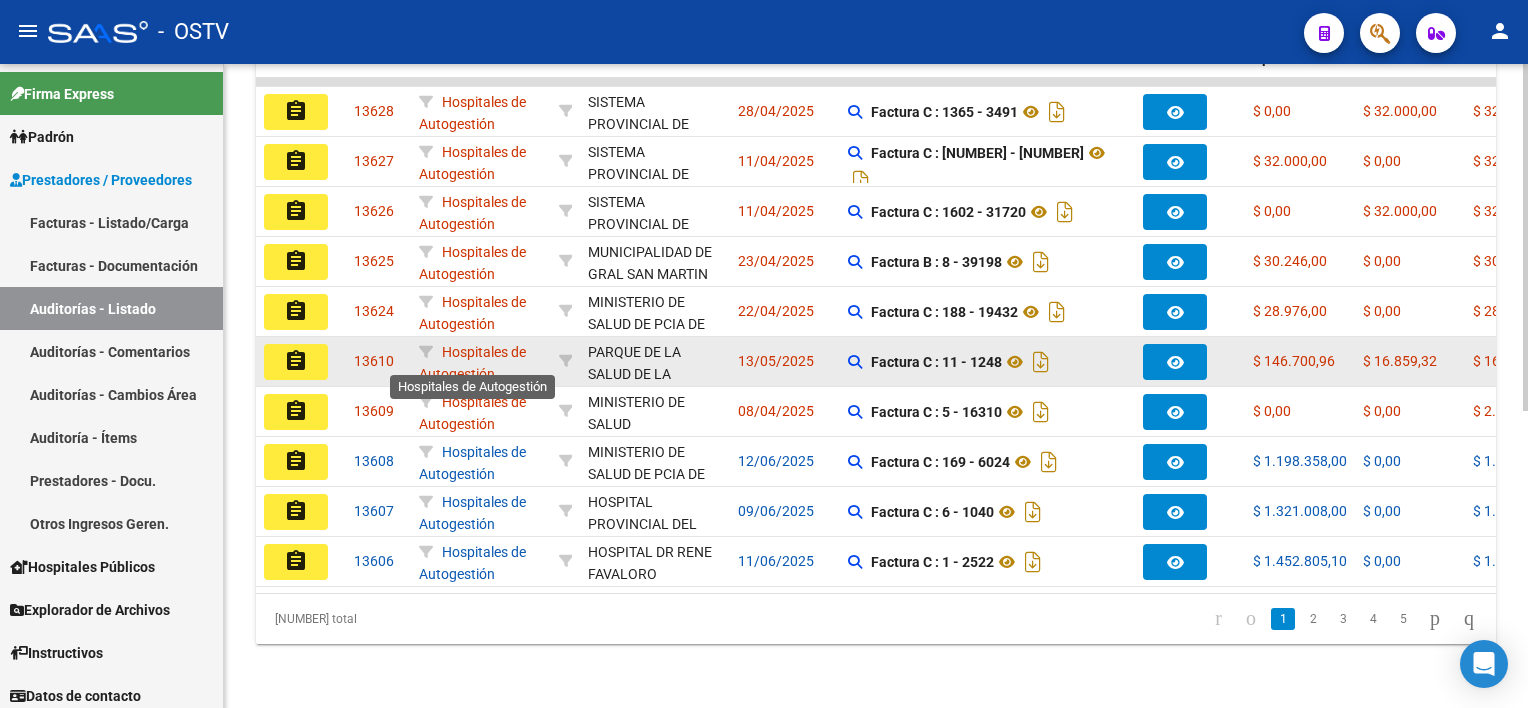 click on "Hospitales de Autogestión" 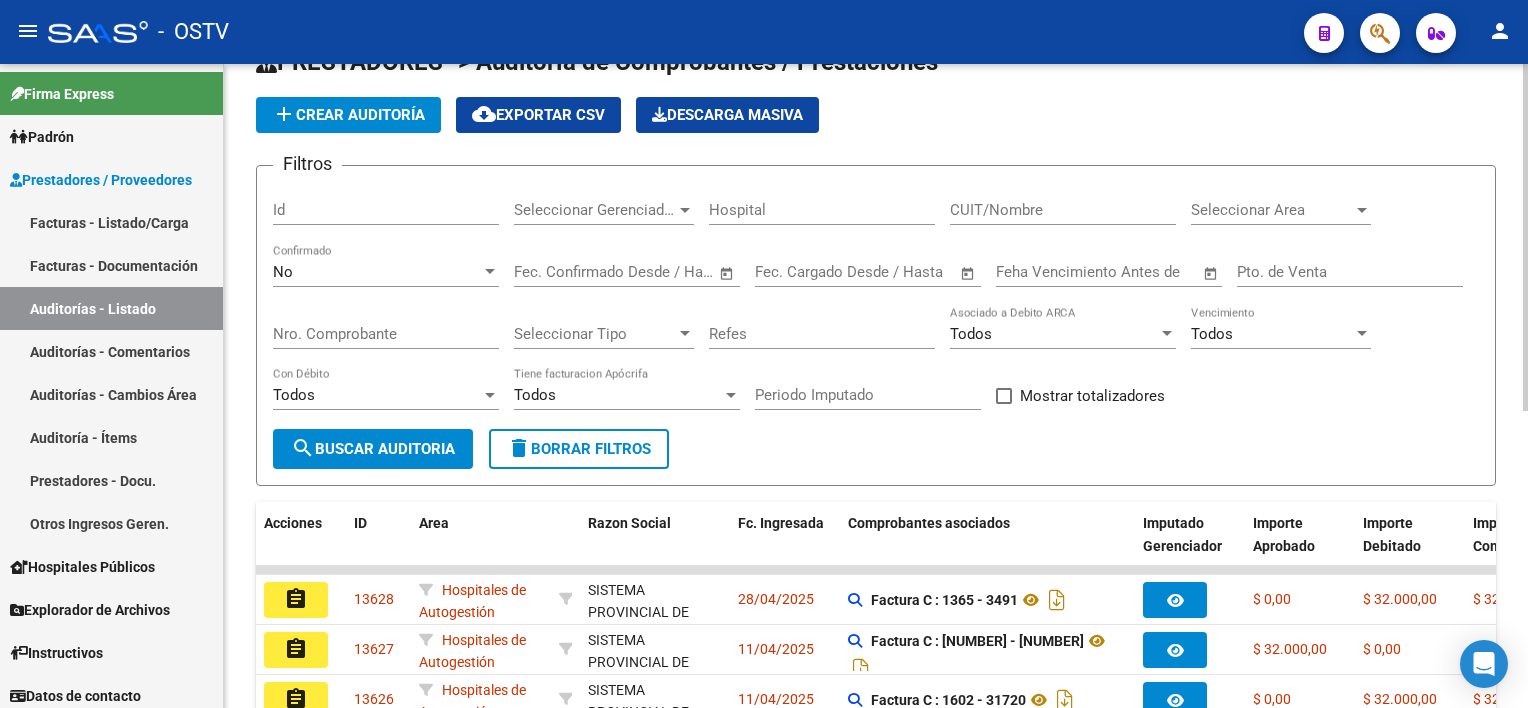 scroll, scrollTop: 0, scrollLeft: 0, axis: both 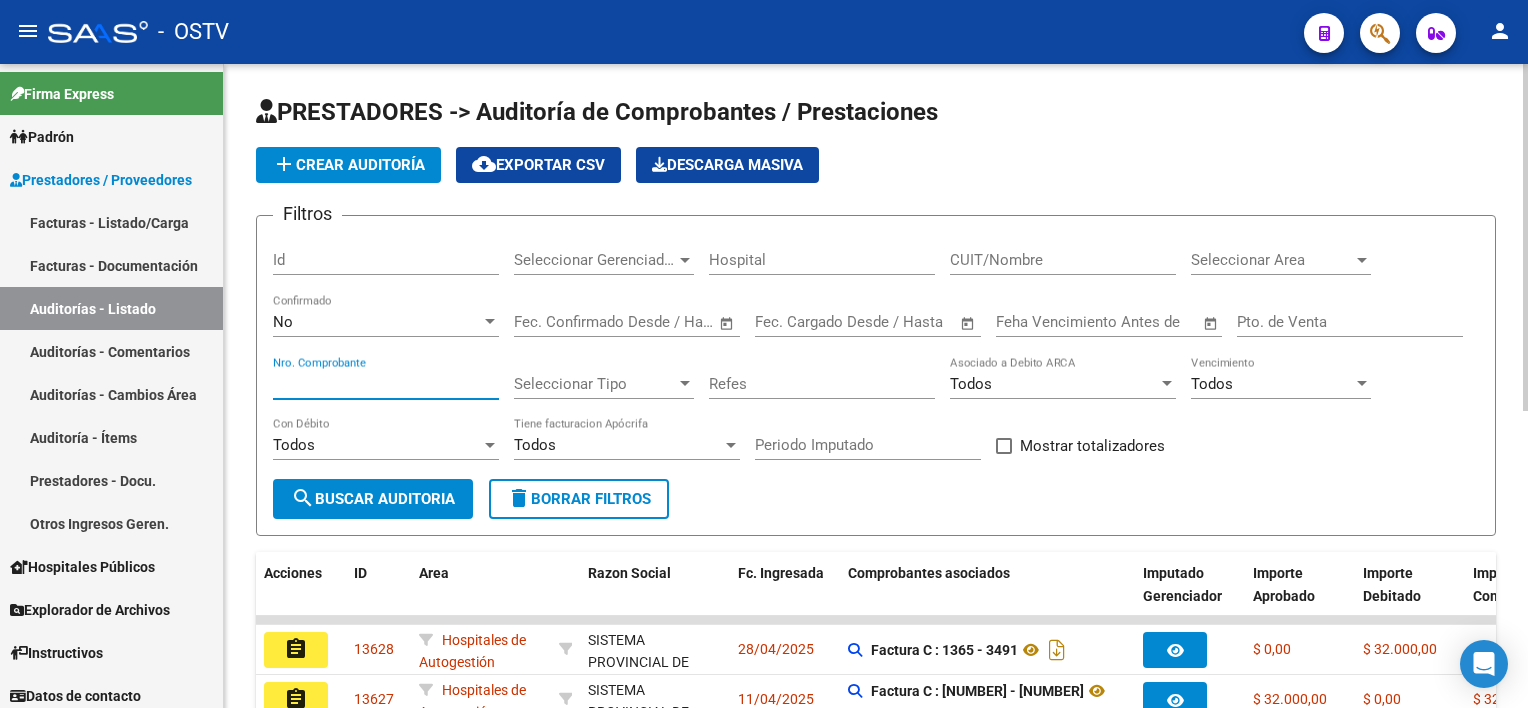 click on "Nro. Comprobante" at bounding box center (386, 384) 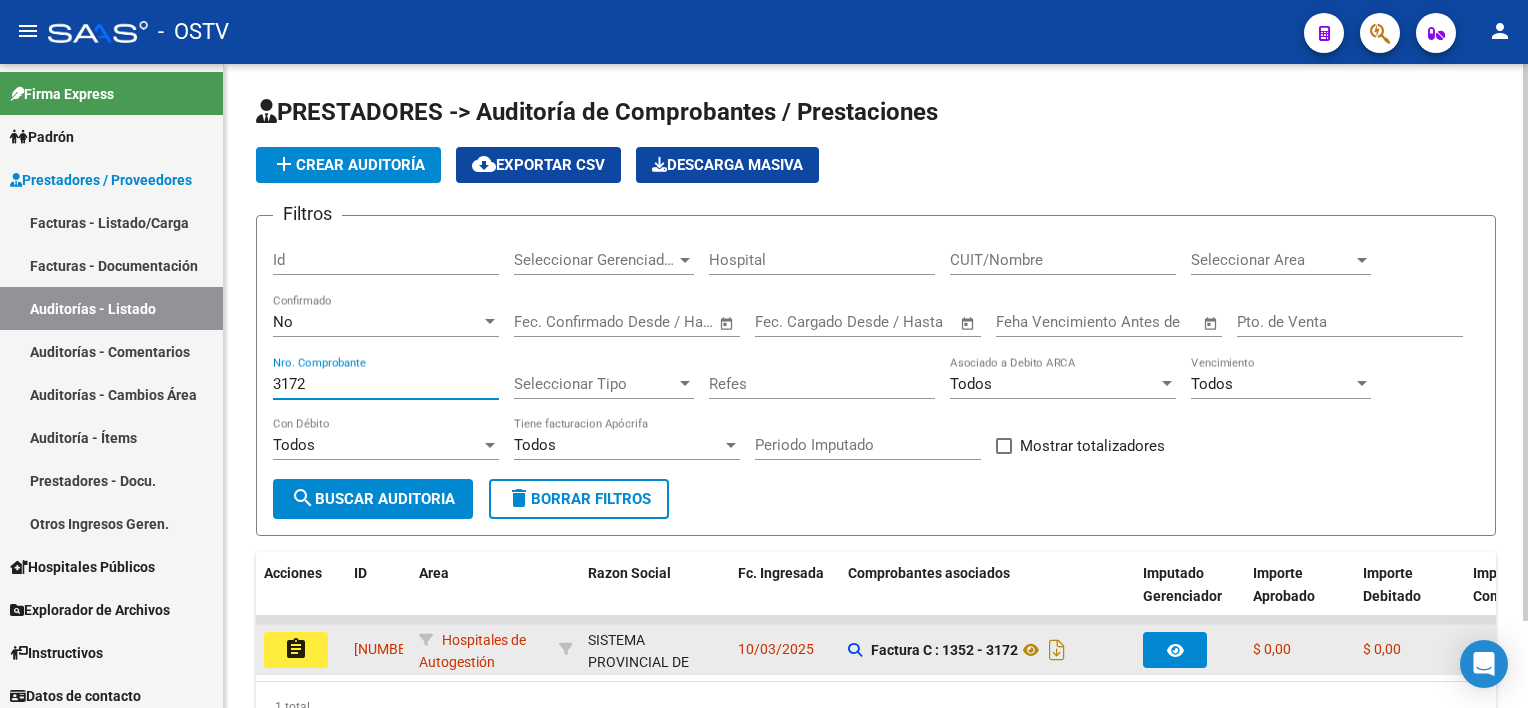 type on "3172" 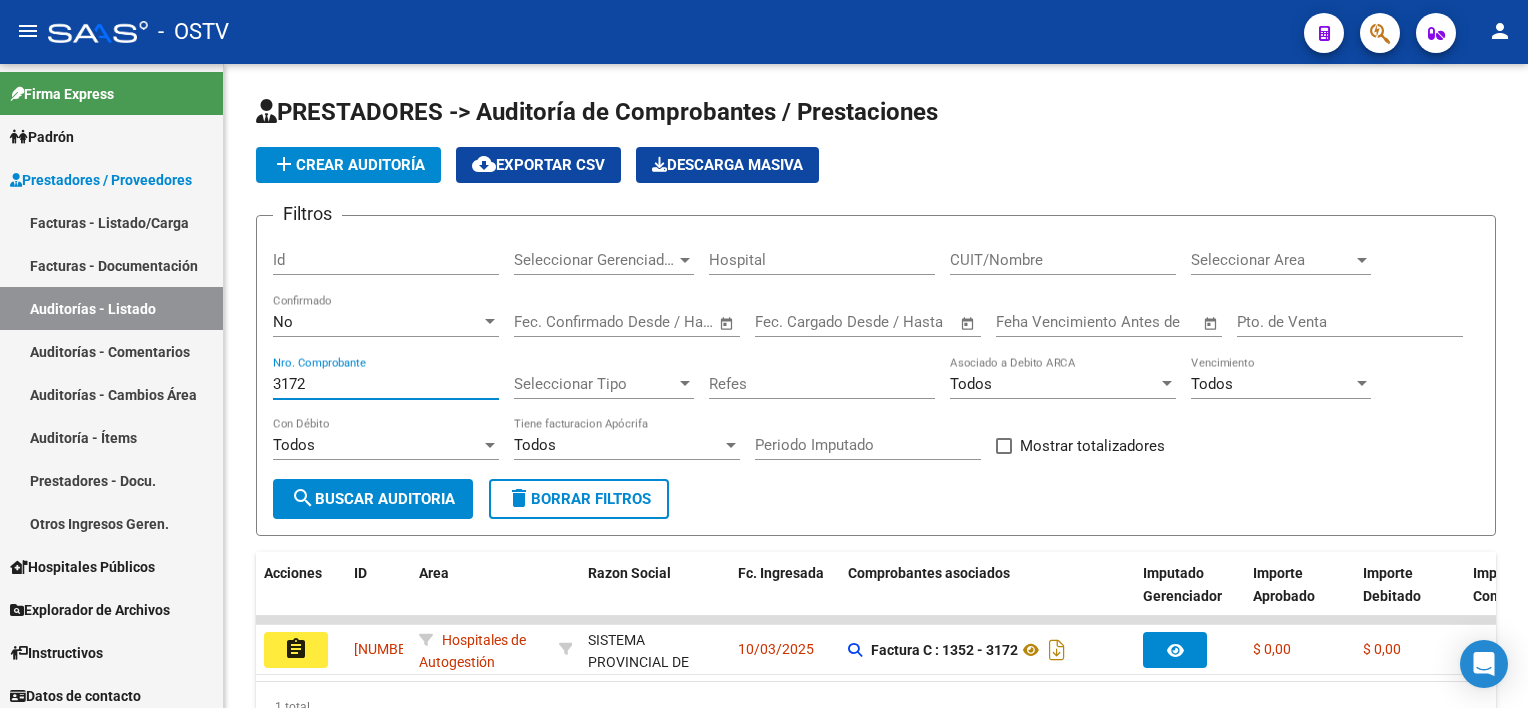 click on "assignment" 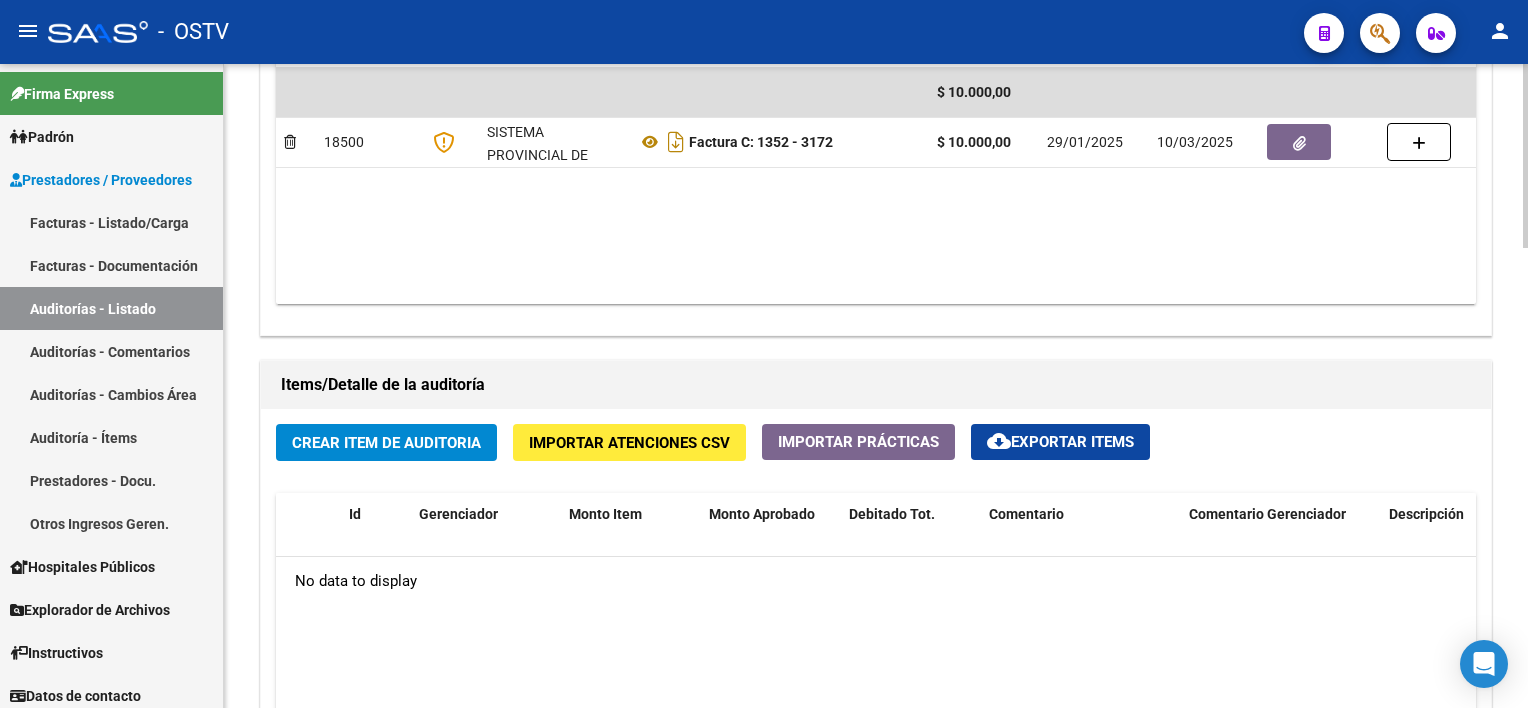 scroll, scrollTop: 1100, scrollLeft: 0, axis: vertical 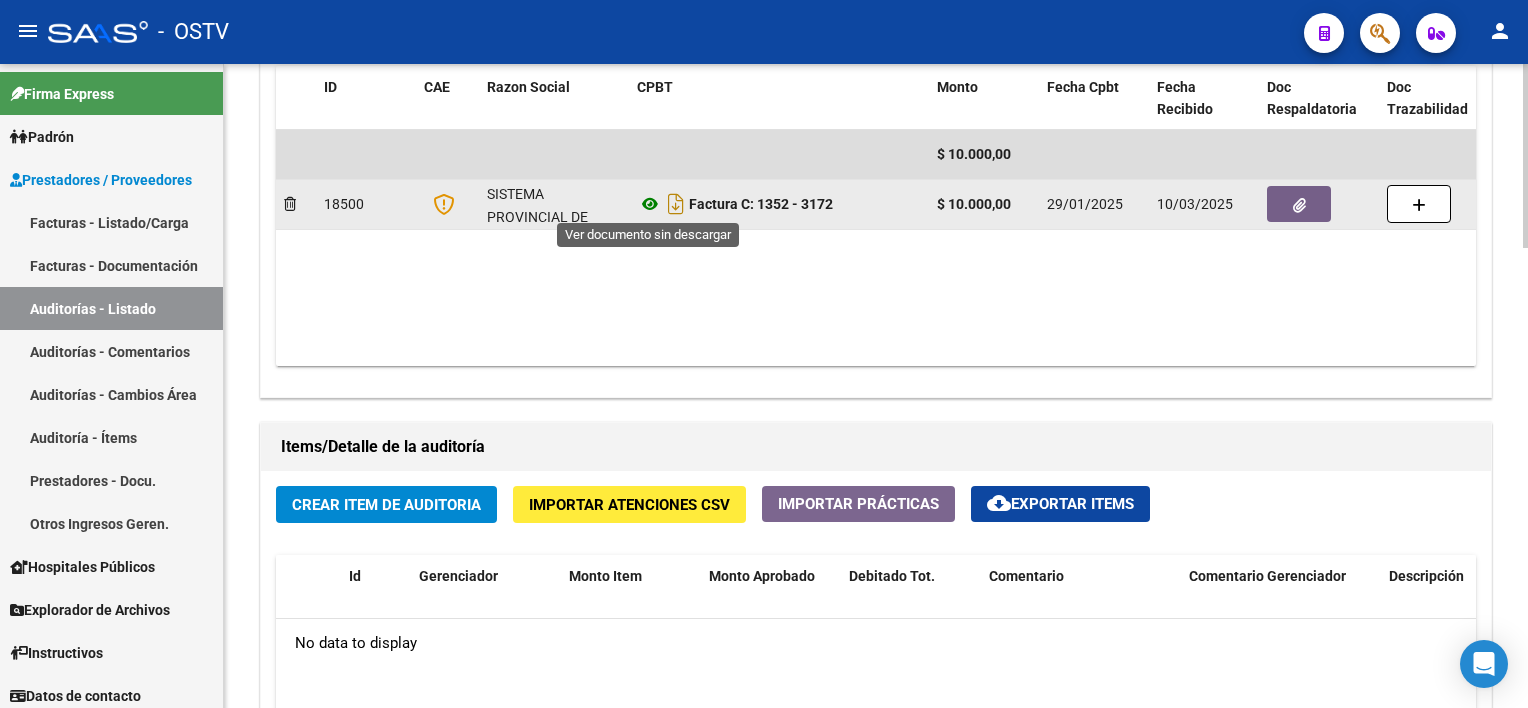 click 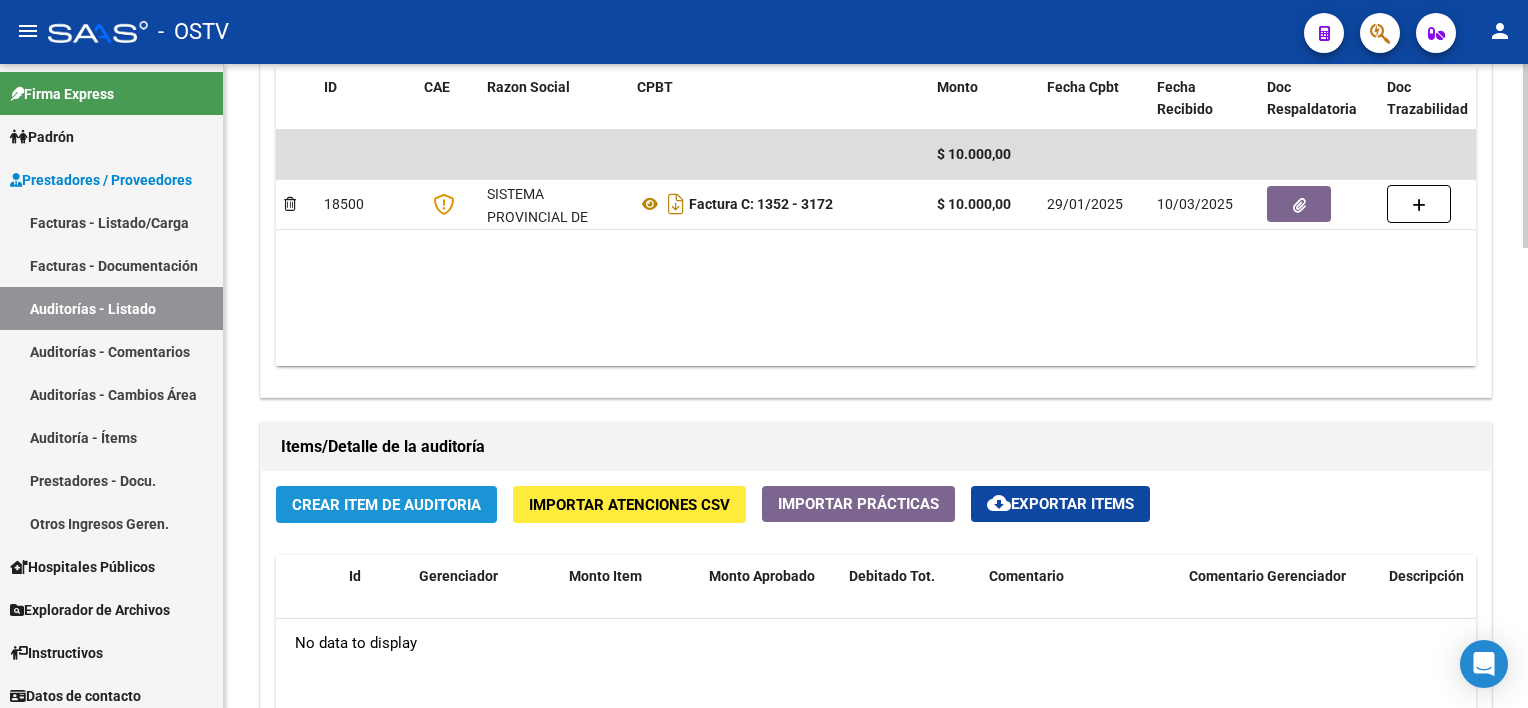 click on "Crear Item de Auditoria" 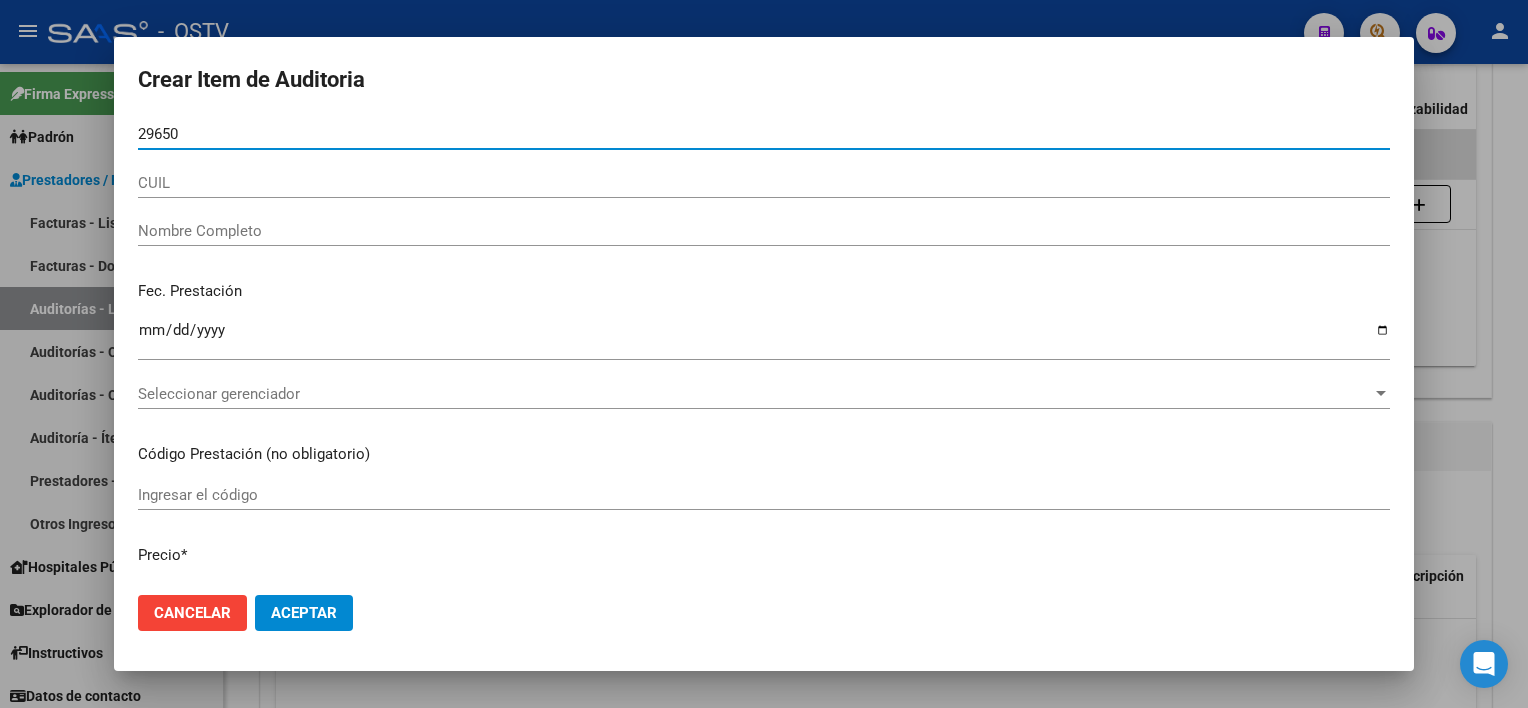 type on "[DOCUMENT_NUMBER]" 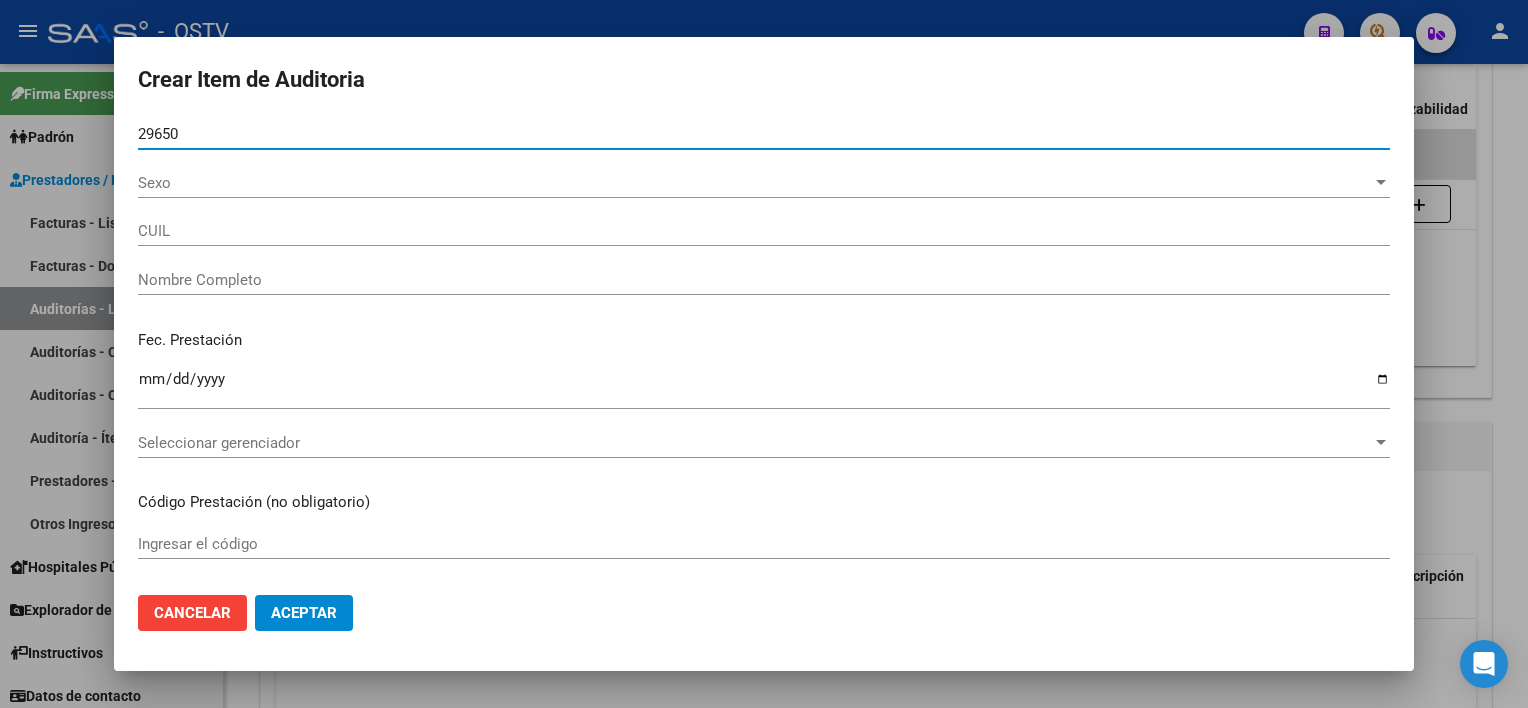 type on "[CUIL]" 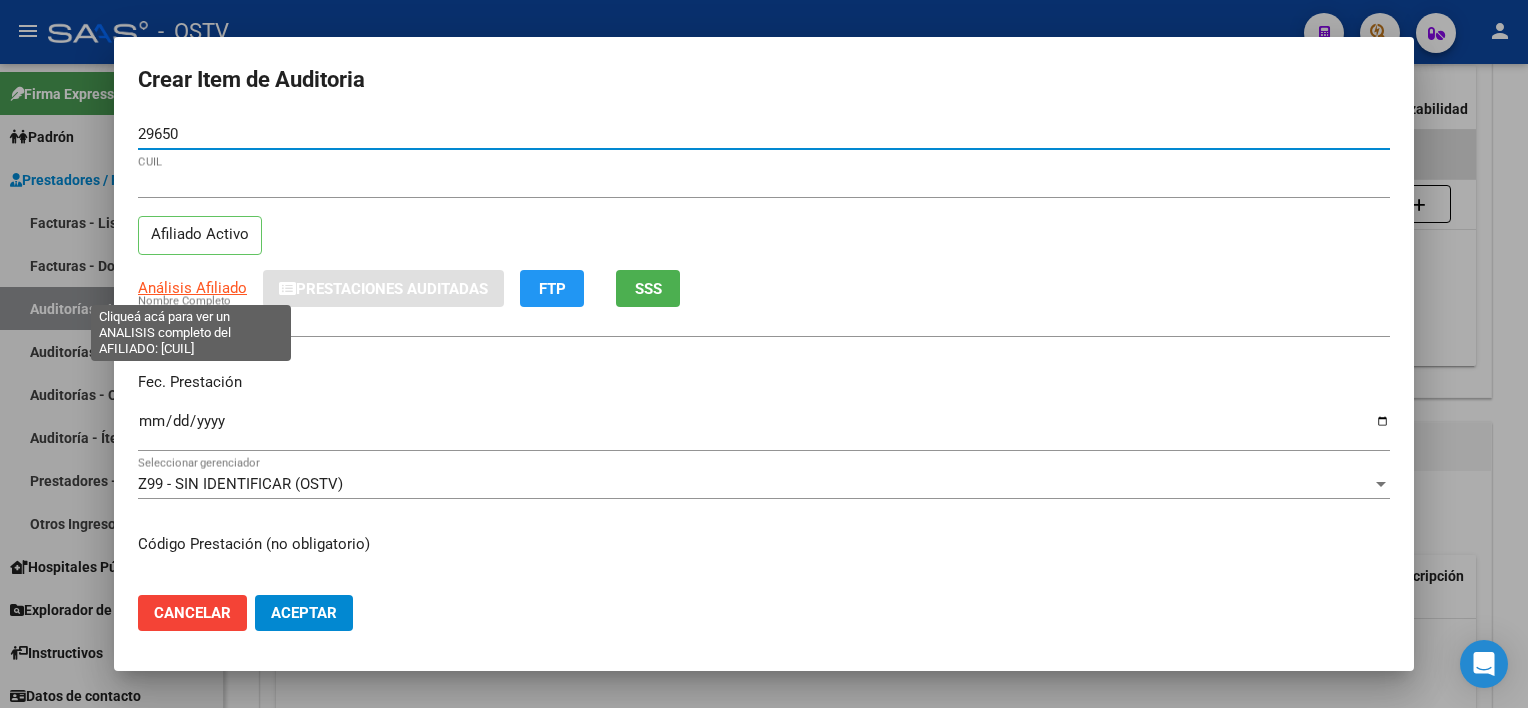 type on "[DOCUMENT_NUMBER]" 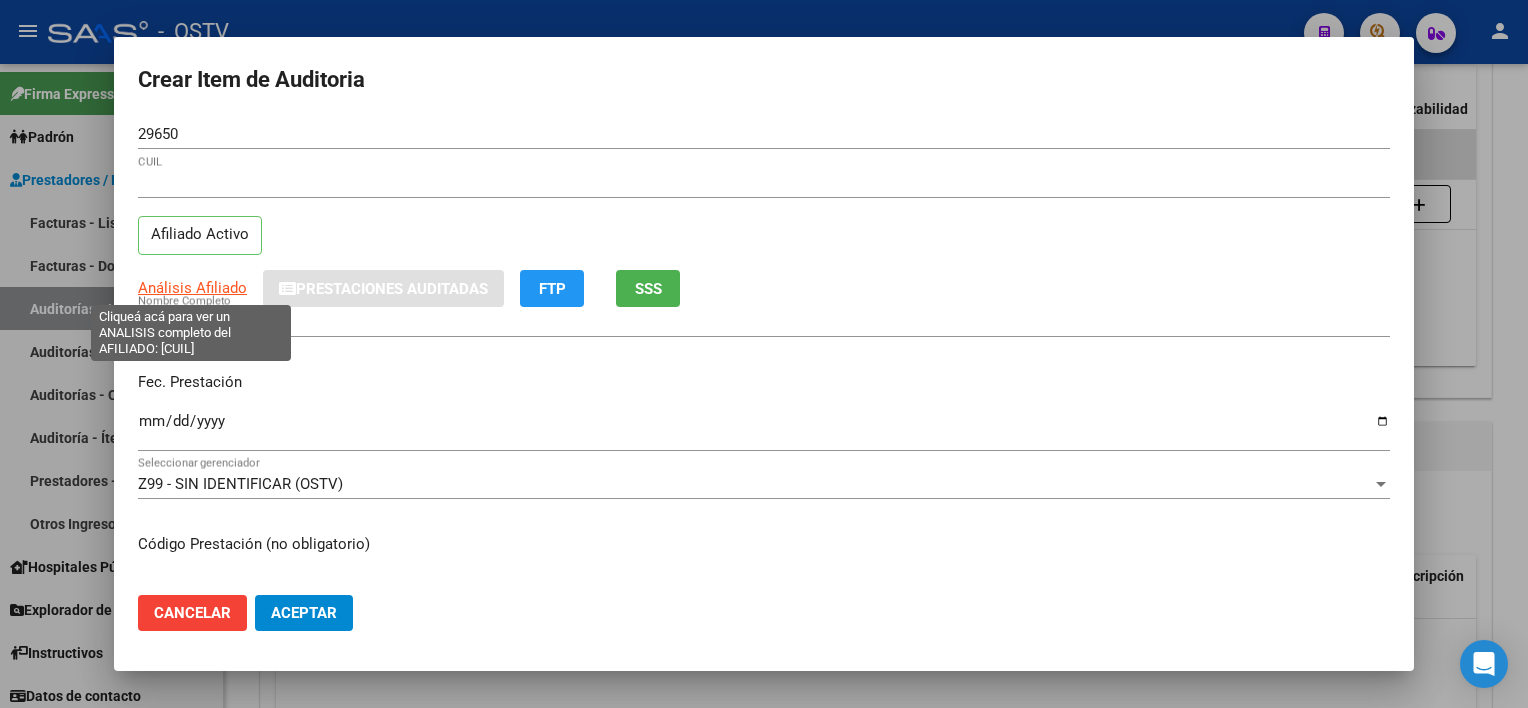 click on "Análisis Afiliado" at bounding box center [192, 288] 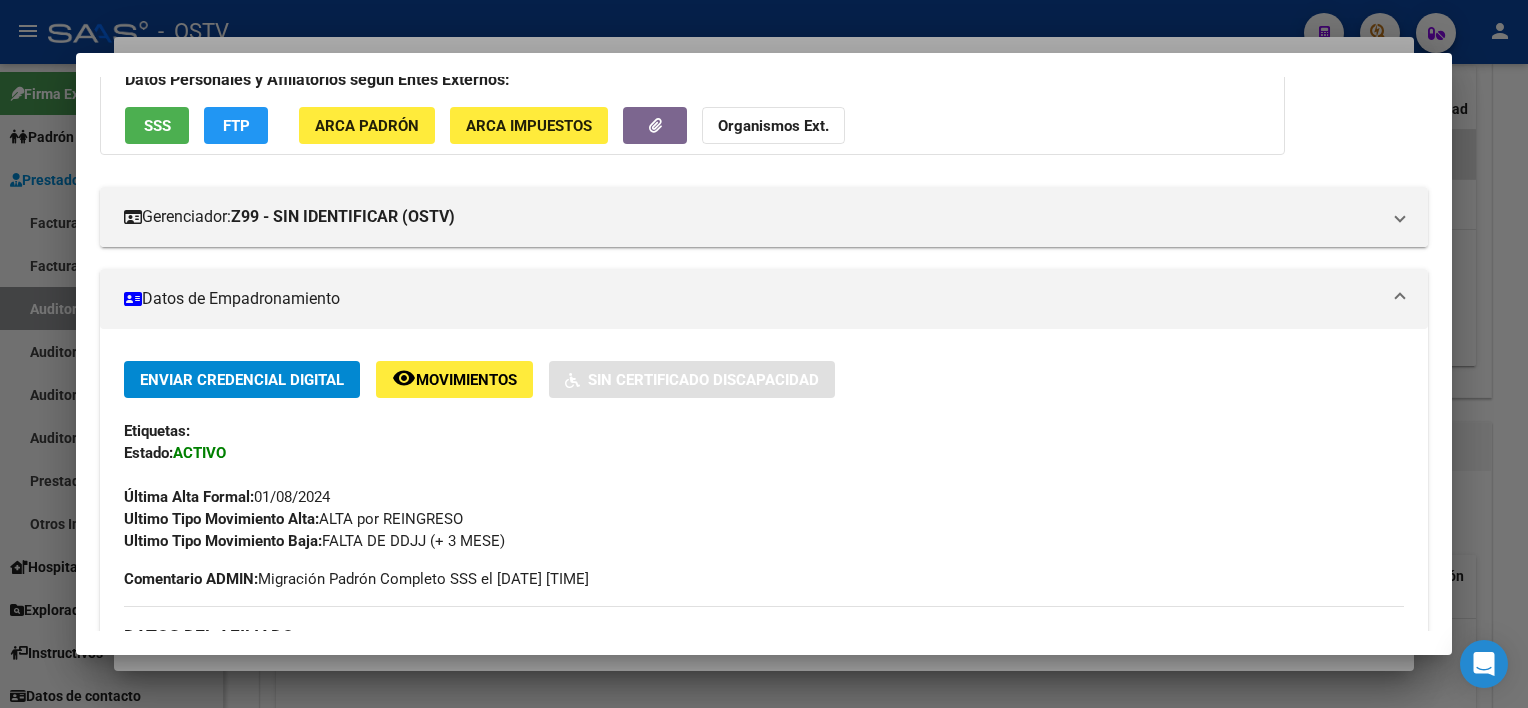 scroll, scrollTop: 0, scrollLeft: 0, axis: both 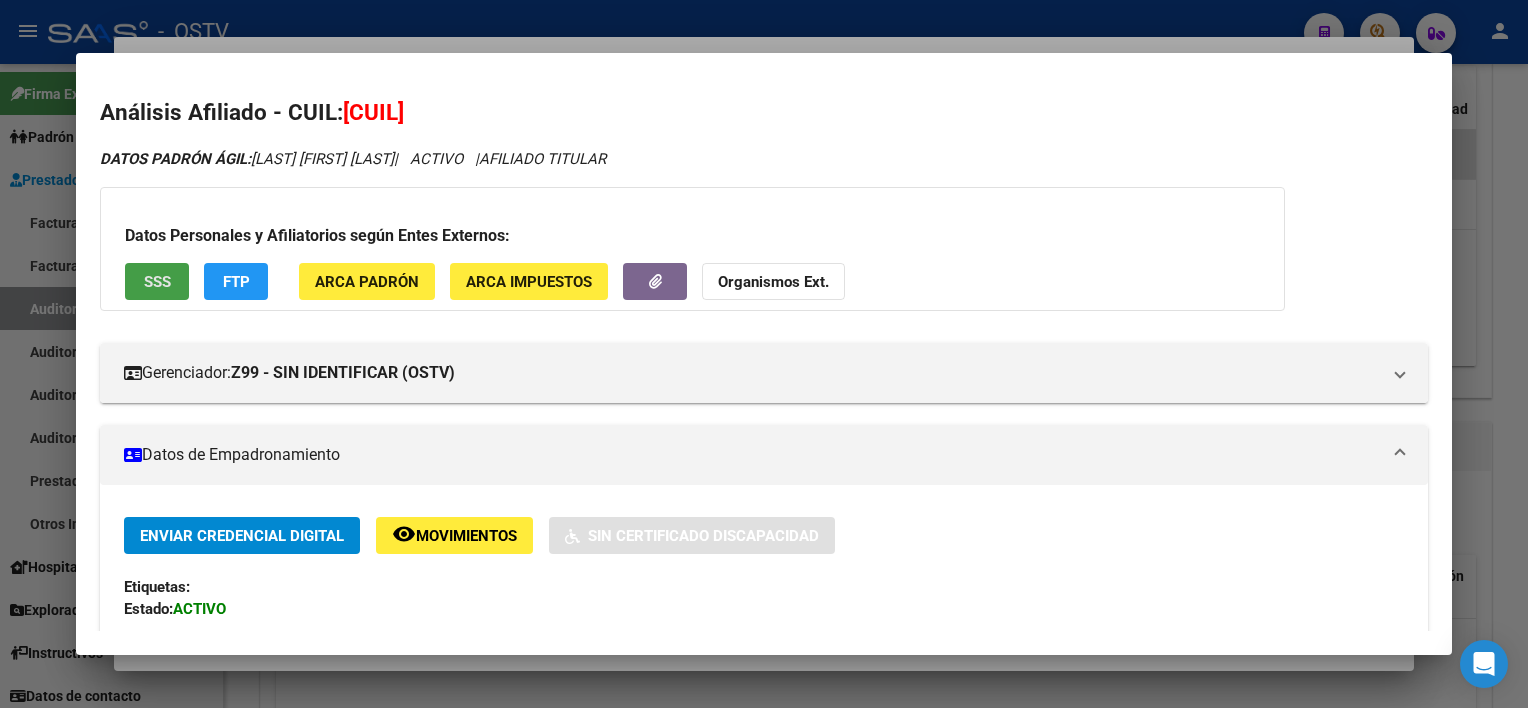 click on "SSS" at bounding box center (157, 281) 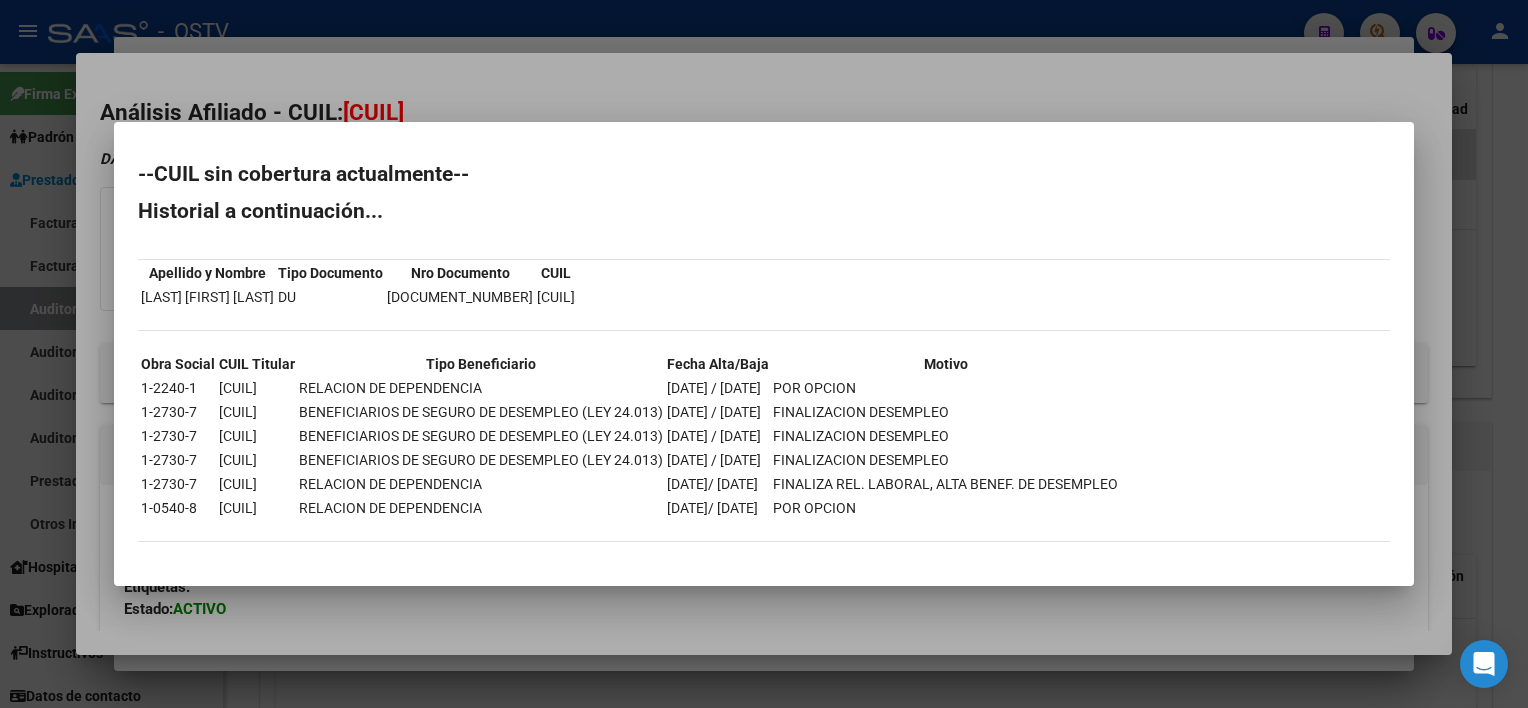 click at bounding box center (764, 354) 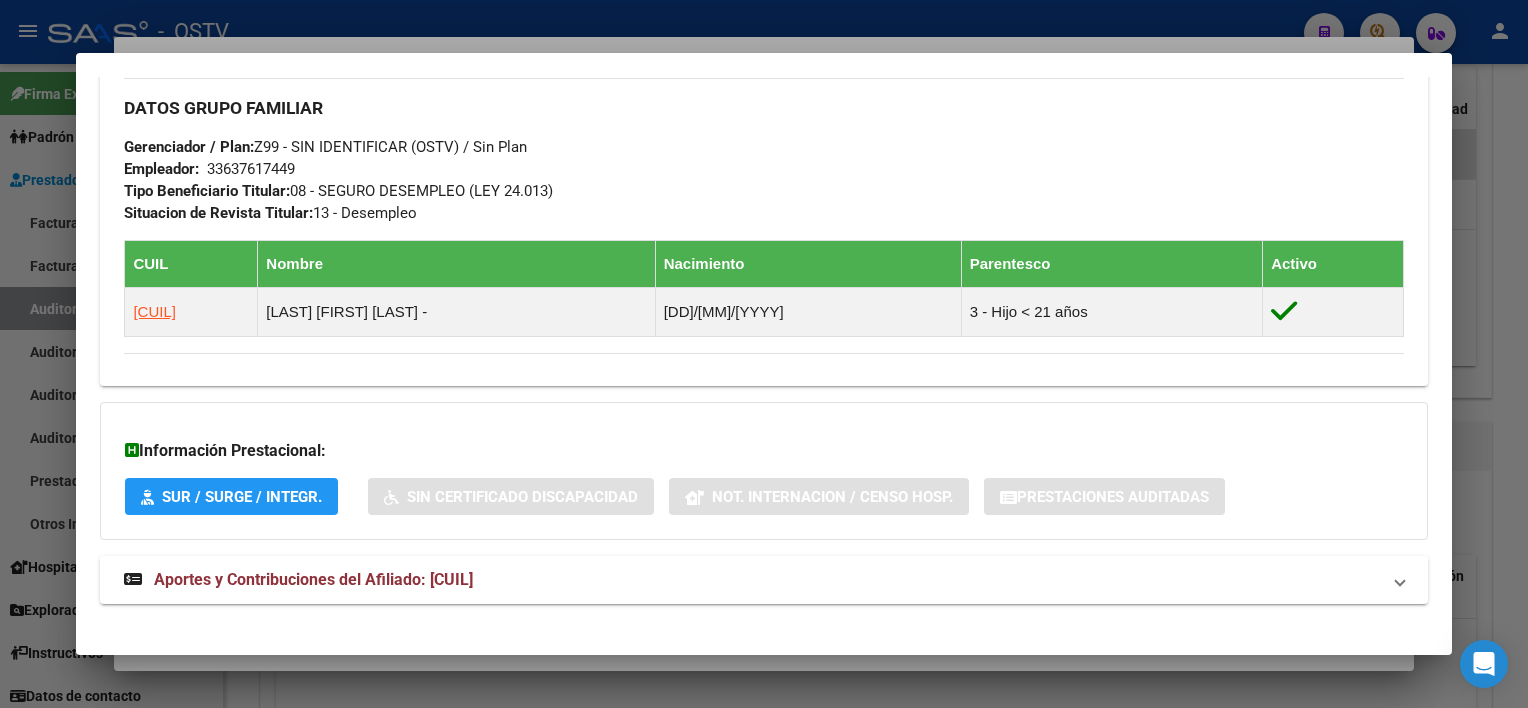 scroll, scrollTop: 995, scrollLeft: 0, axis: vertical 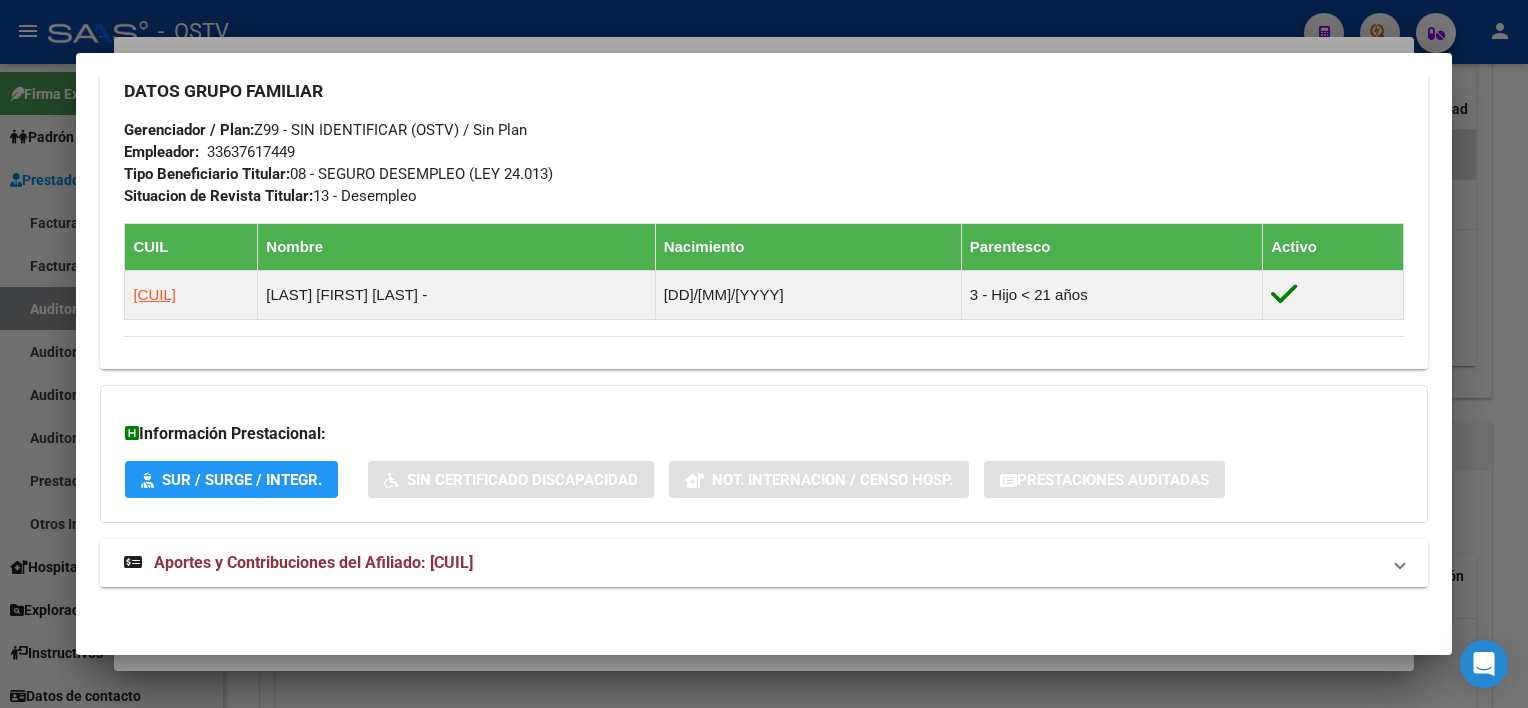 click on "Aportes y Contribuciones del Afiliado: [CUIL]" at bounding box center [751, 563] 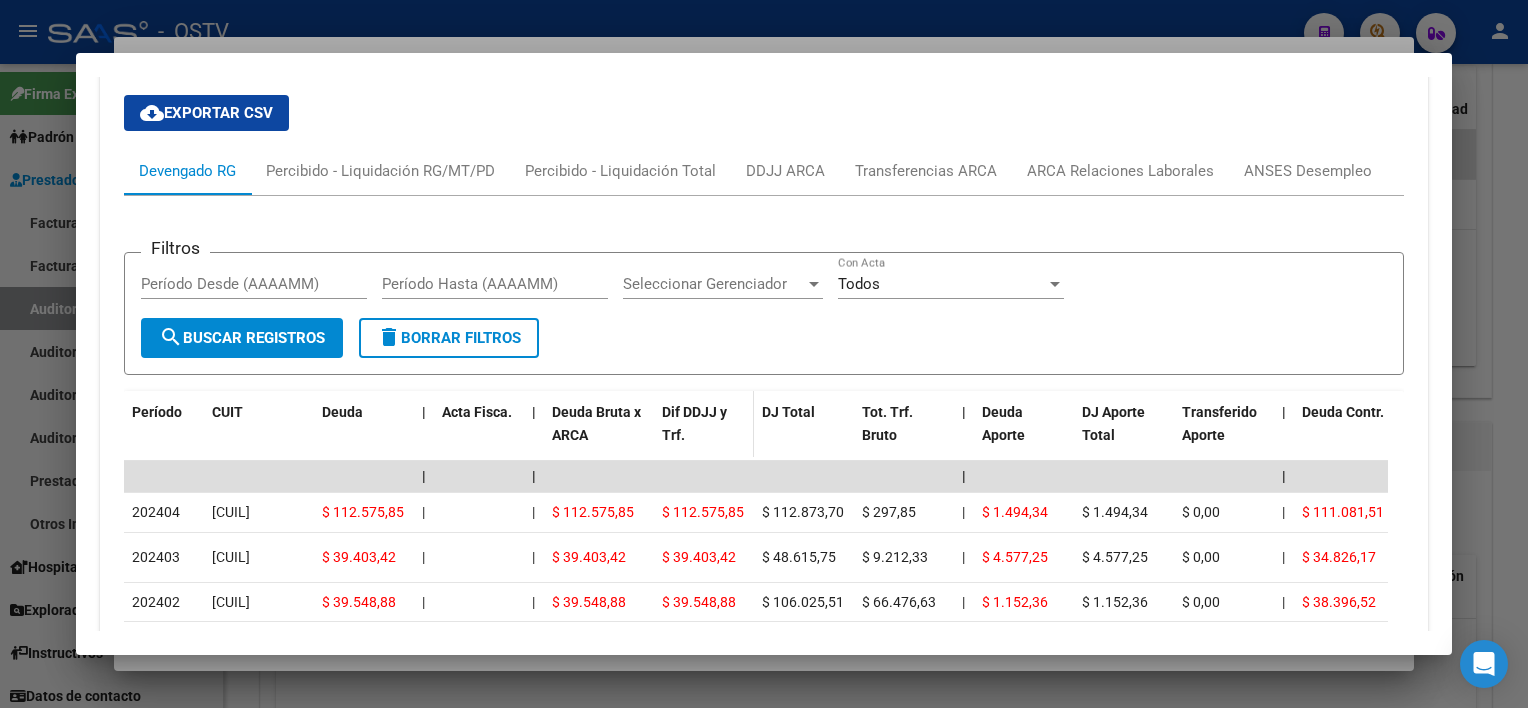 scroll, scrollTop: 1495, scrollLeft: 0, axis: vertical 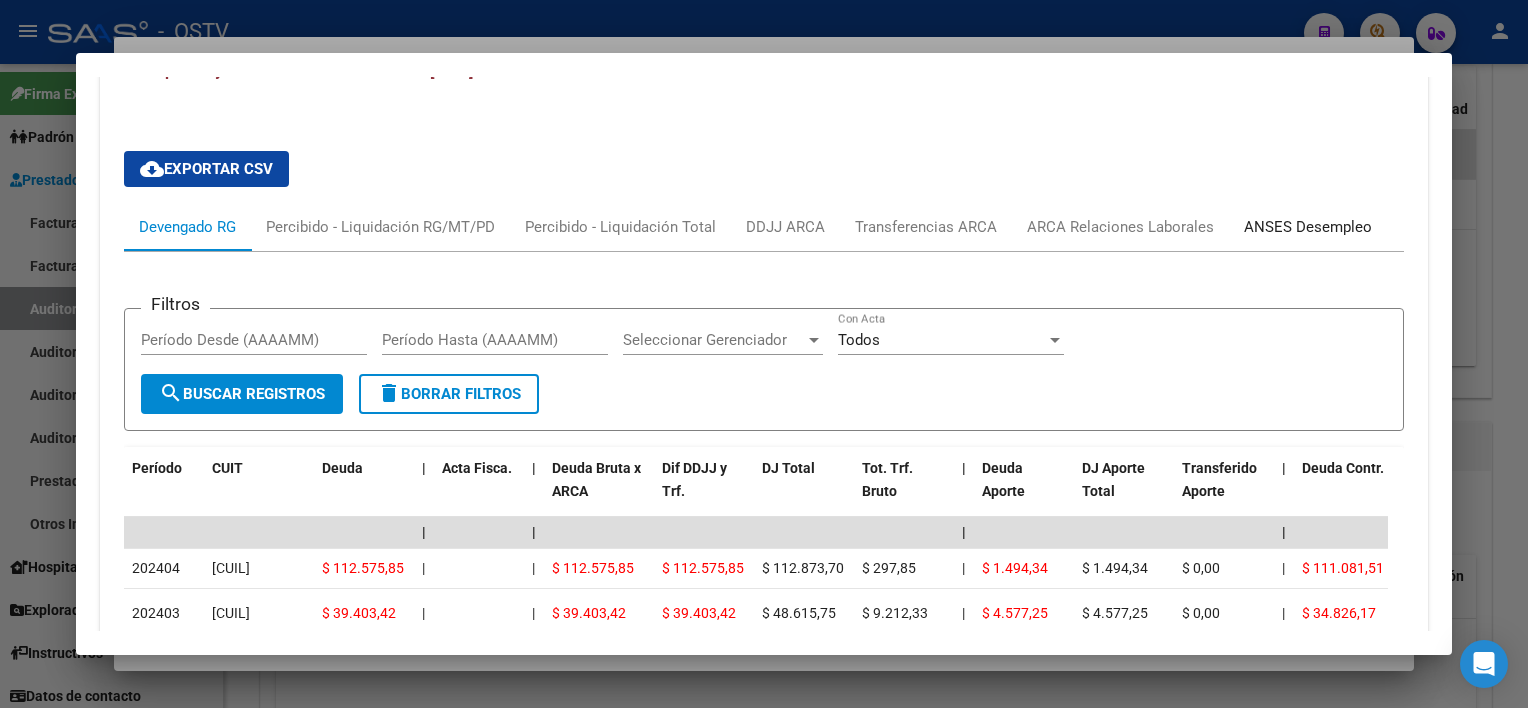 click on "ANSES Desempleo" at bounding box center [1308, 227] 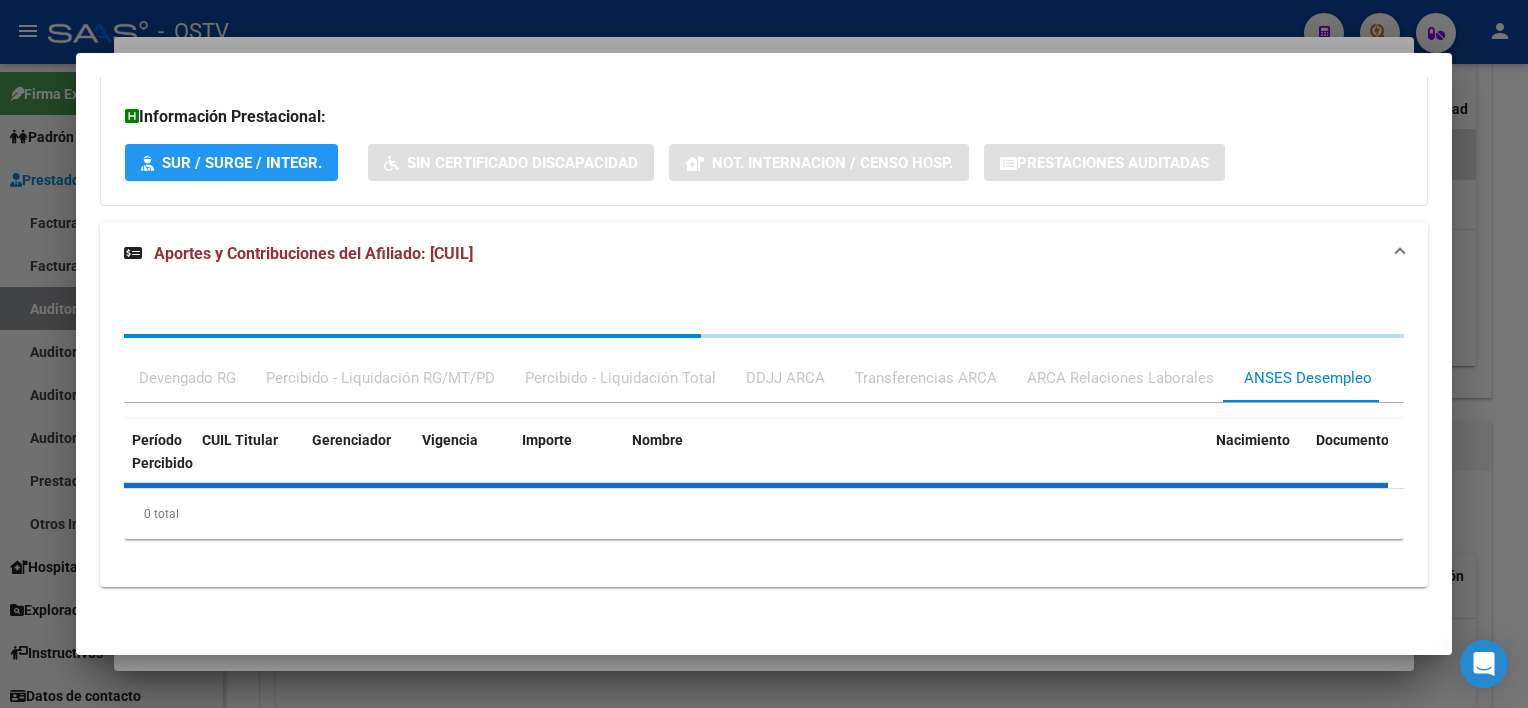 scroll, scrollTop: 1495, scrollLeft: 0, axis: vertical 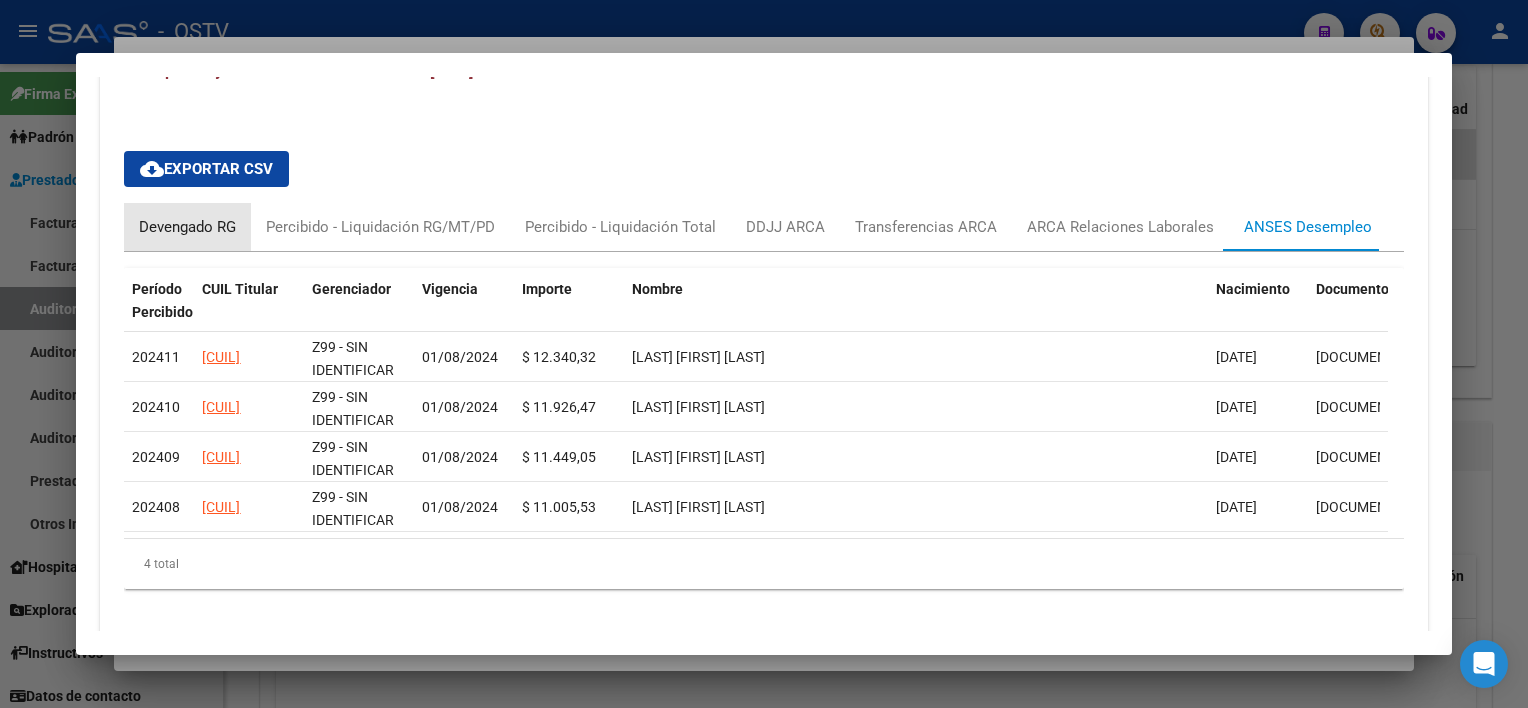 click on "Devengado RG" at bounding box center [187, 227] 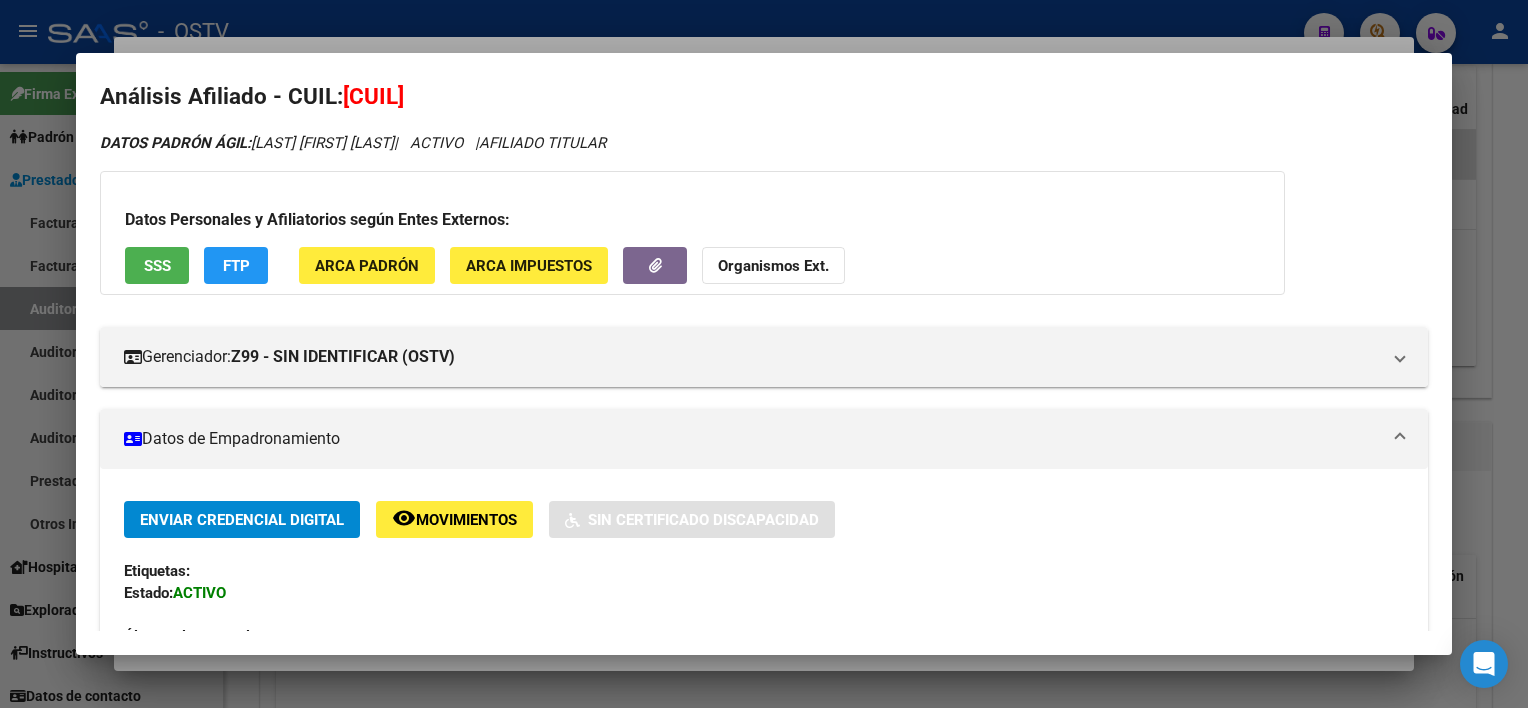 scroll, scrollTop: 0, scrollLeft: 0, axis: both 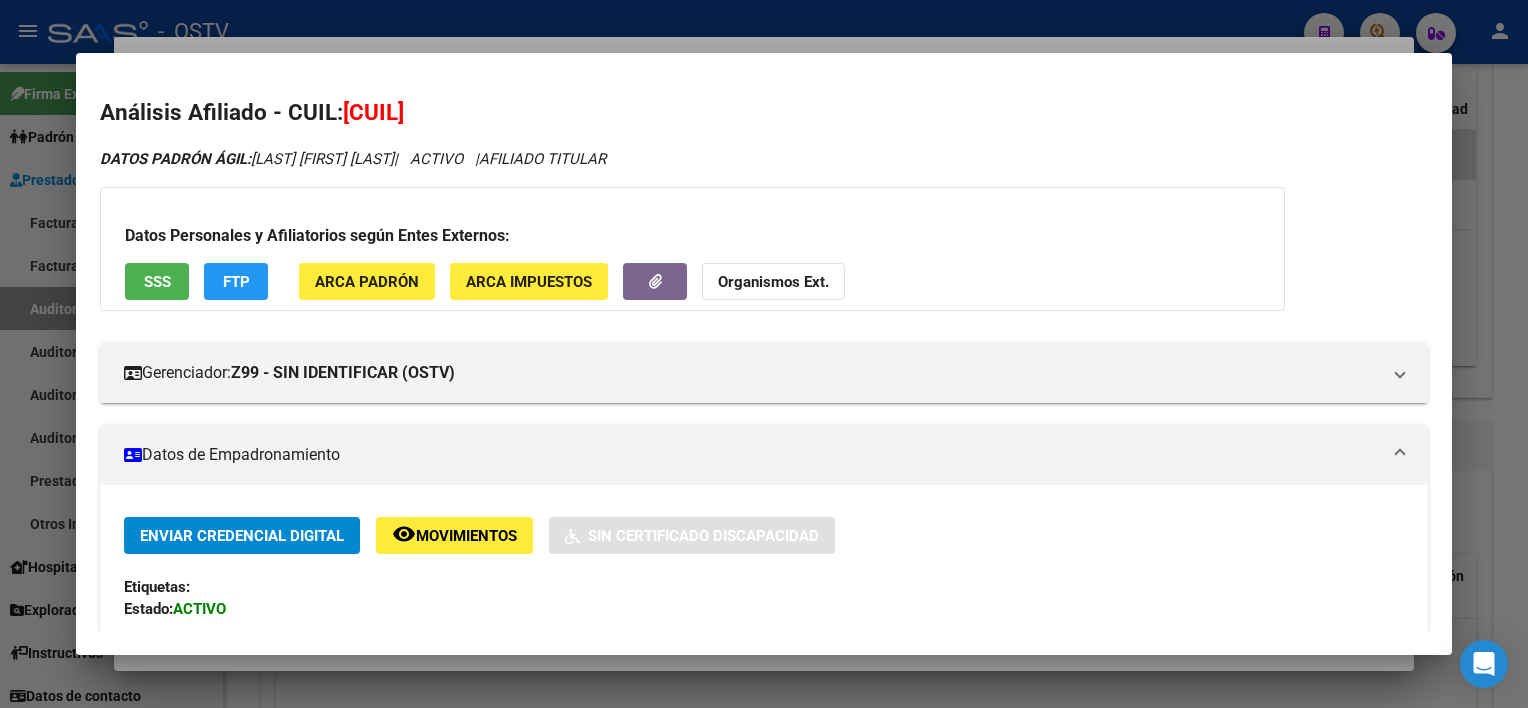 click on "SSS" at bounding box center [157, 281] 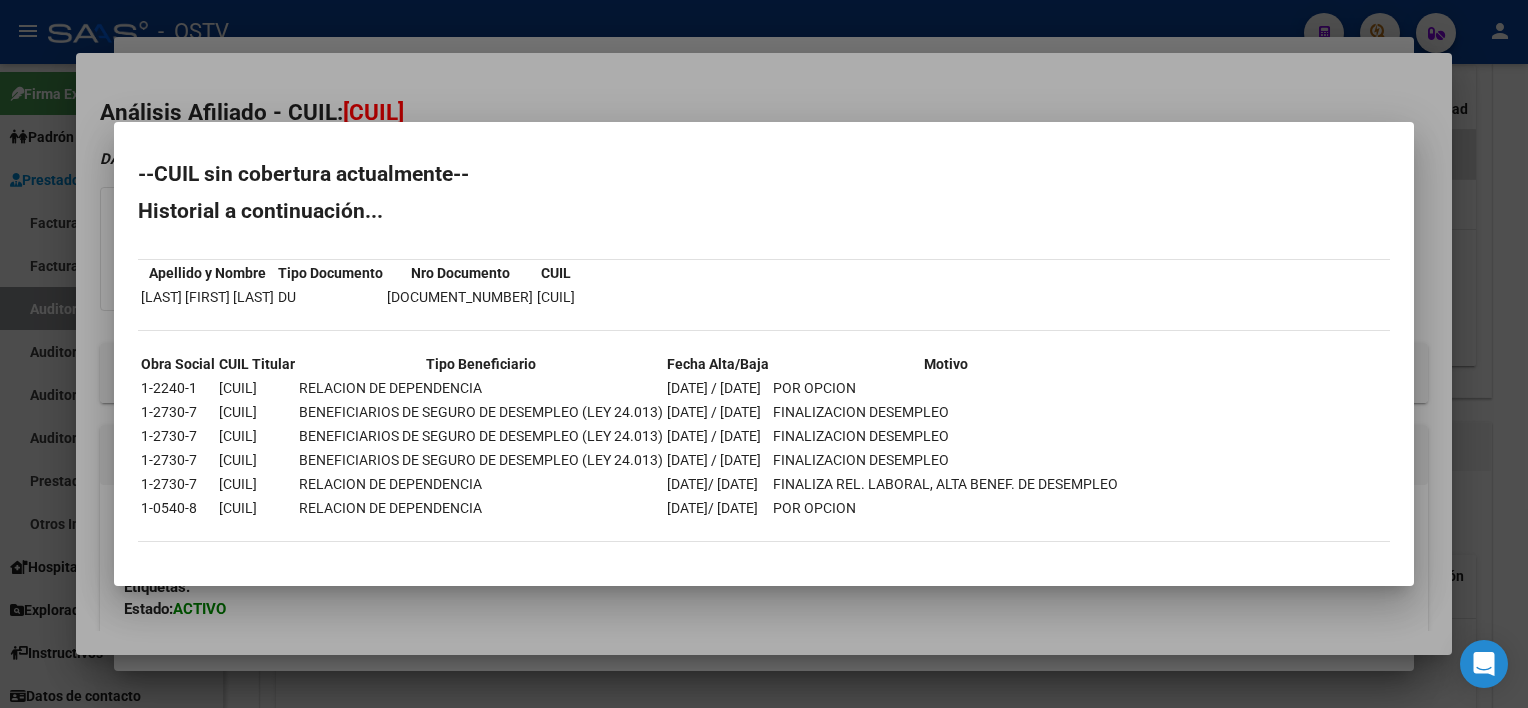 drag, startPoint x: 768, startPoint y: 482, endPoint x: 1187, endPoint y: 475, distance: 419.05847 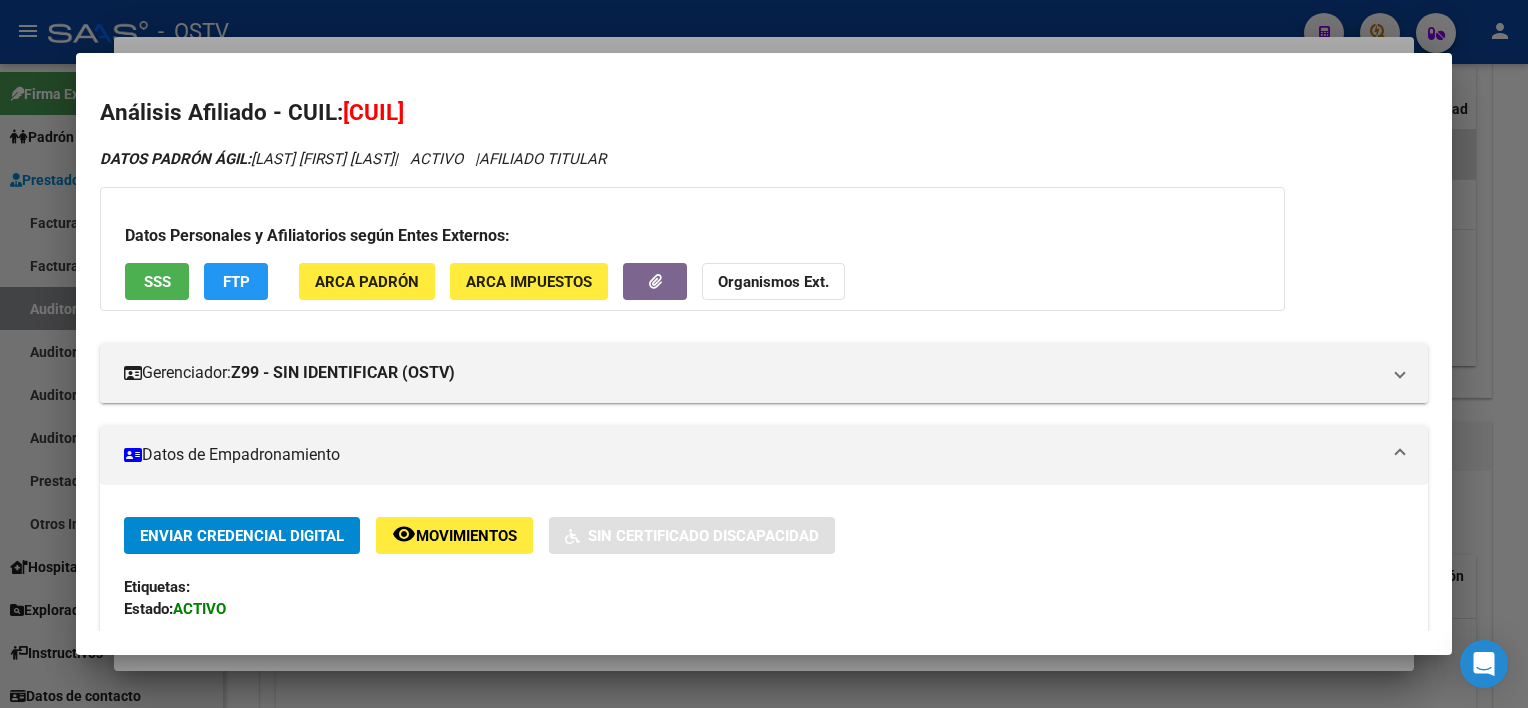 click at bounding box center [764, 354] 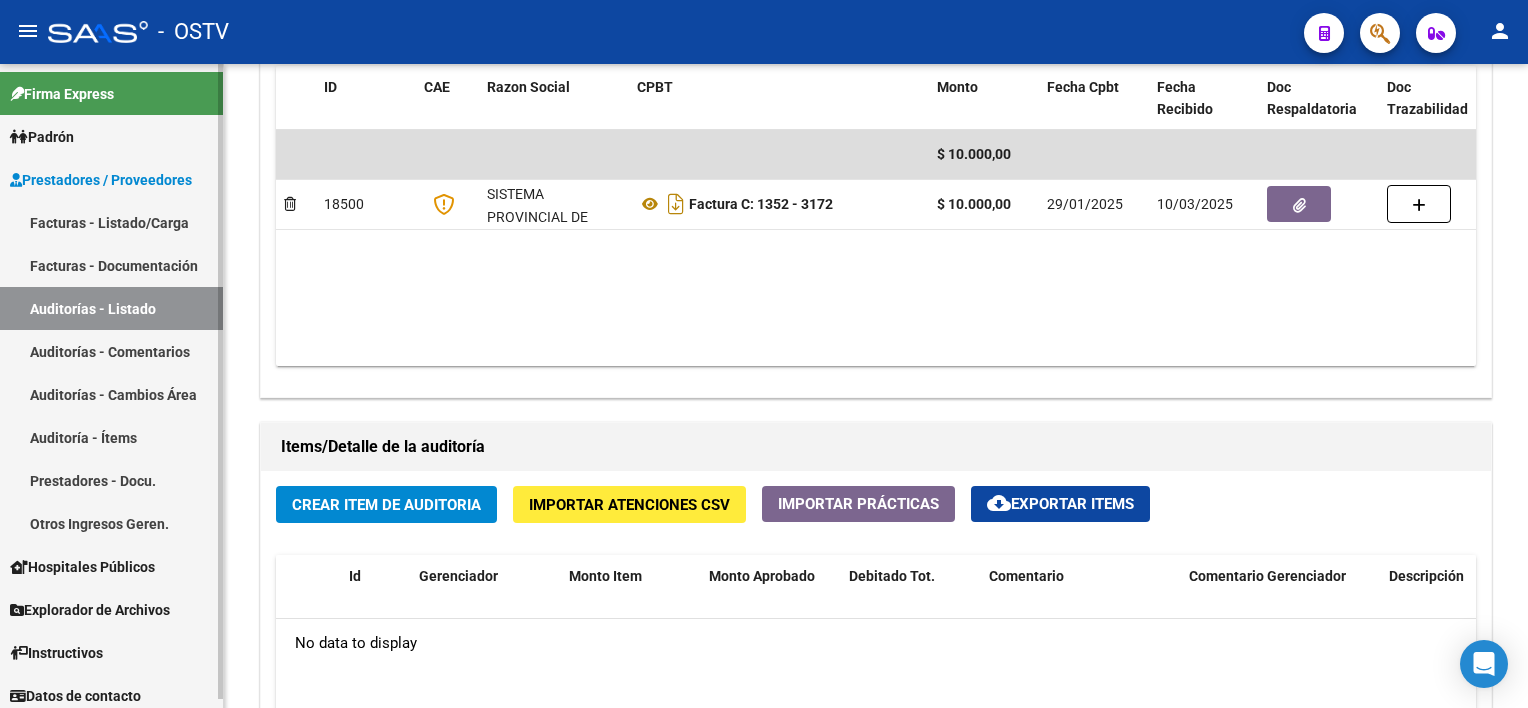 click on "Auditorías - Listado" at bounding box center (111, 308) 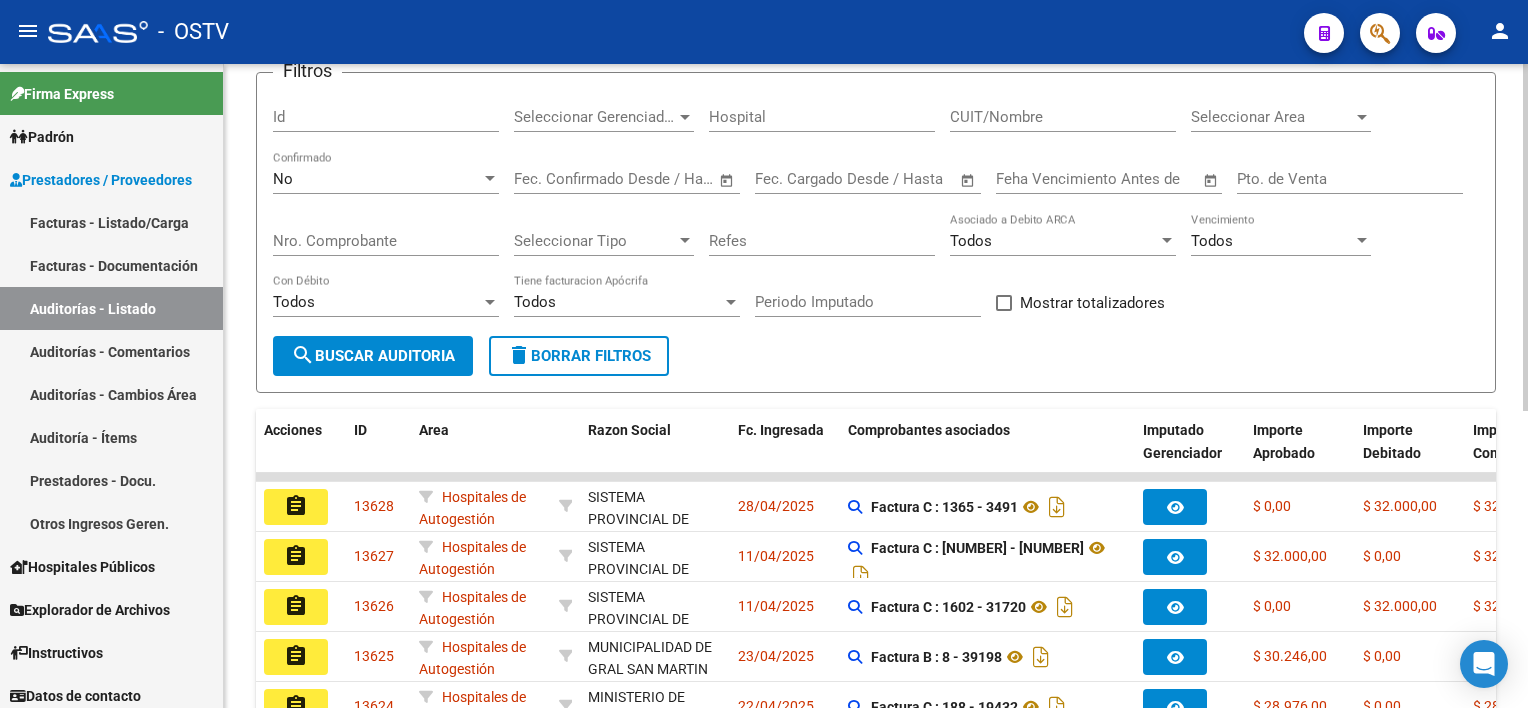 scroll, scrollTop: 0, scrollLeft: 0, axis: both 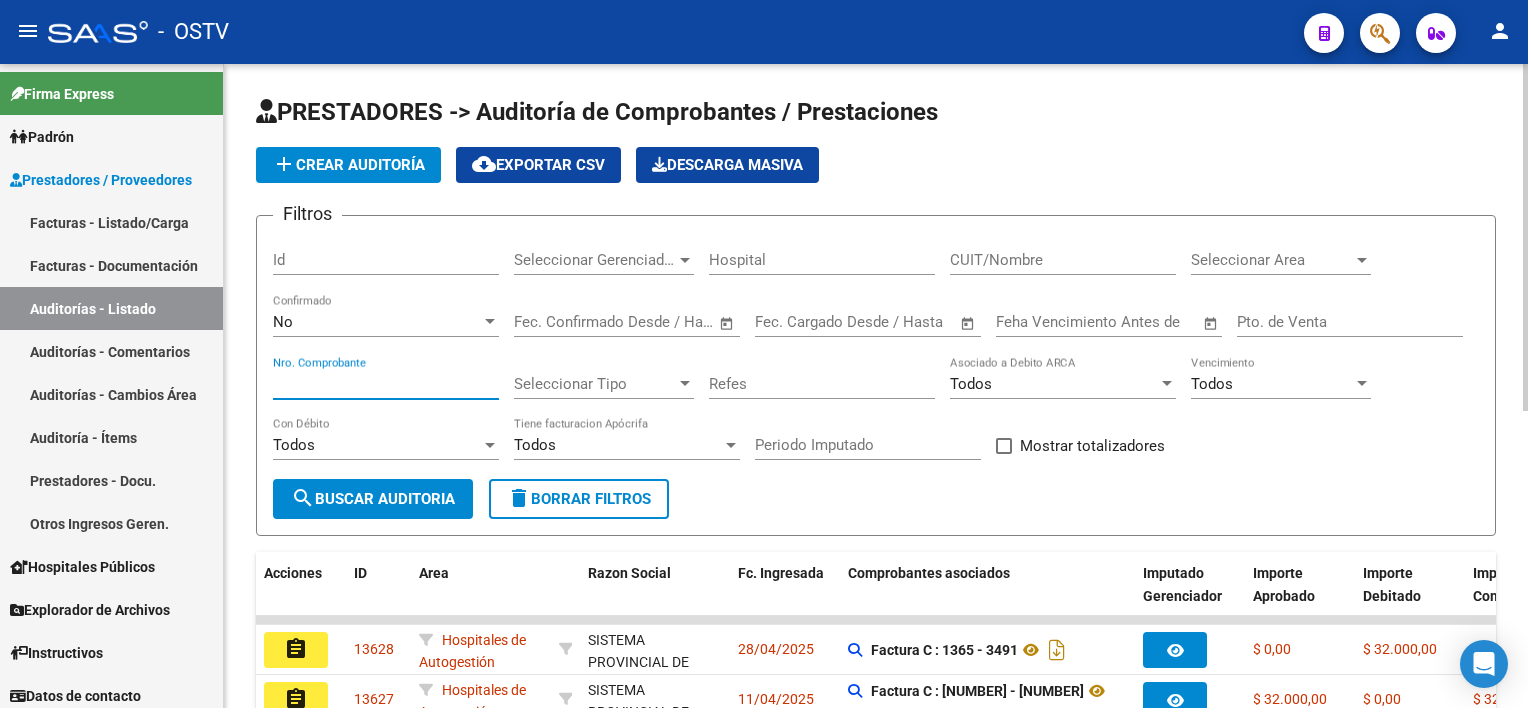click on "Nro. Comprobante" at bounding box center [386, 384] 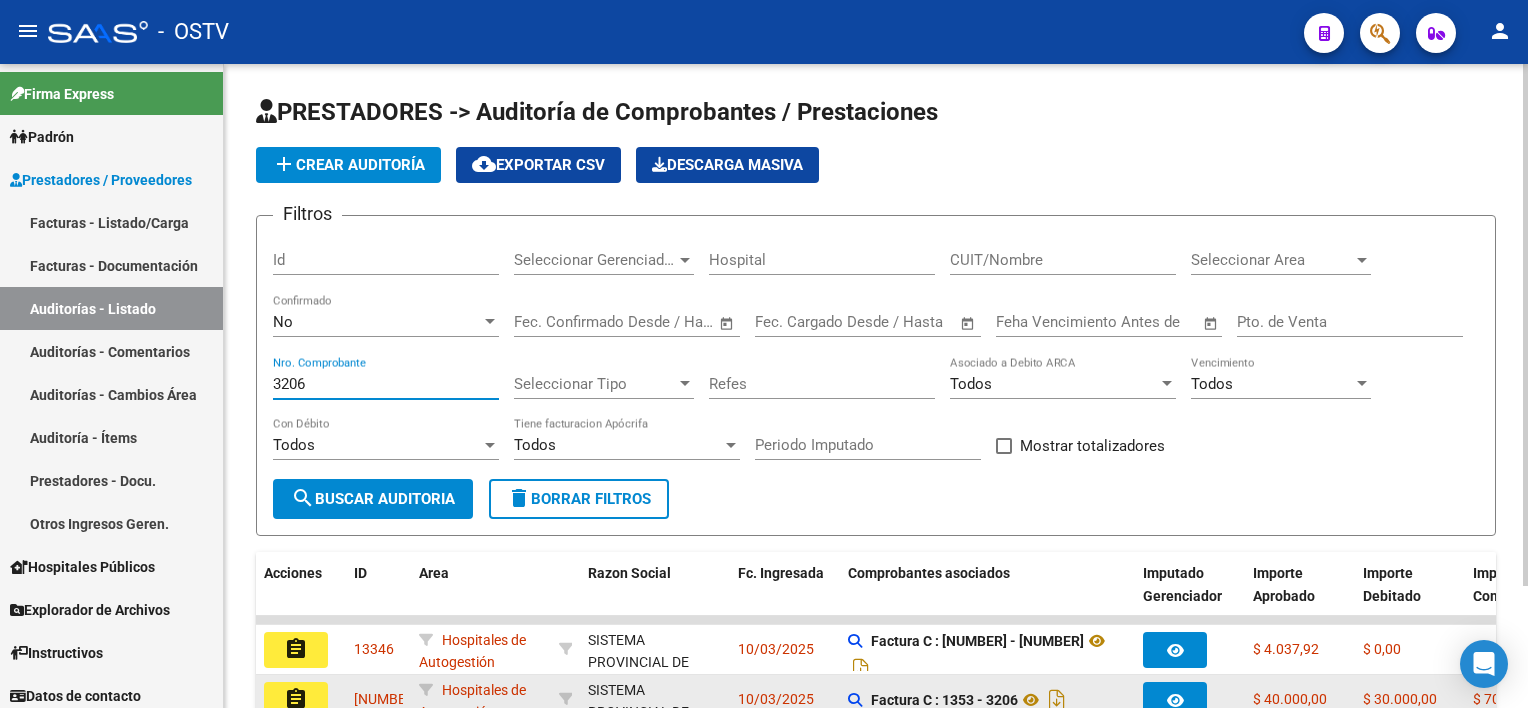 type on "3206" 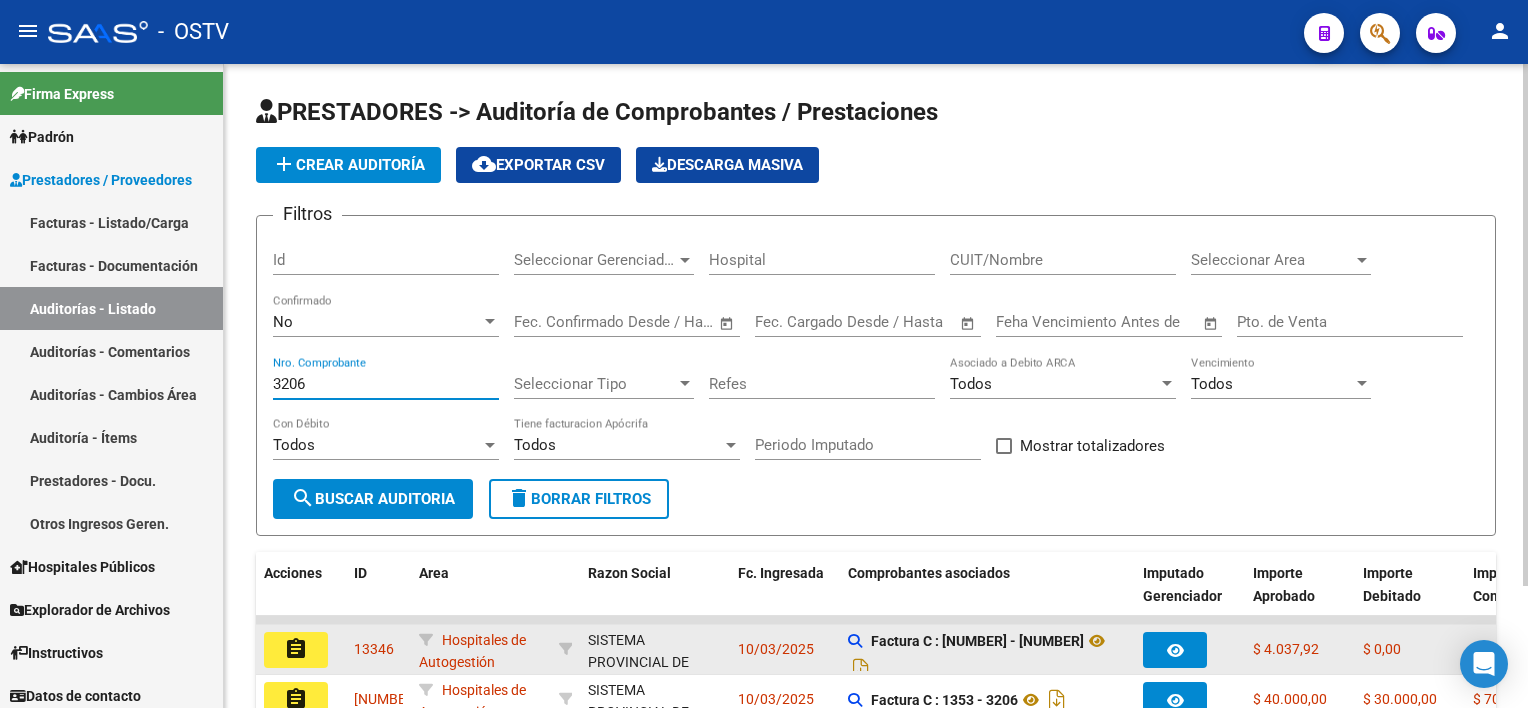 click on "assignment" 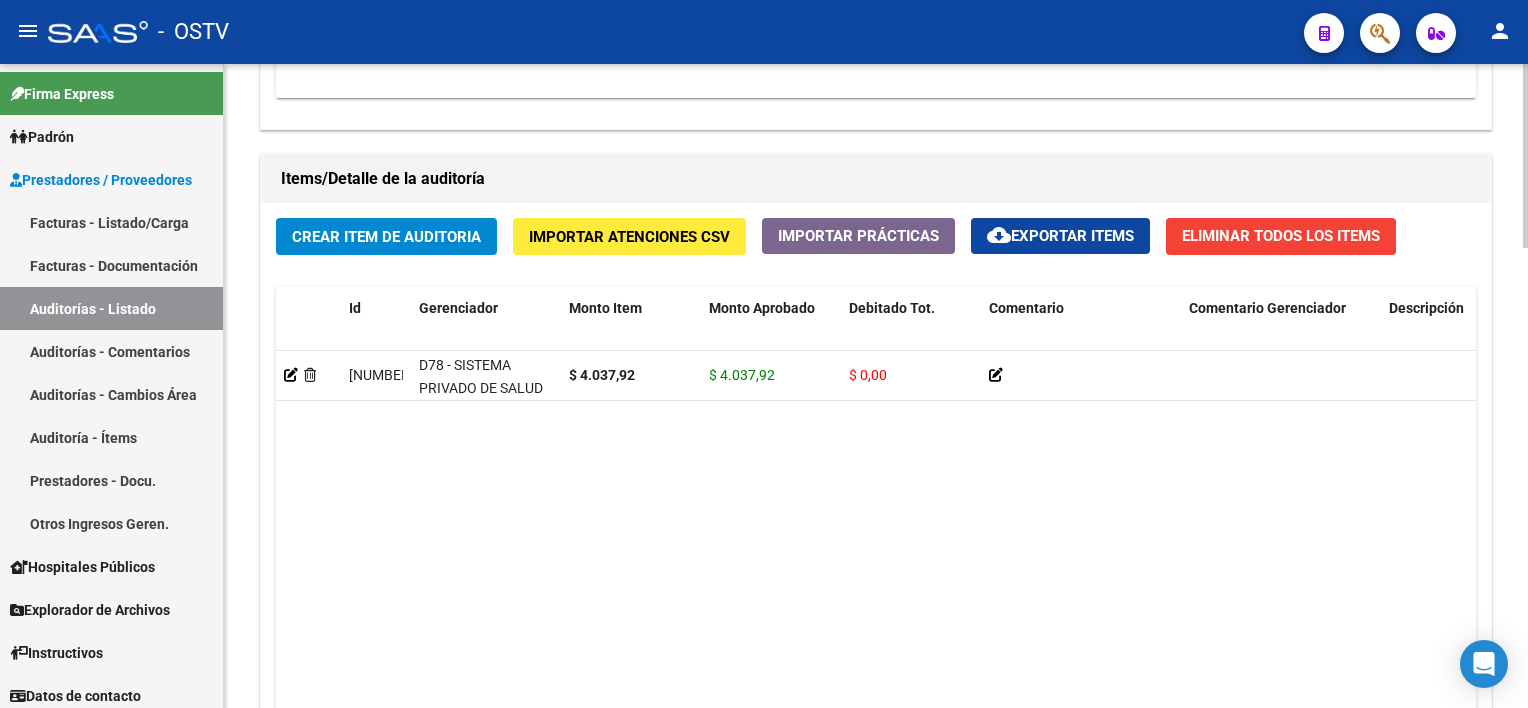 scroll, scrollTop: 1400, scrollLeft: 0, axis: vertical 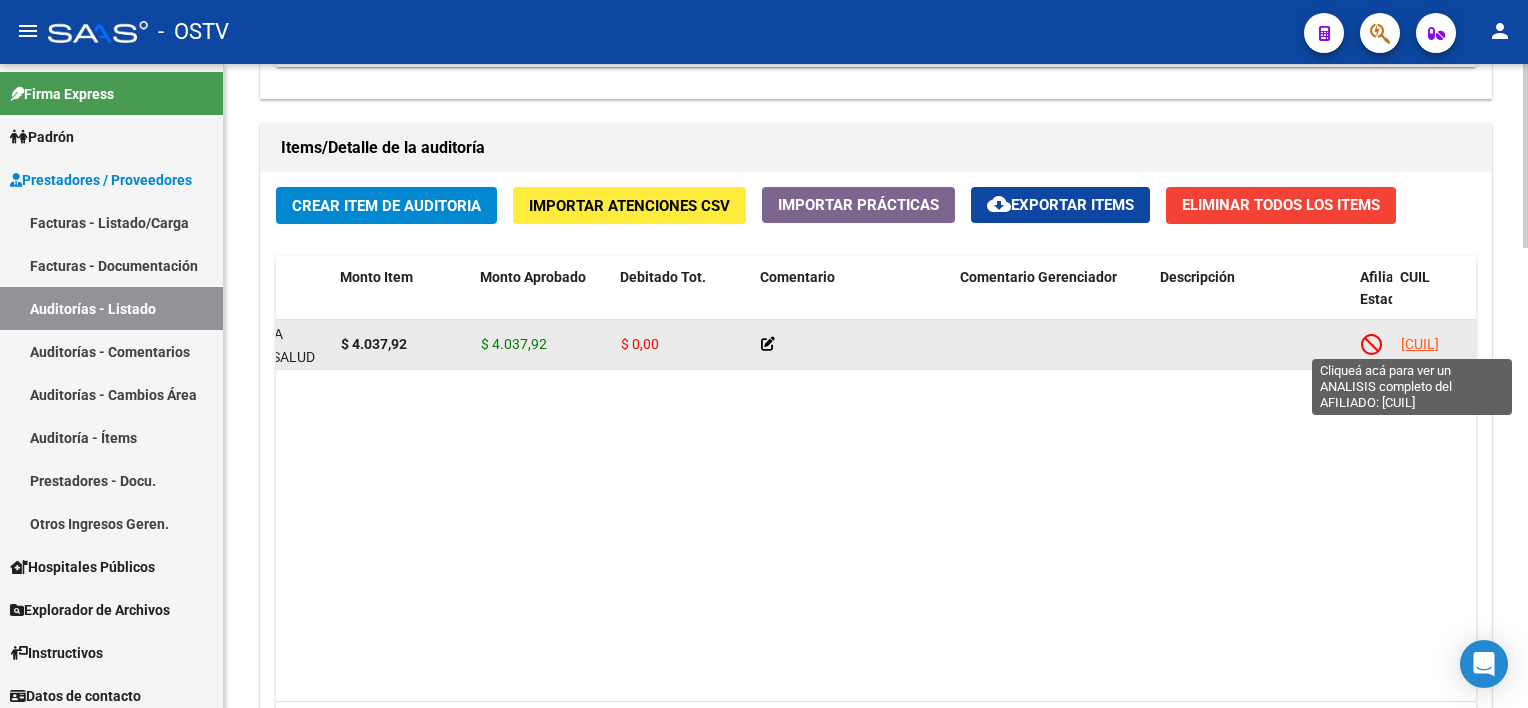 click on "[CUIL]" 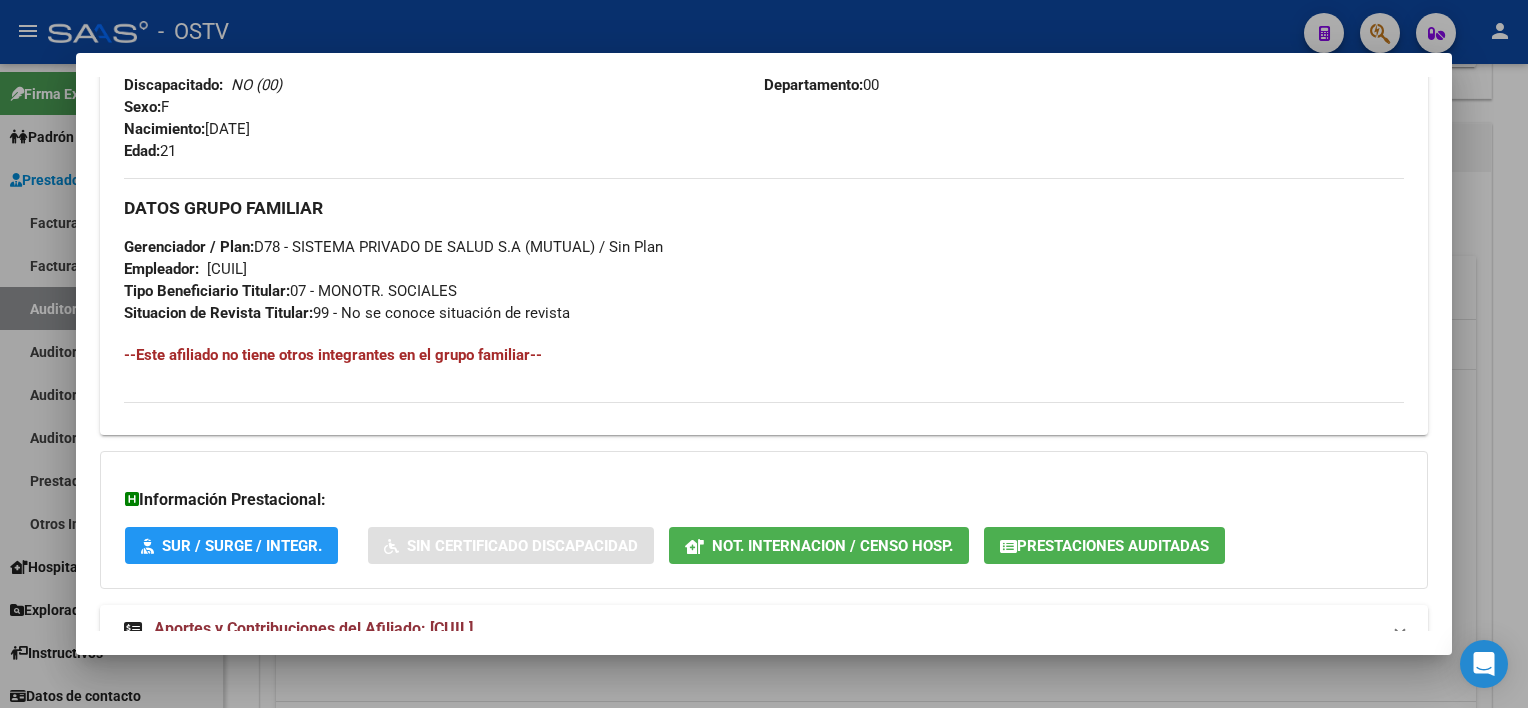 scroll, scrollTop: 966, scrollLeft: 0, axis: vertical 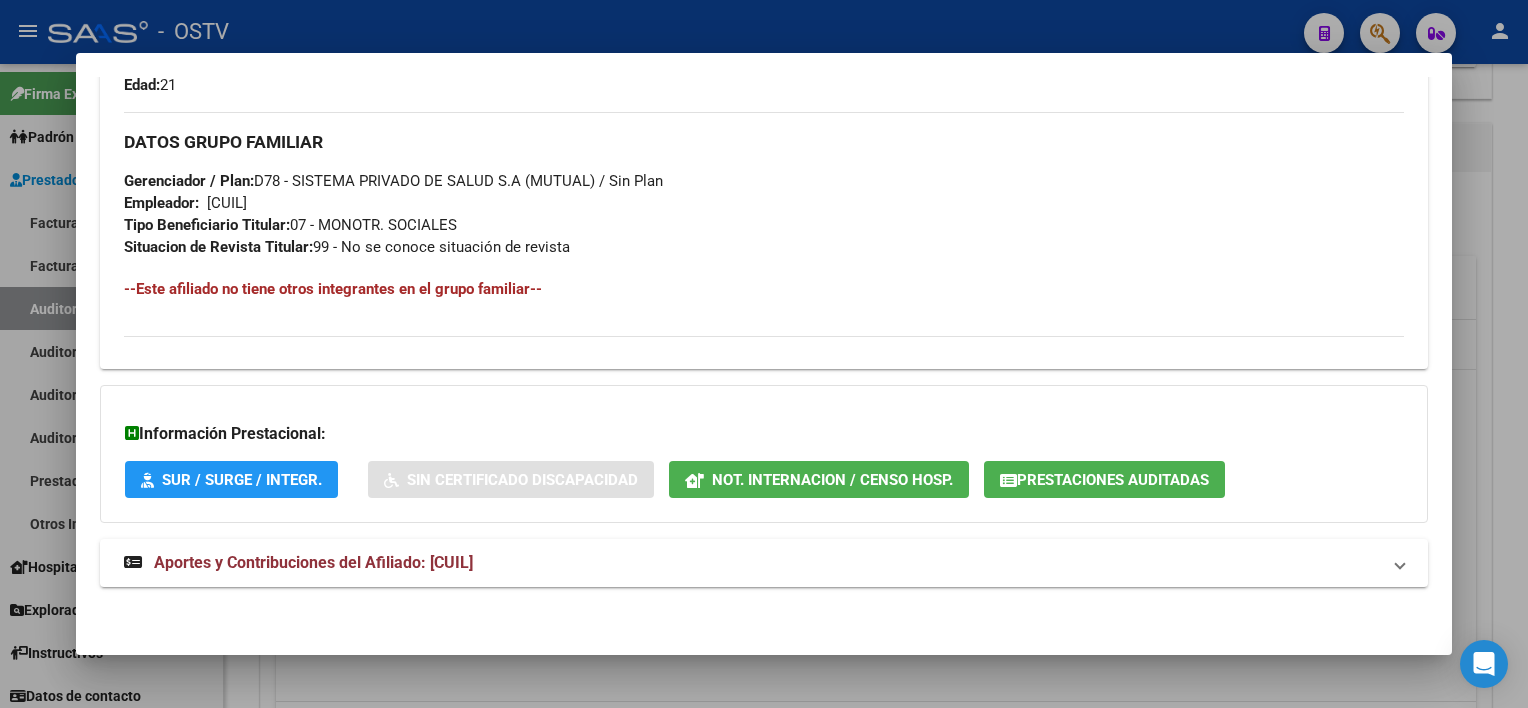 click at bounding box center [764, 354] 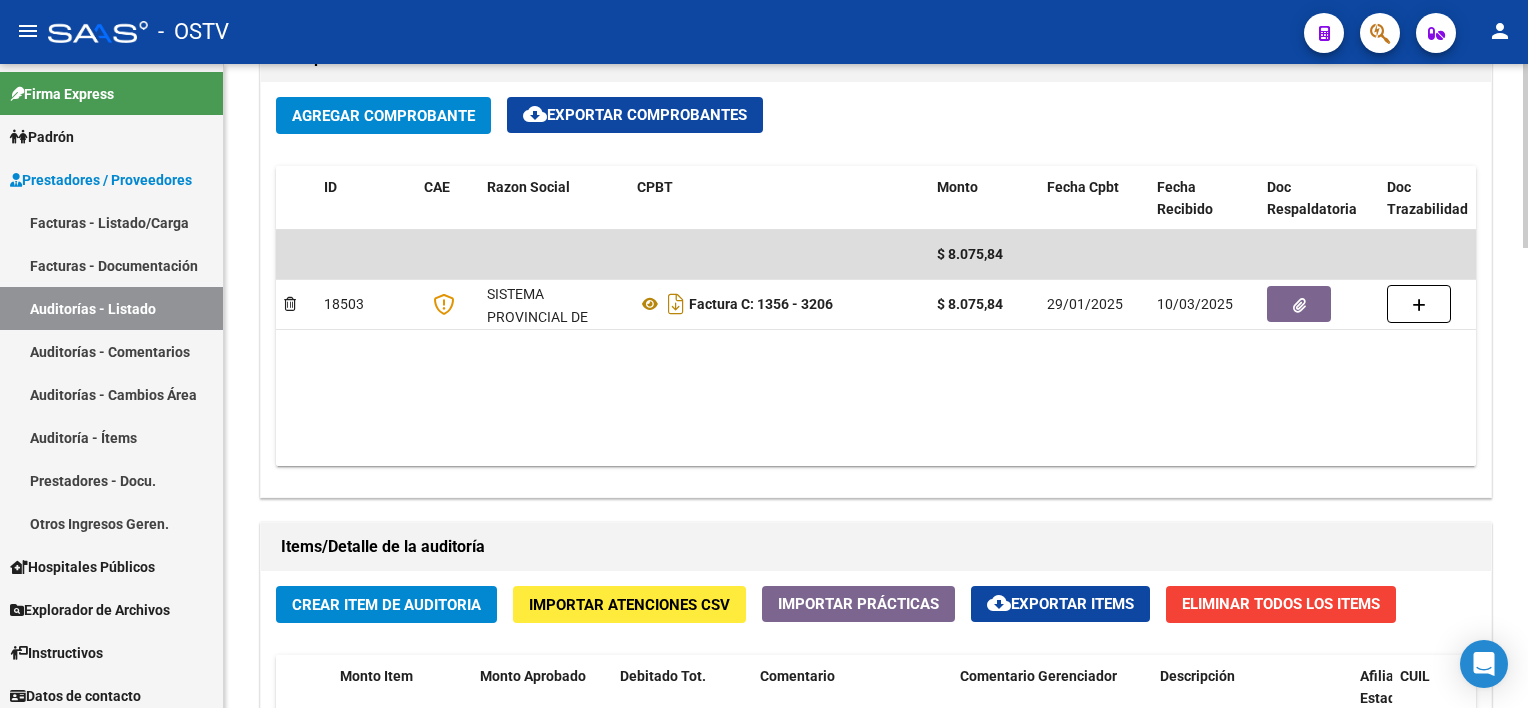 scroll, scrollTop: 1000, scrollLeft: 0, axis: vertical 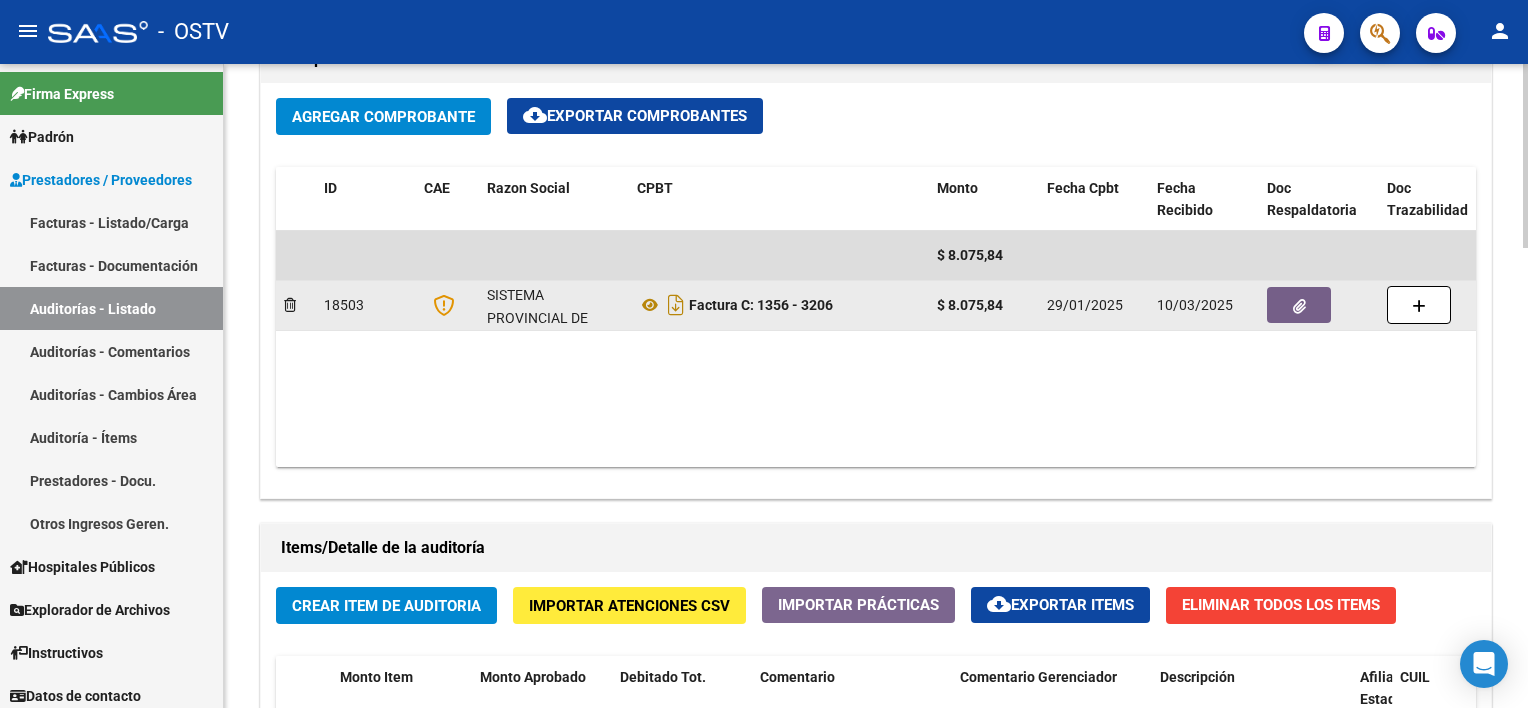 click 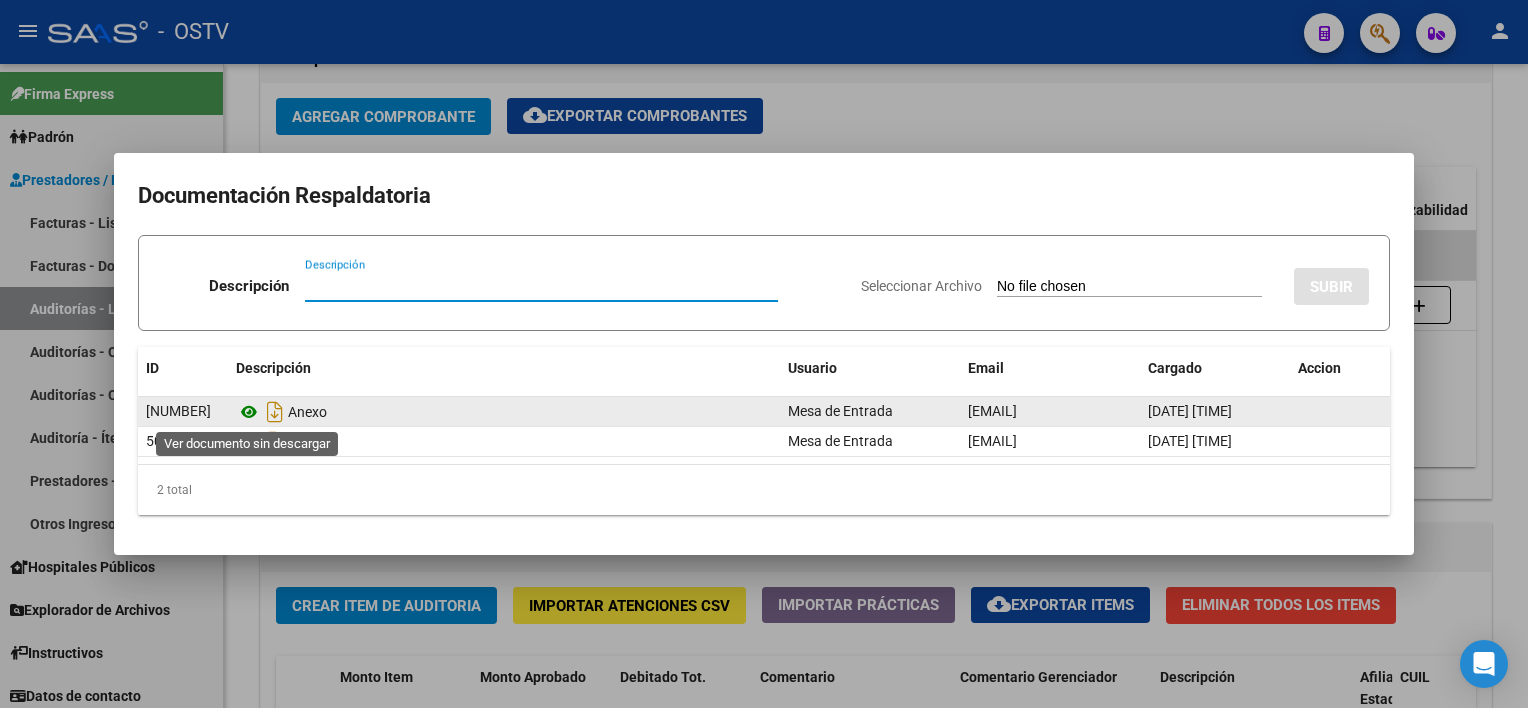 click 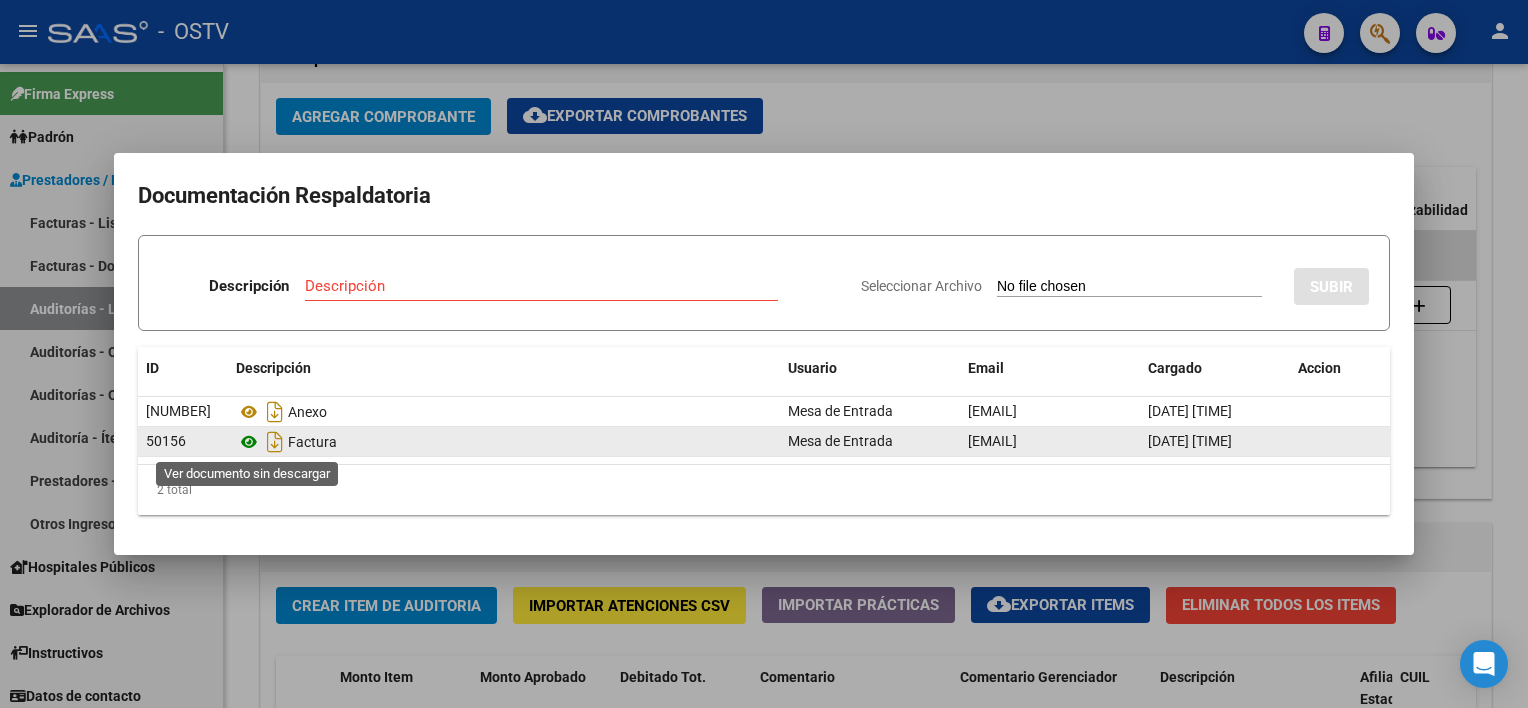 click 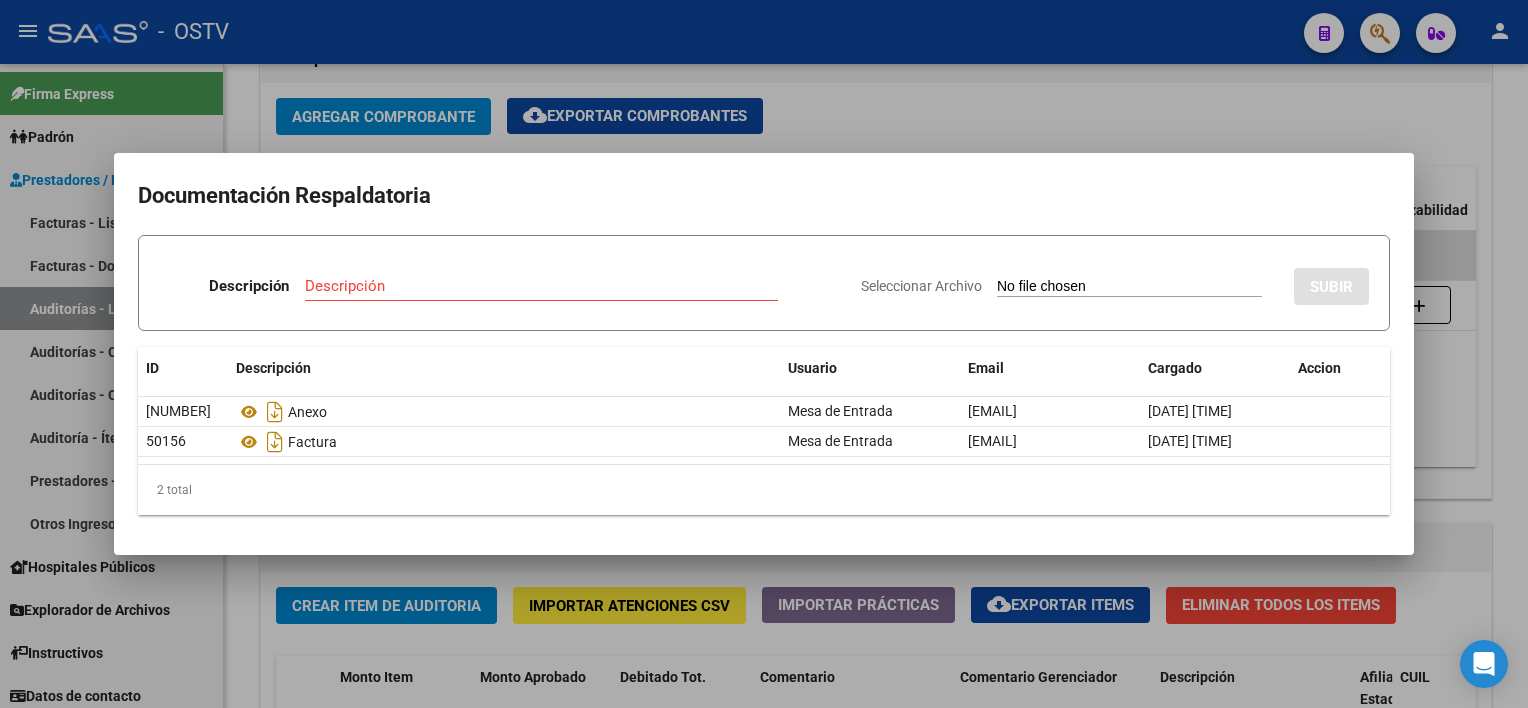 click at bounding box center [764, 354] 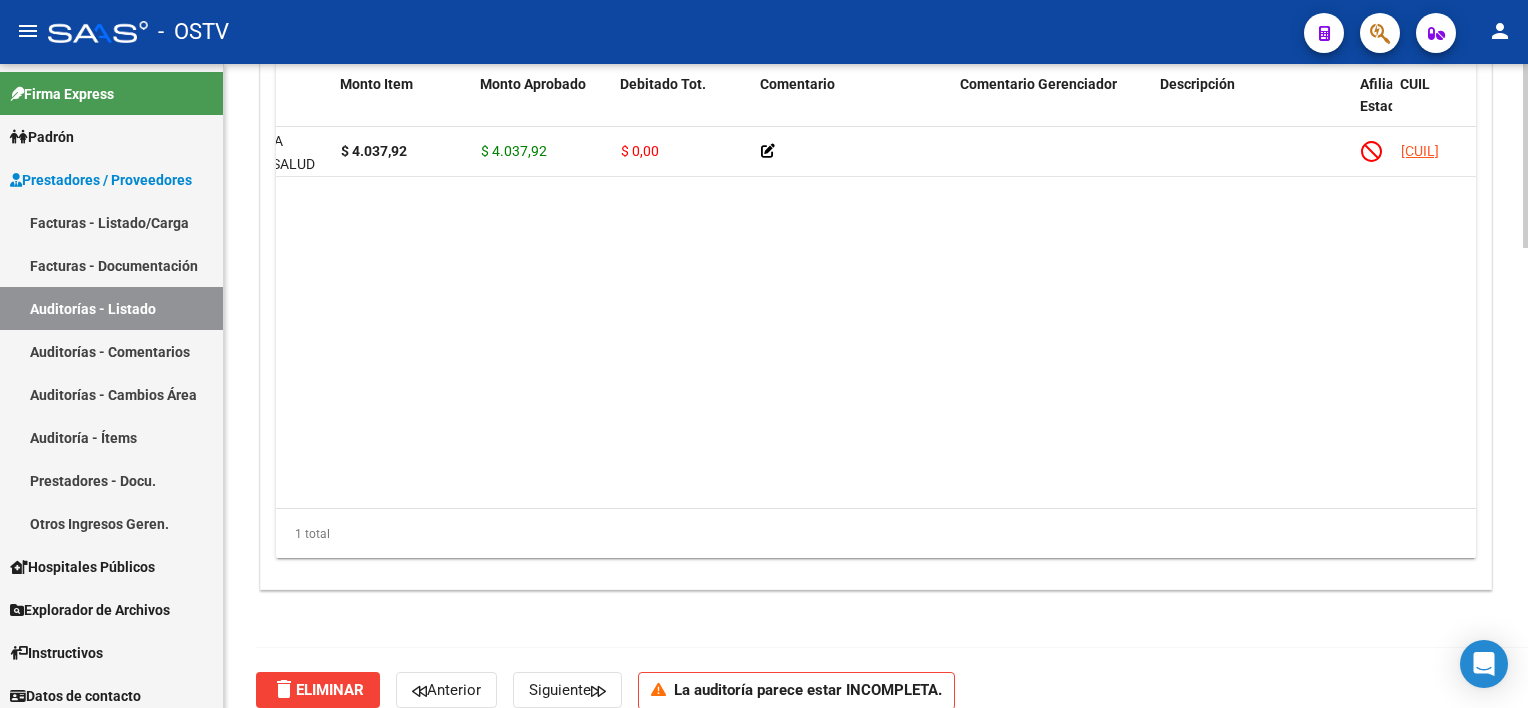 scroll, scrollTop: 1600, scrollLeft: 0, axis: vertical 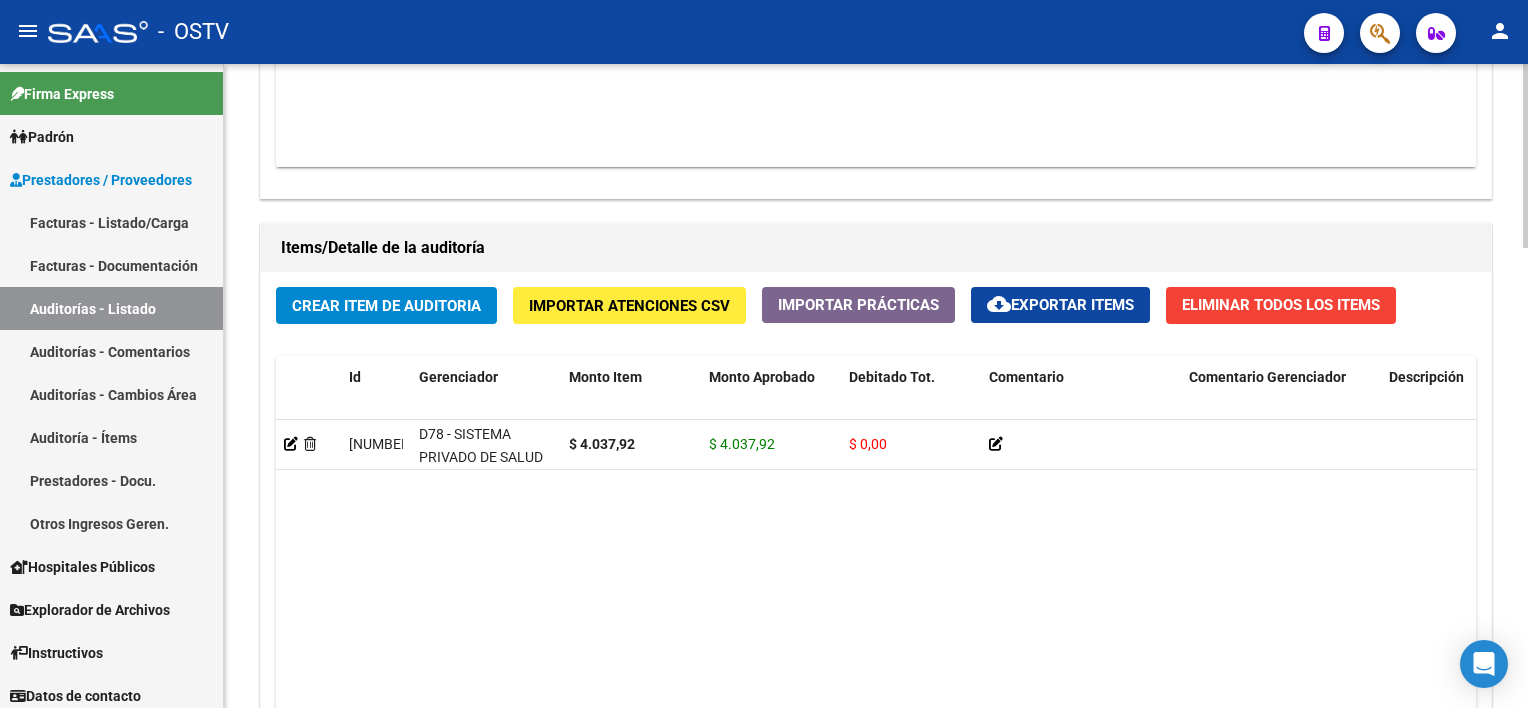click on "Crear Item de Auditoria" 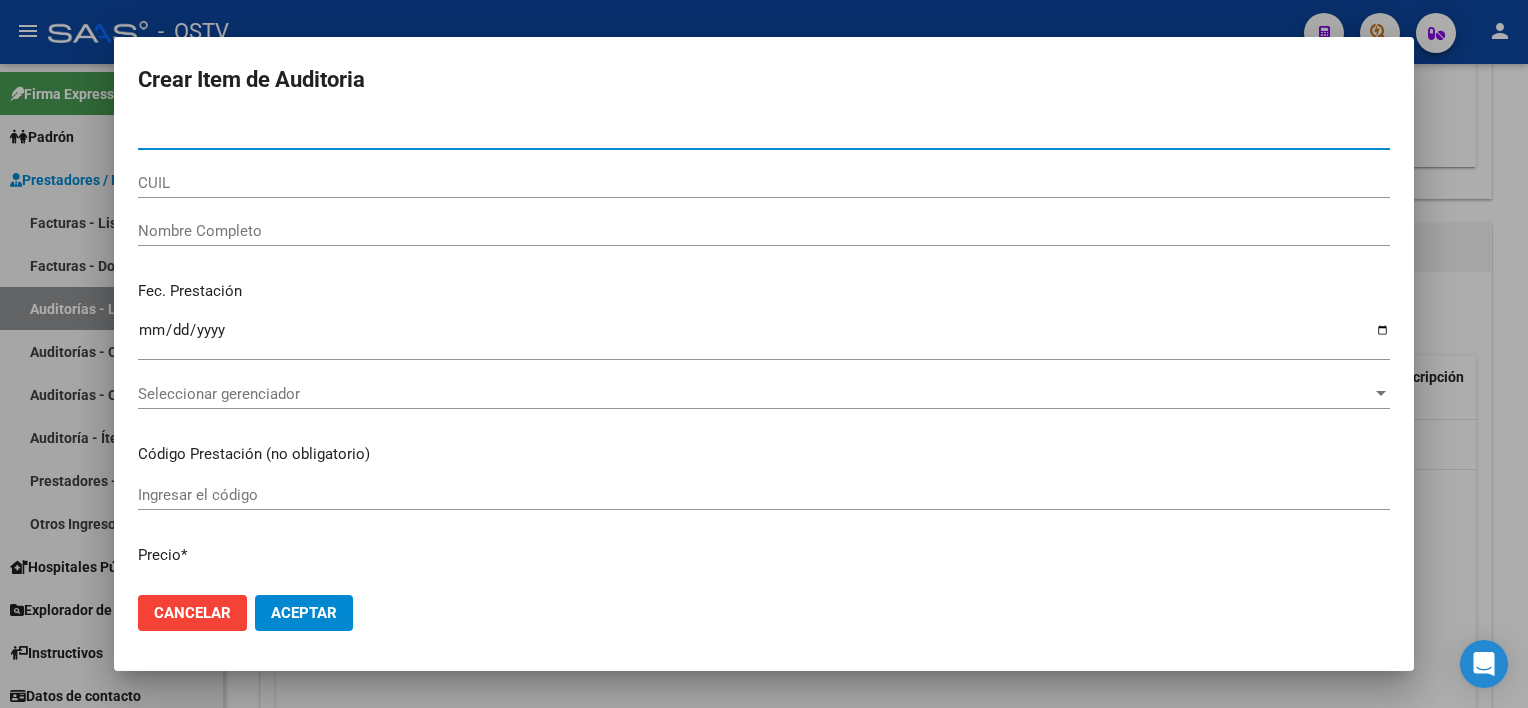 type on "[DOCUMENT_NUMBER]" 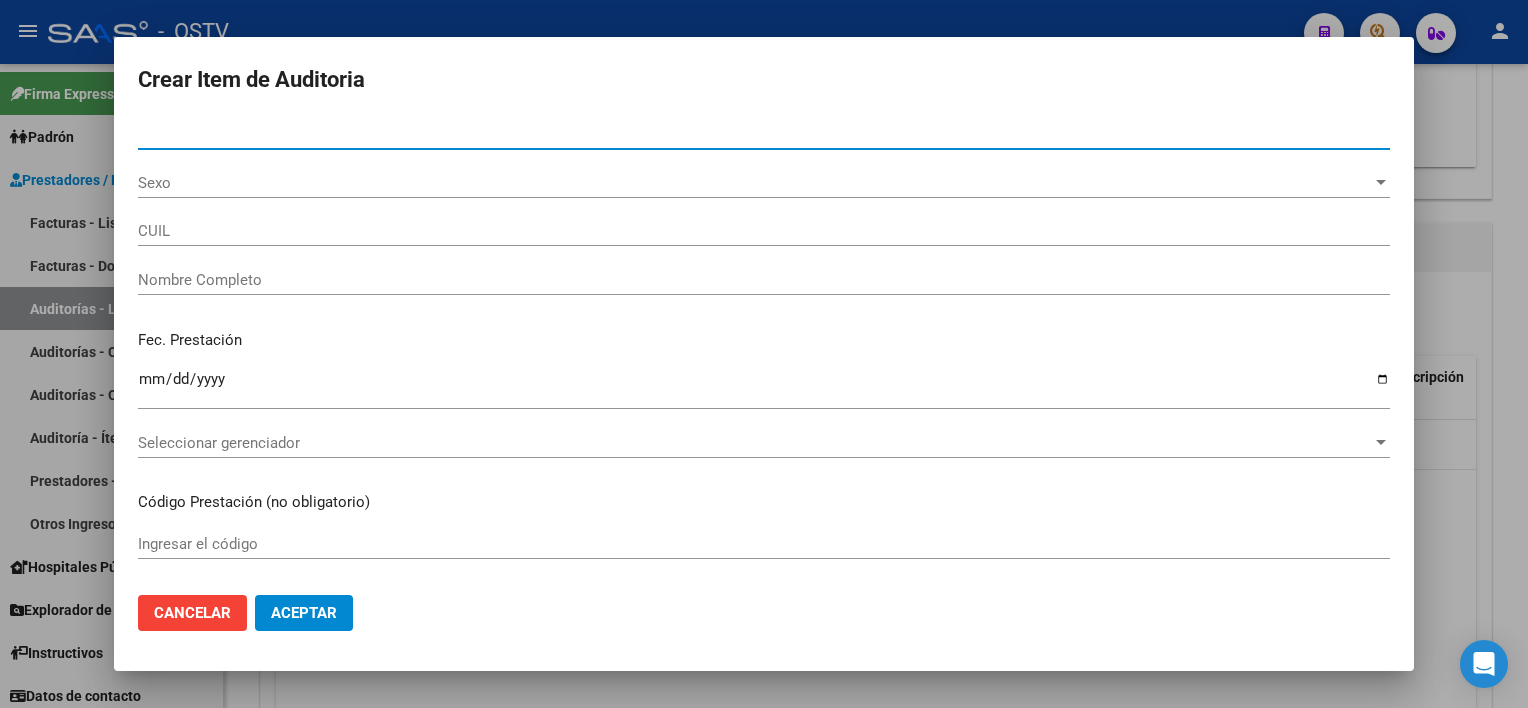 type on "[CUIL]" 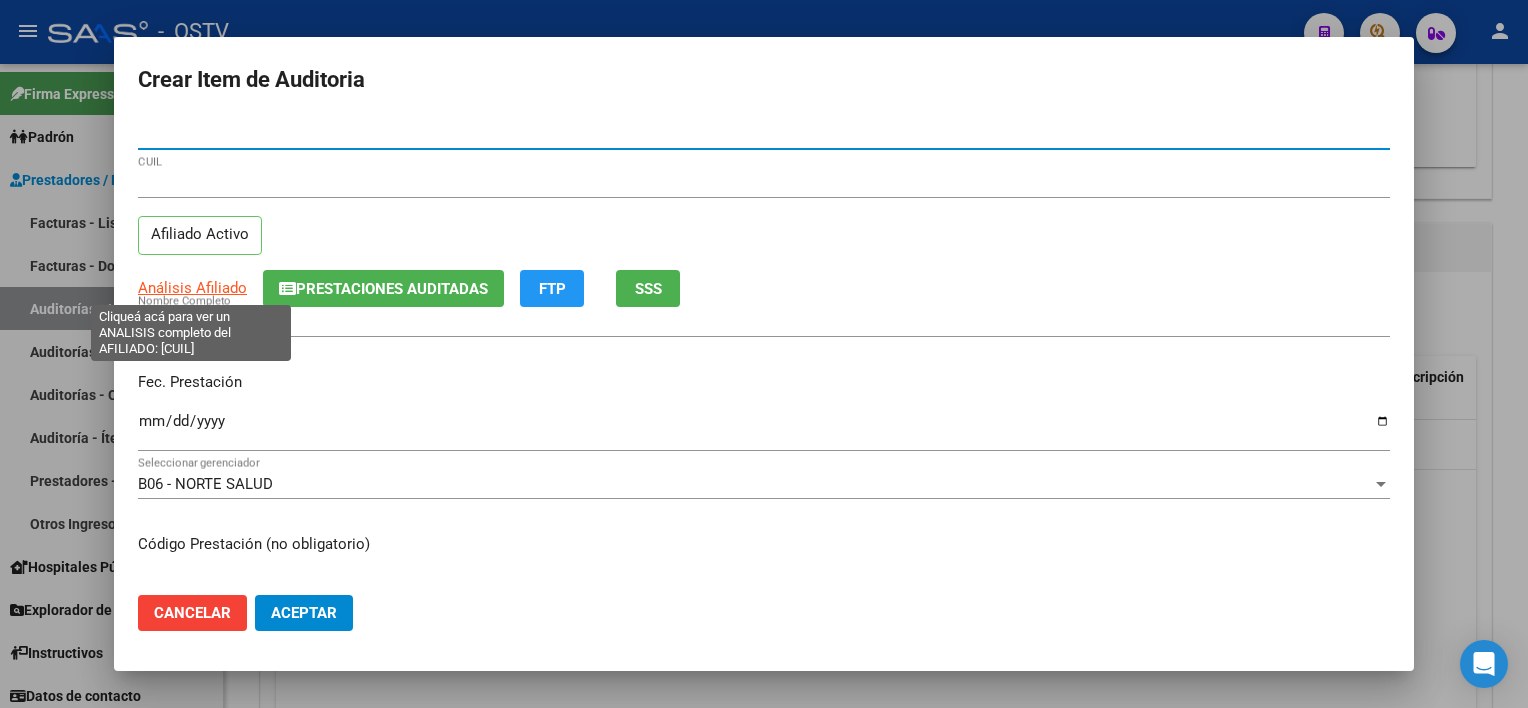 type on "[DOCUMENT_NUMBER]" 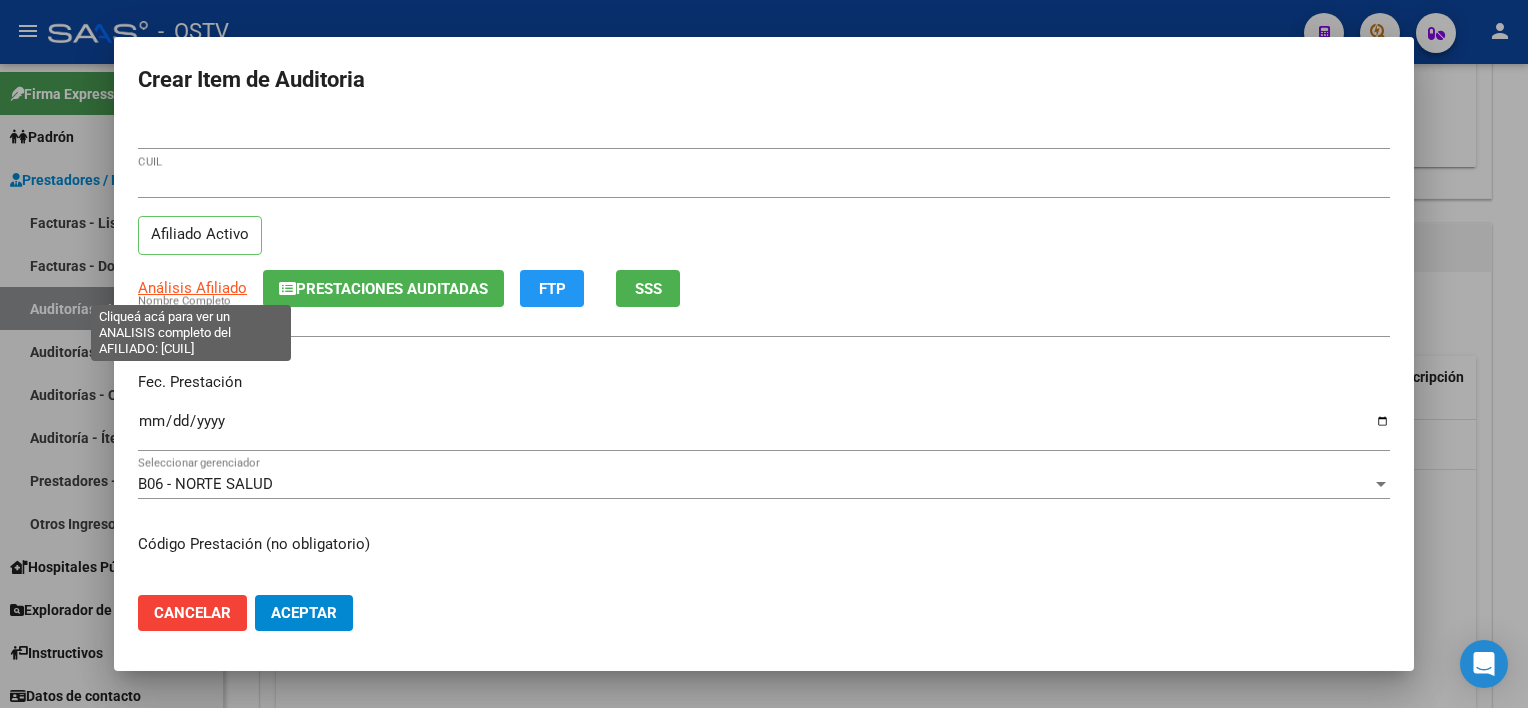 click on "Análisis Afiliado" at bounding box center (192, 288) 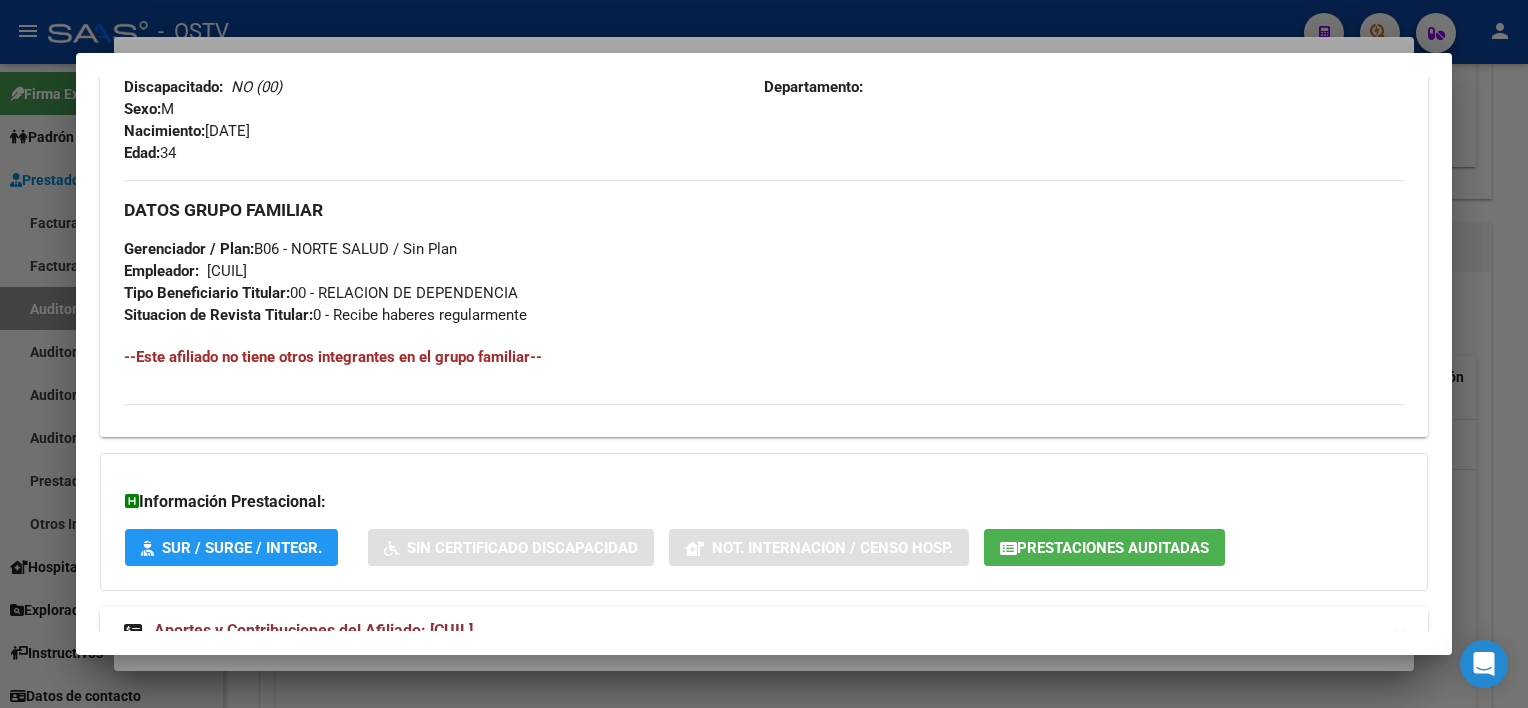 scroll, scrollTop: 944, scrollLeft: 0, axis: vertical 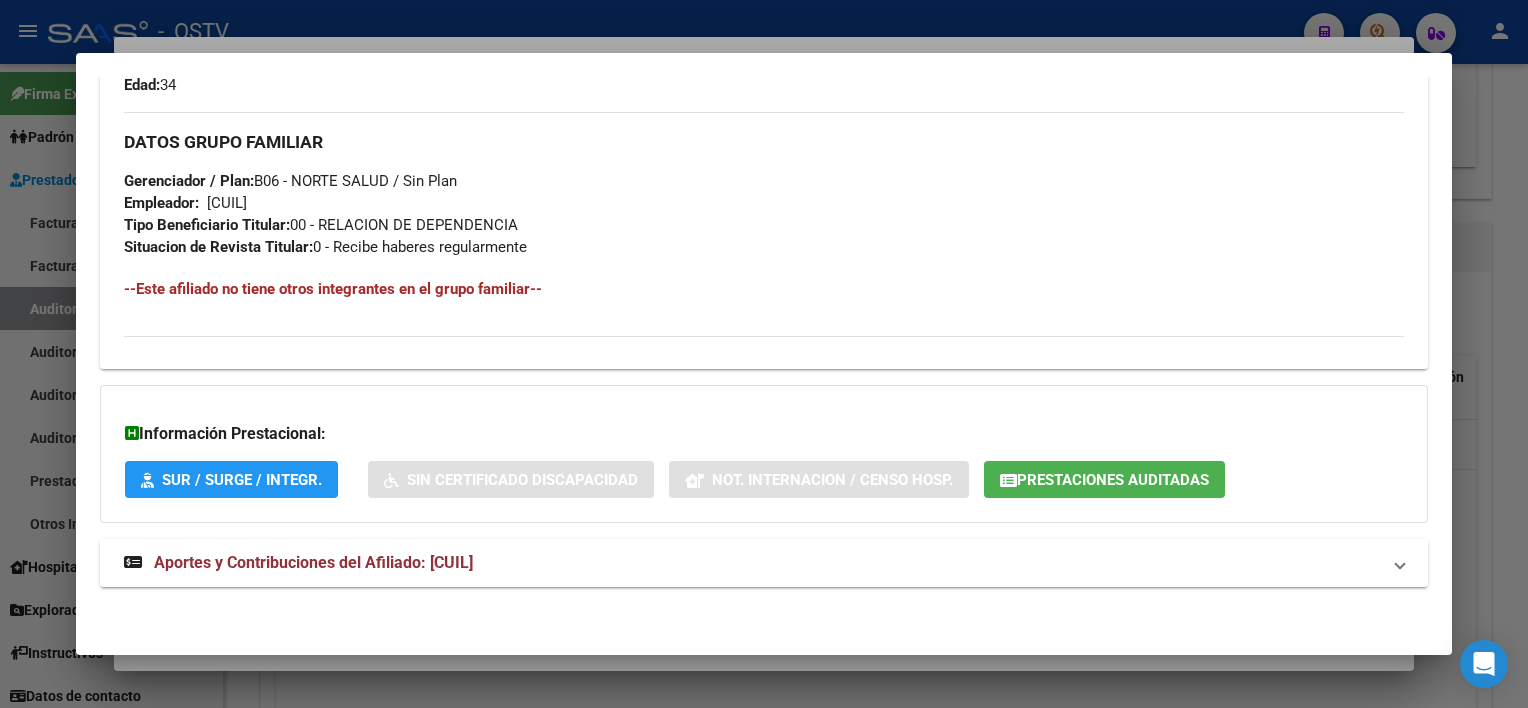click on "Aportes y Contribuciones del Afiliado: [CUIL]" at bounding box center (313, 562) 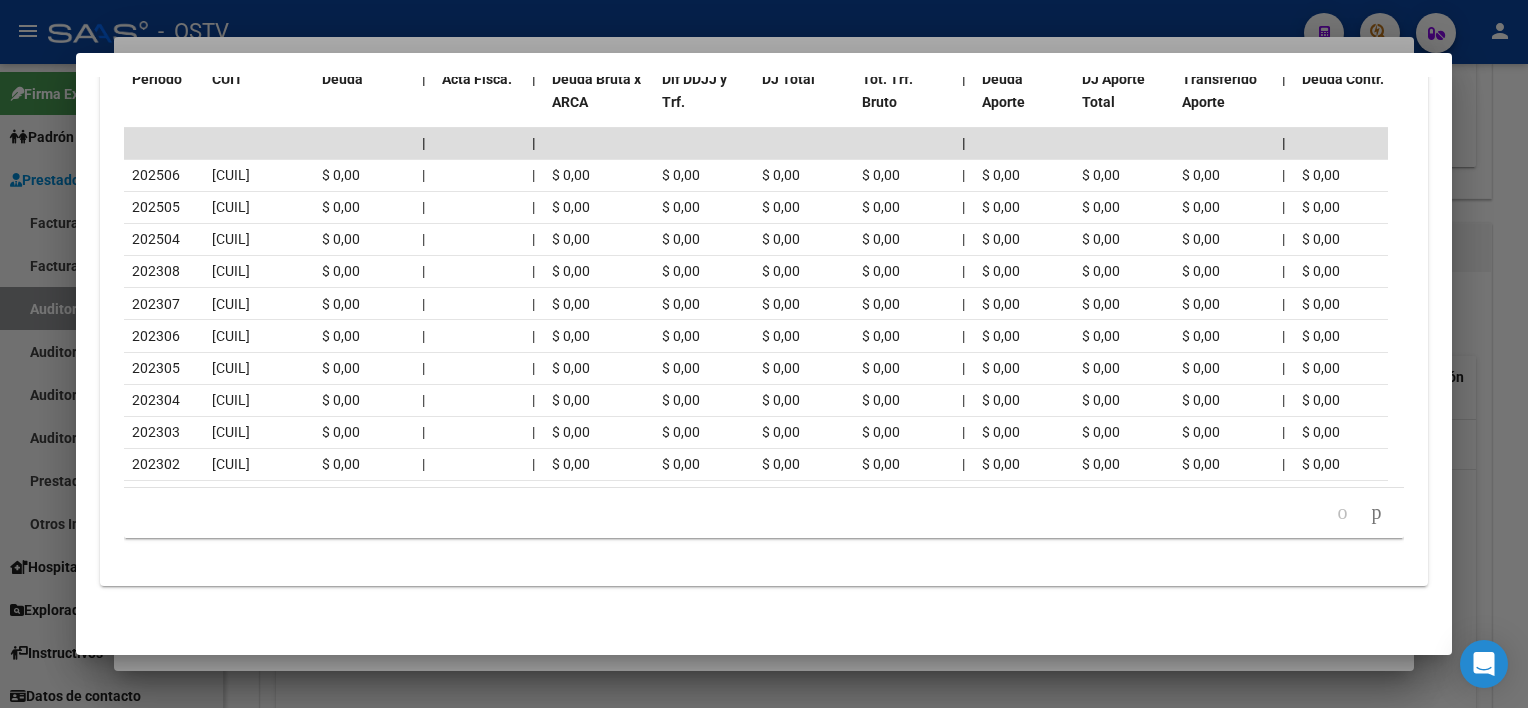 scroll, scrollTop: 1845, scrollLeft: 0, axis: vertical 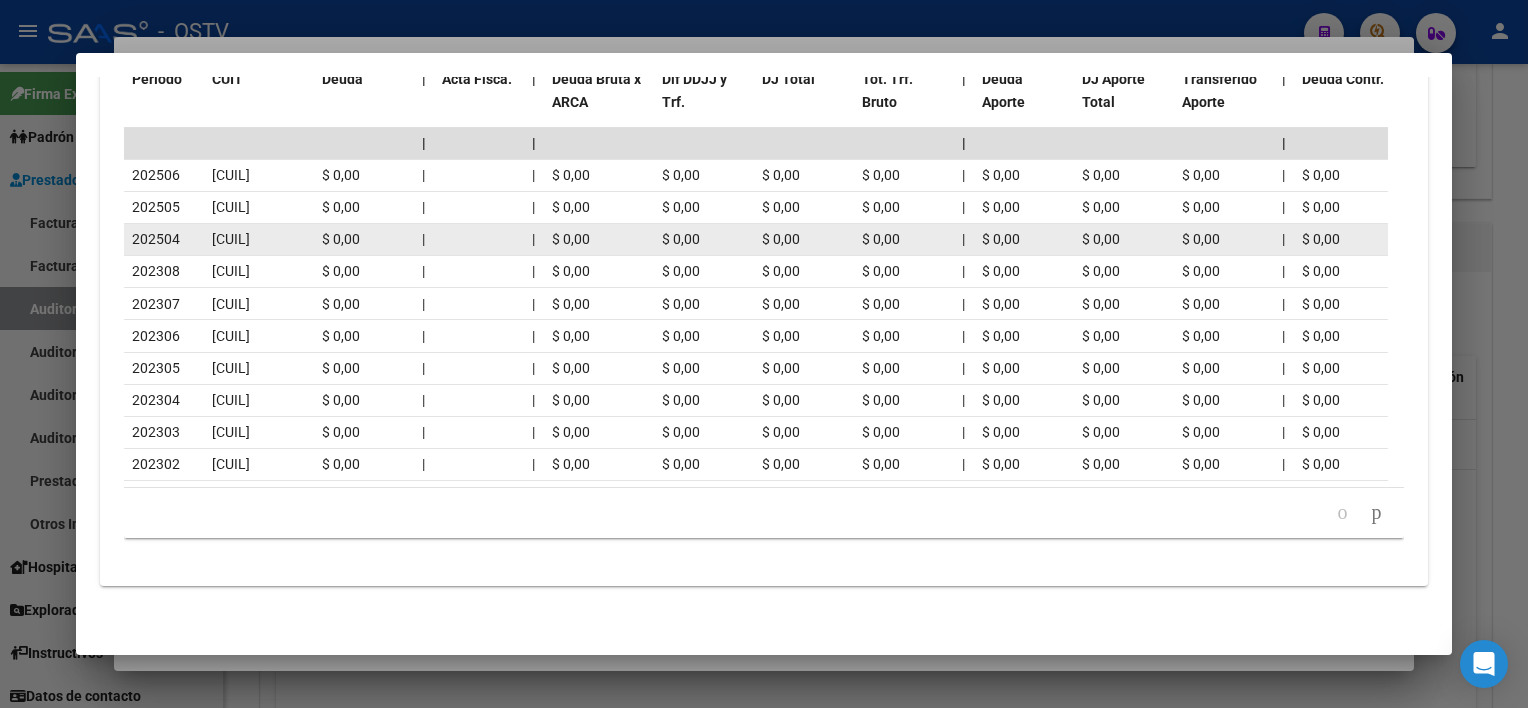 click on "202504" 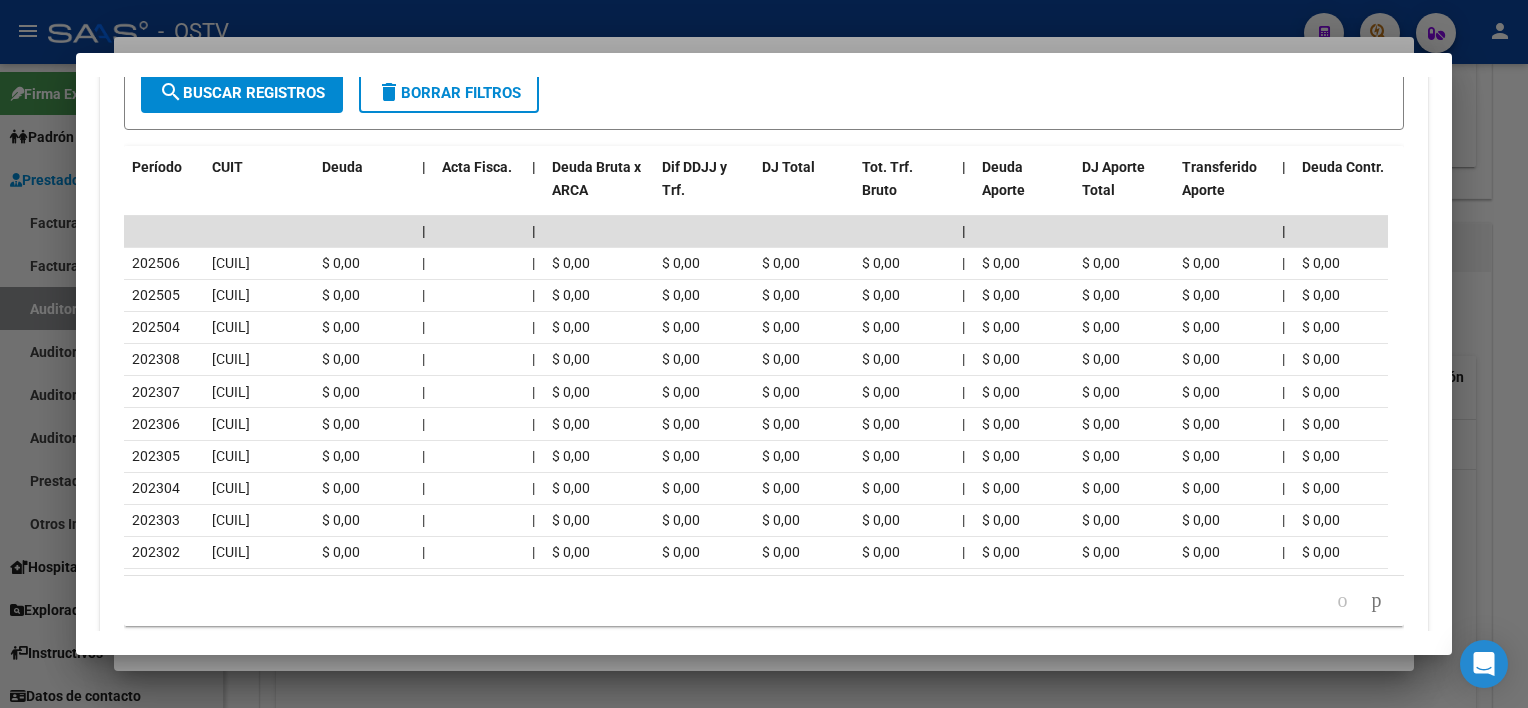 scroll, scrollTop: 1545, scrollLeft: 0, axis: vertical 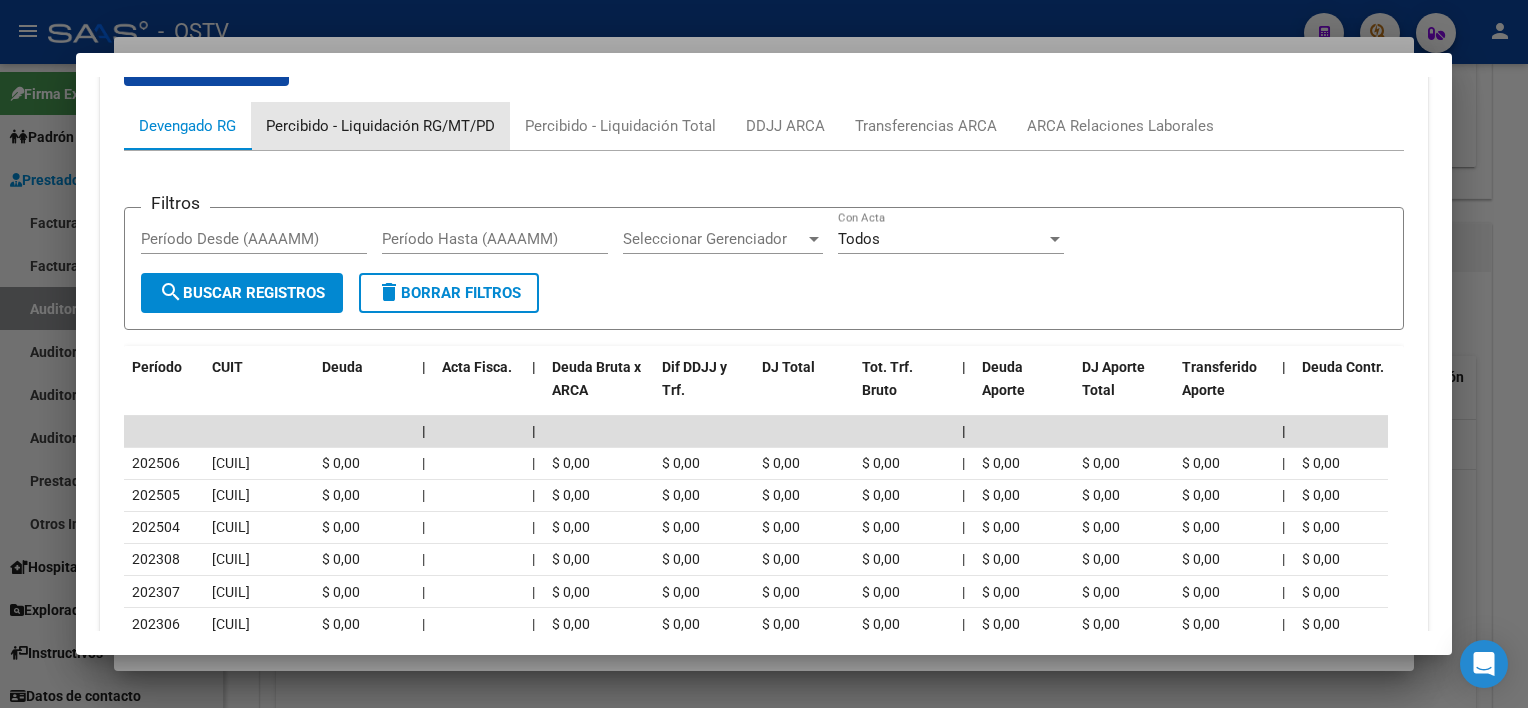 click on "Percibido - Liquidación RG/MT/PD" at bounding box center (380, 126) 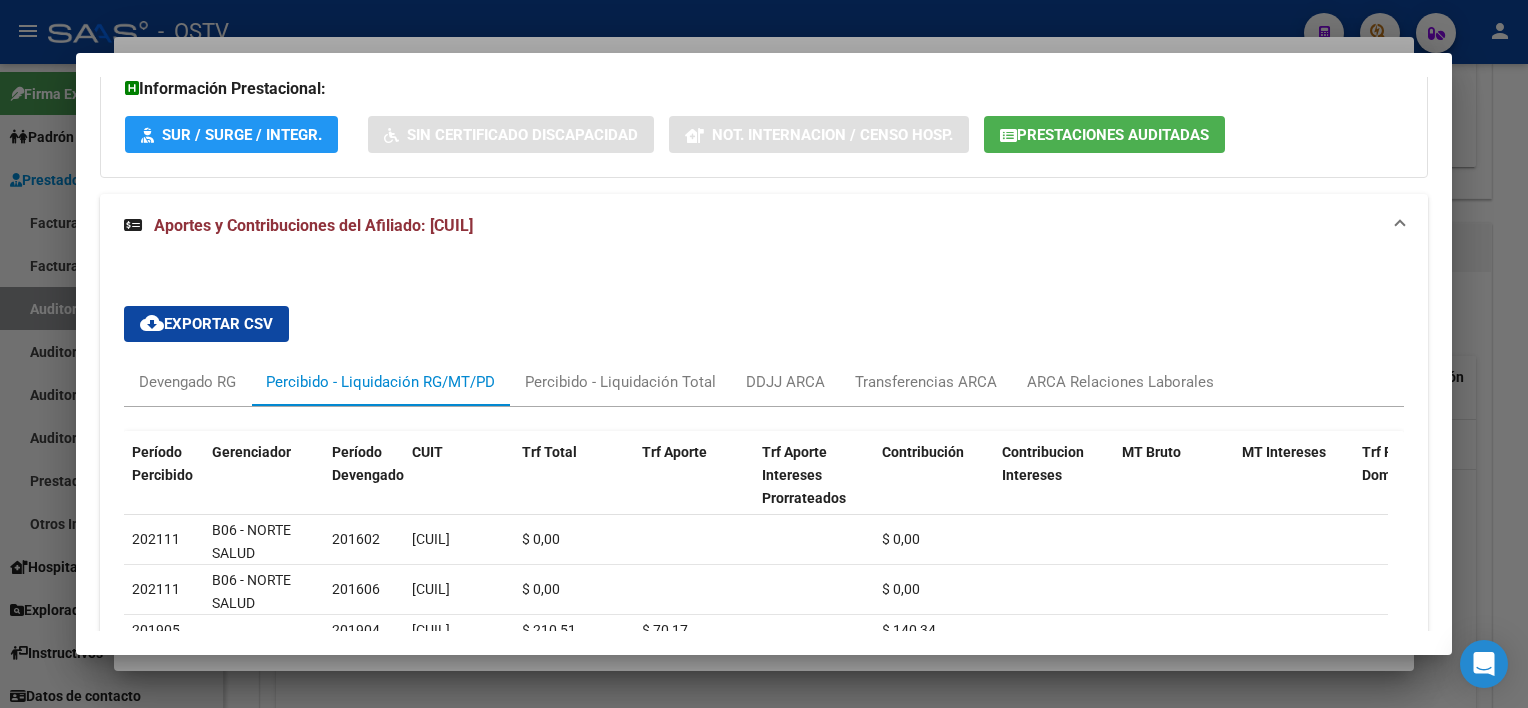 scroll, scrollTop: 1381, scrollLeft: 0, axis: vertical 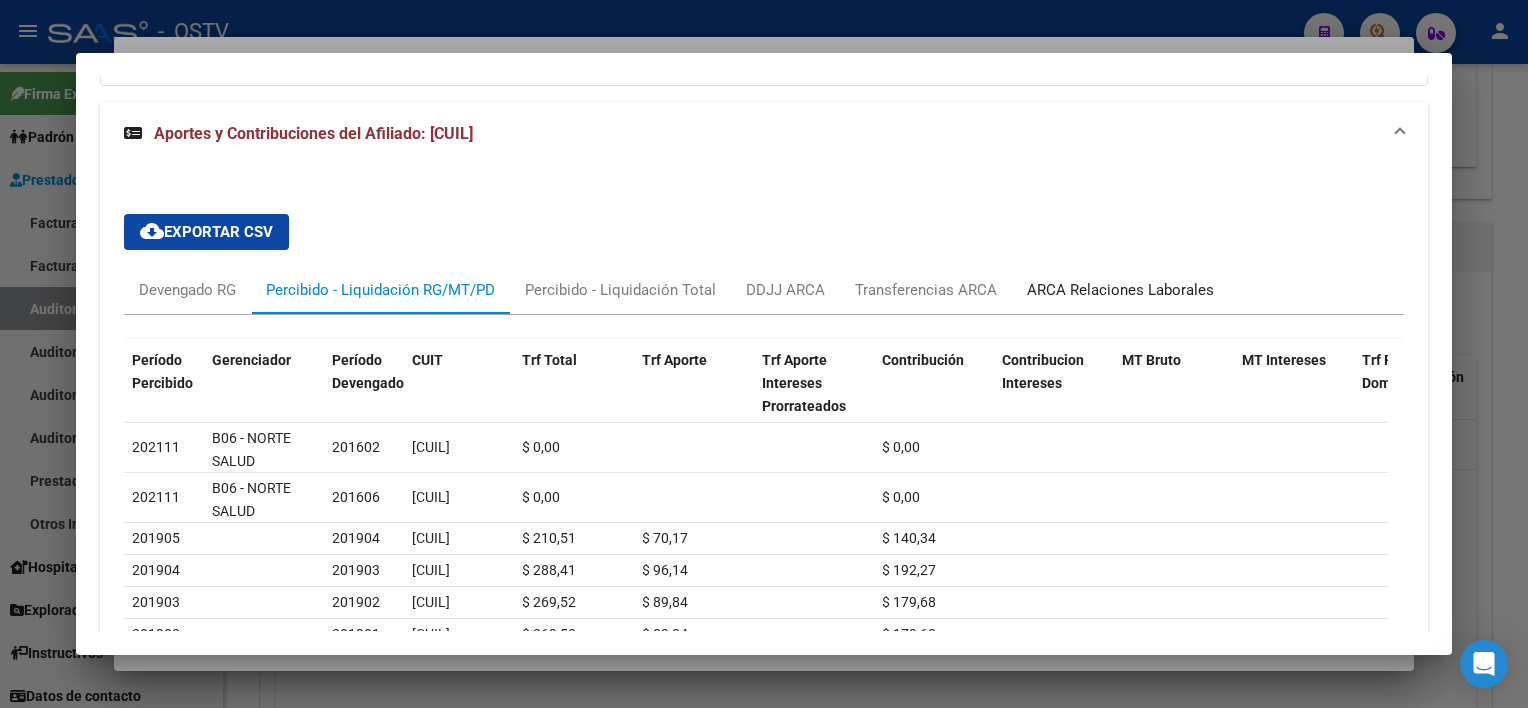 click on "ARCA Relaciones Laborales" at bounding box center [1120, 290] 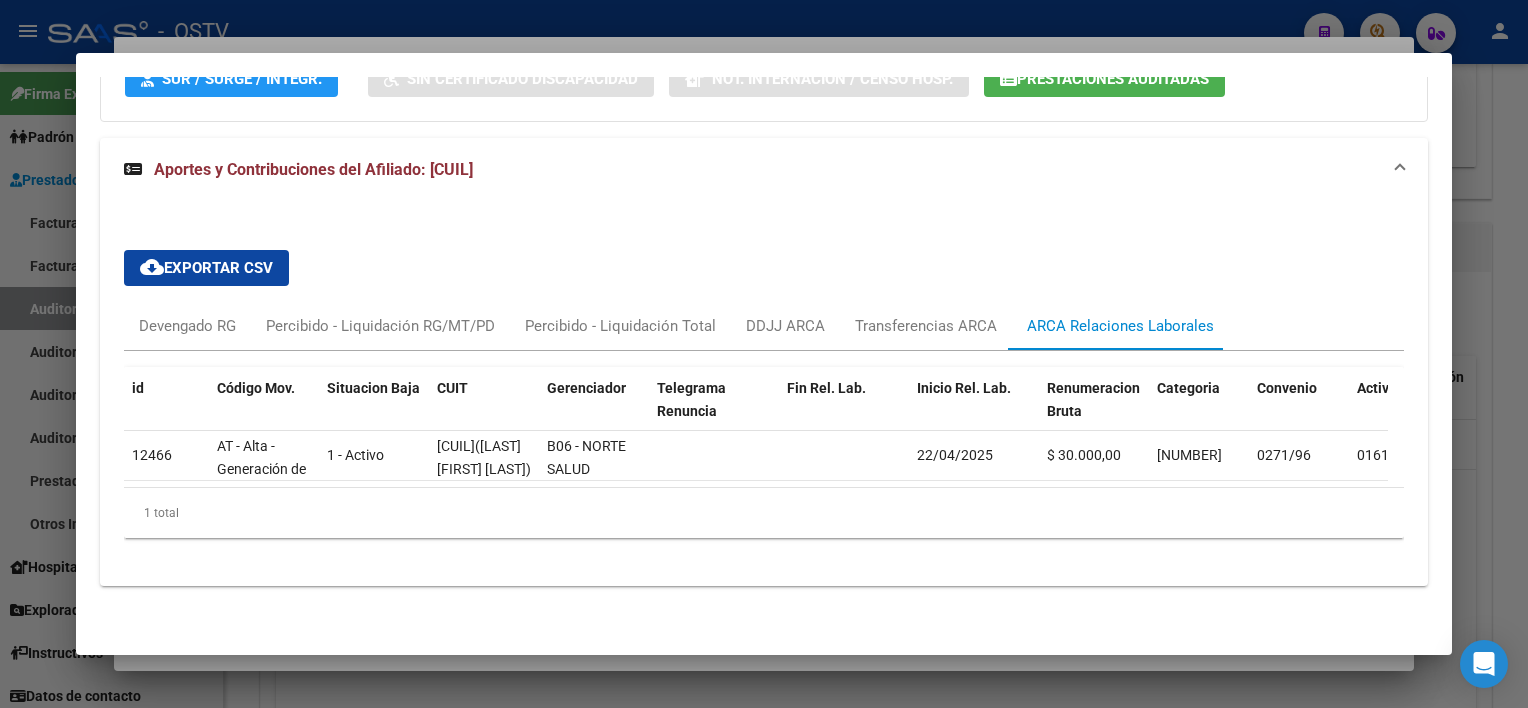 scroll, scrollTop: 1359, scrollLeft: 0, axis: vertical 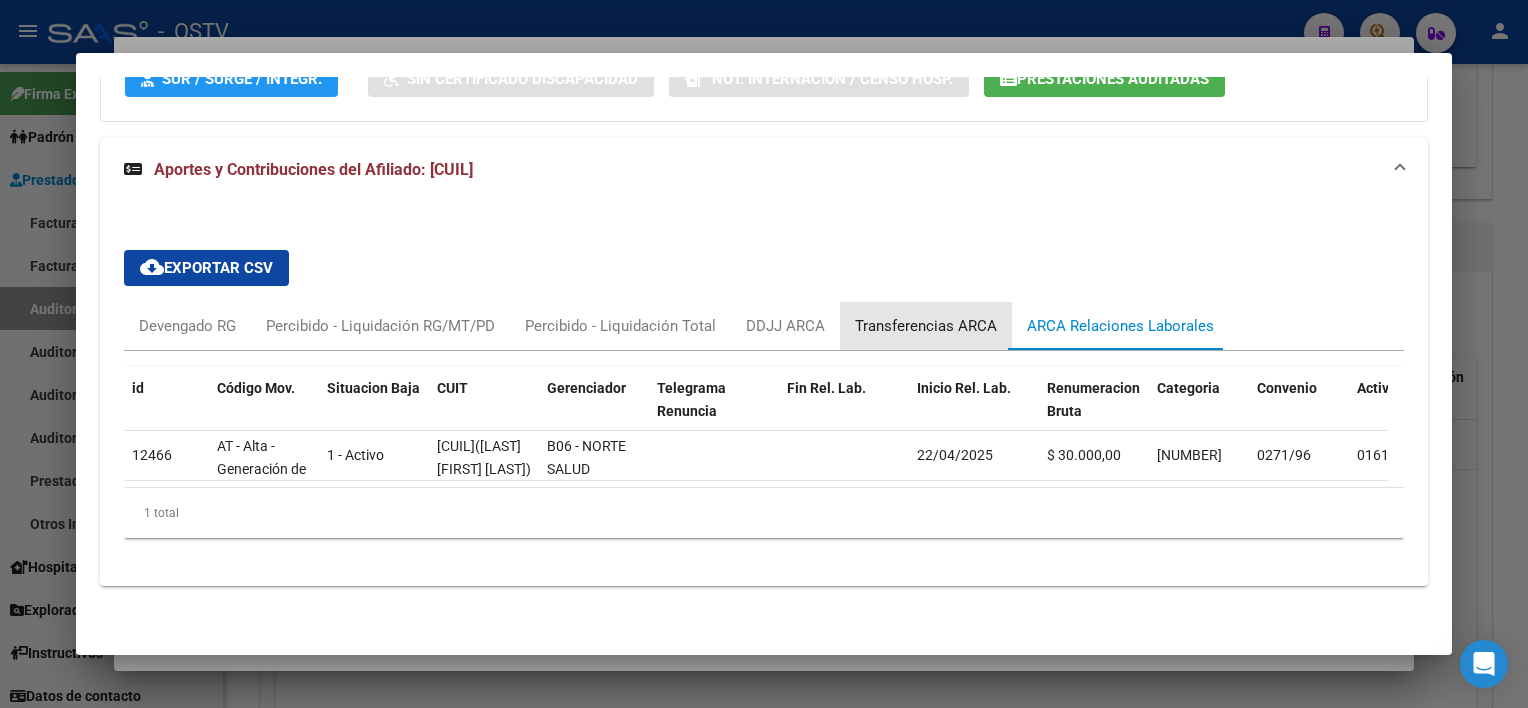 click on "Transferencias ARCA" at bounding box center [926, 326] 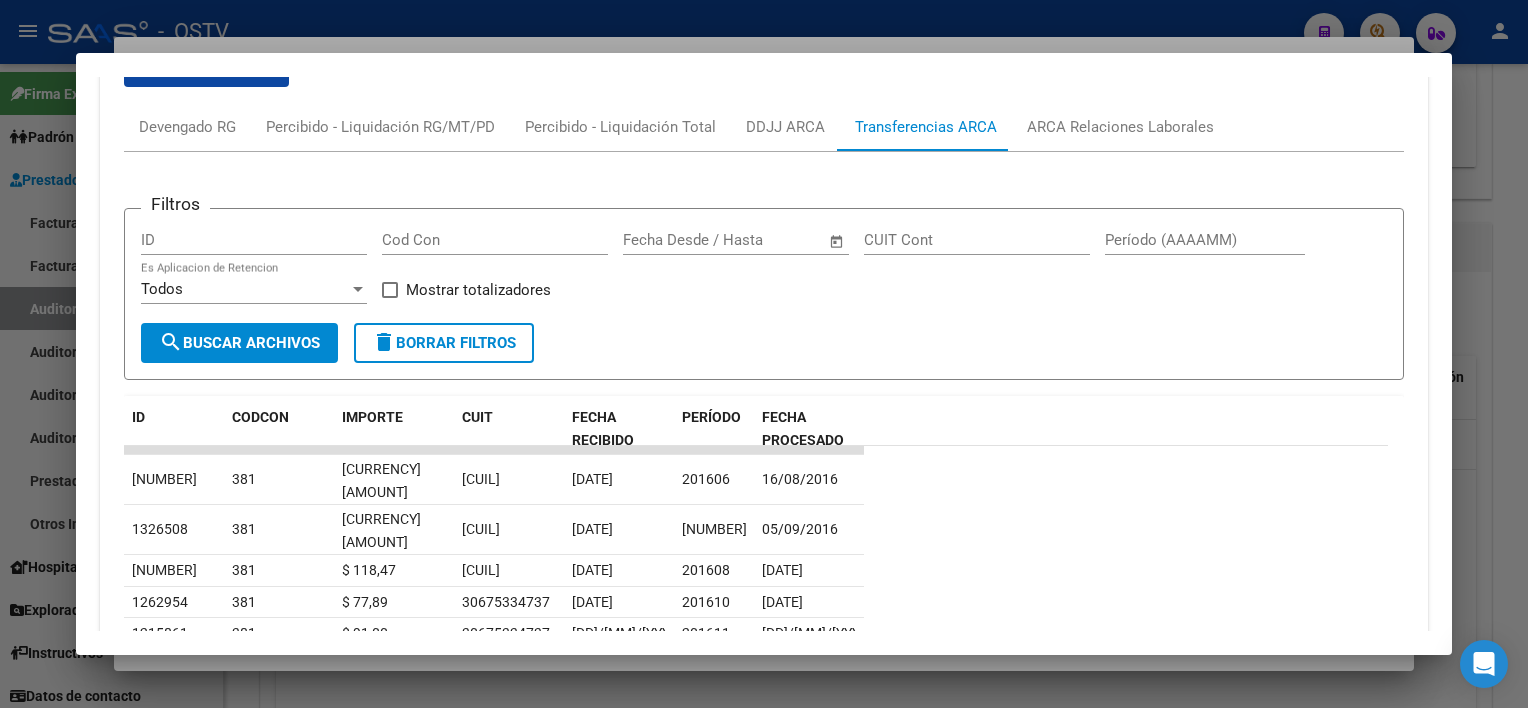 scroll, scrollTop: 1430, scrollLeft: 0, axis: vertical 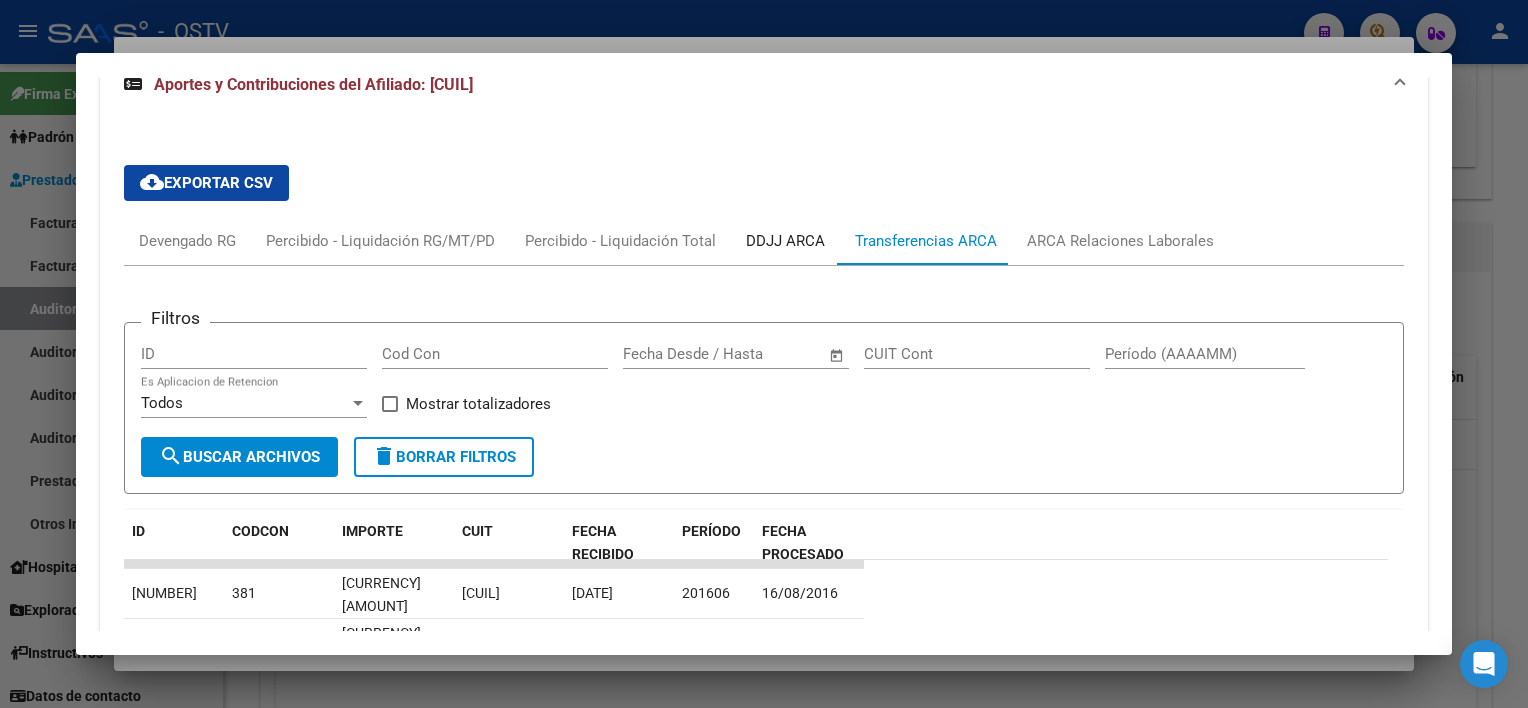 click on "DDJJ ARCA" at bounding box center [785, 241] 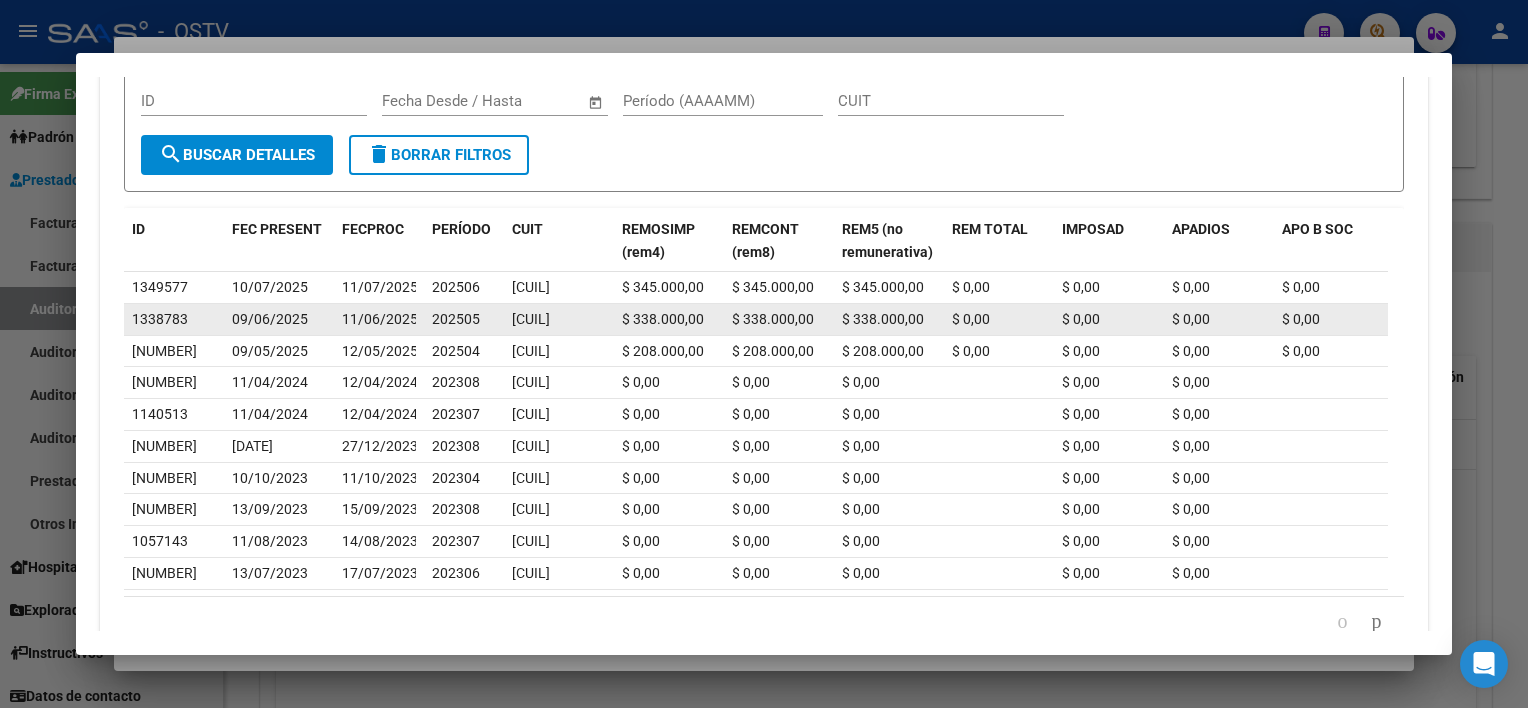 scroll, scrollTop: 1630, scrollLeft: 0, axis: vertical 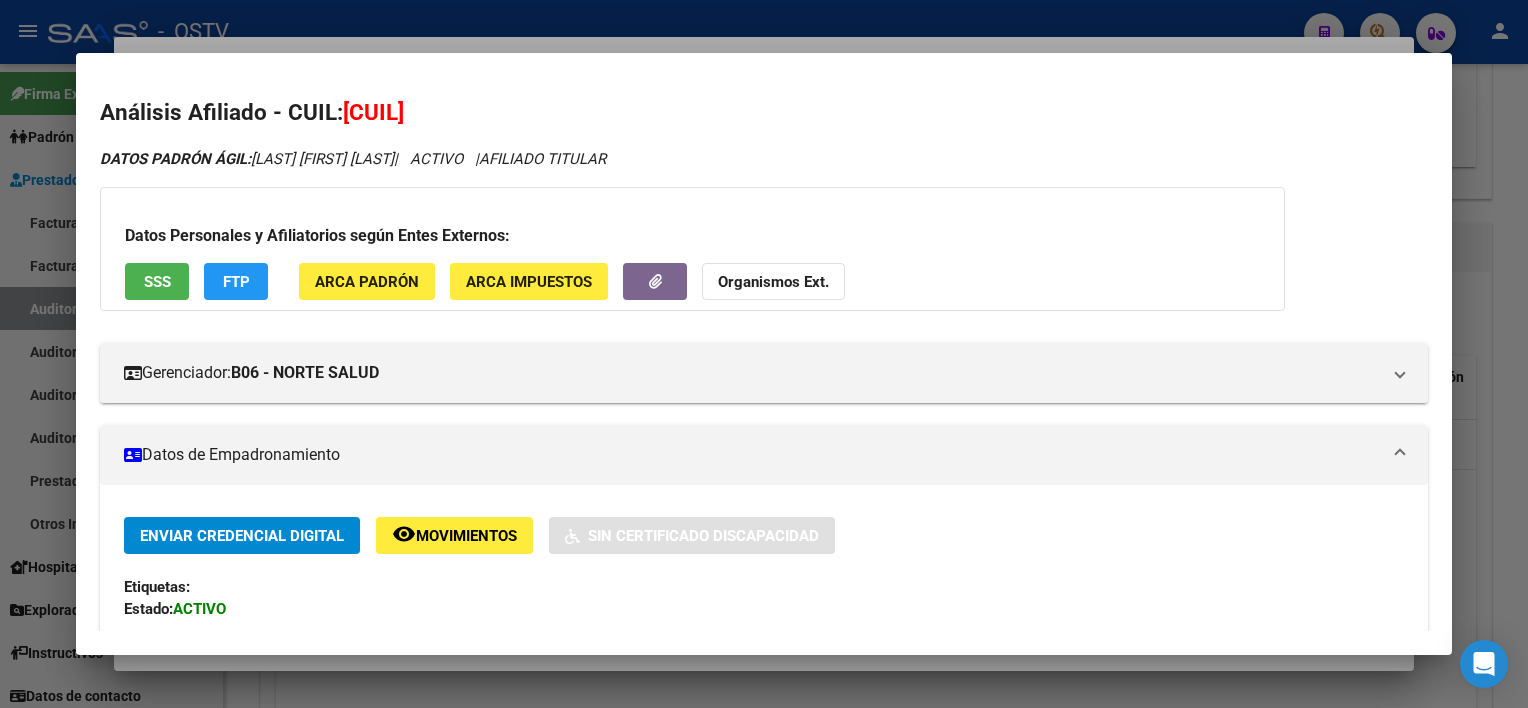 click on "SSS" at bounding box center [157, 282] 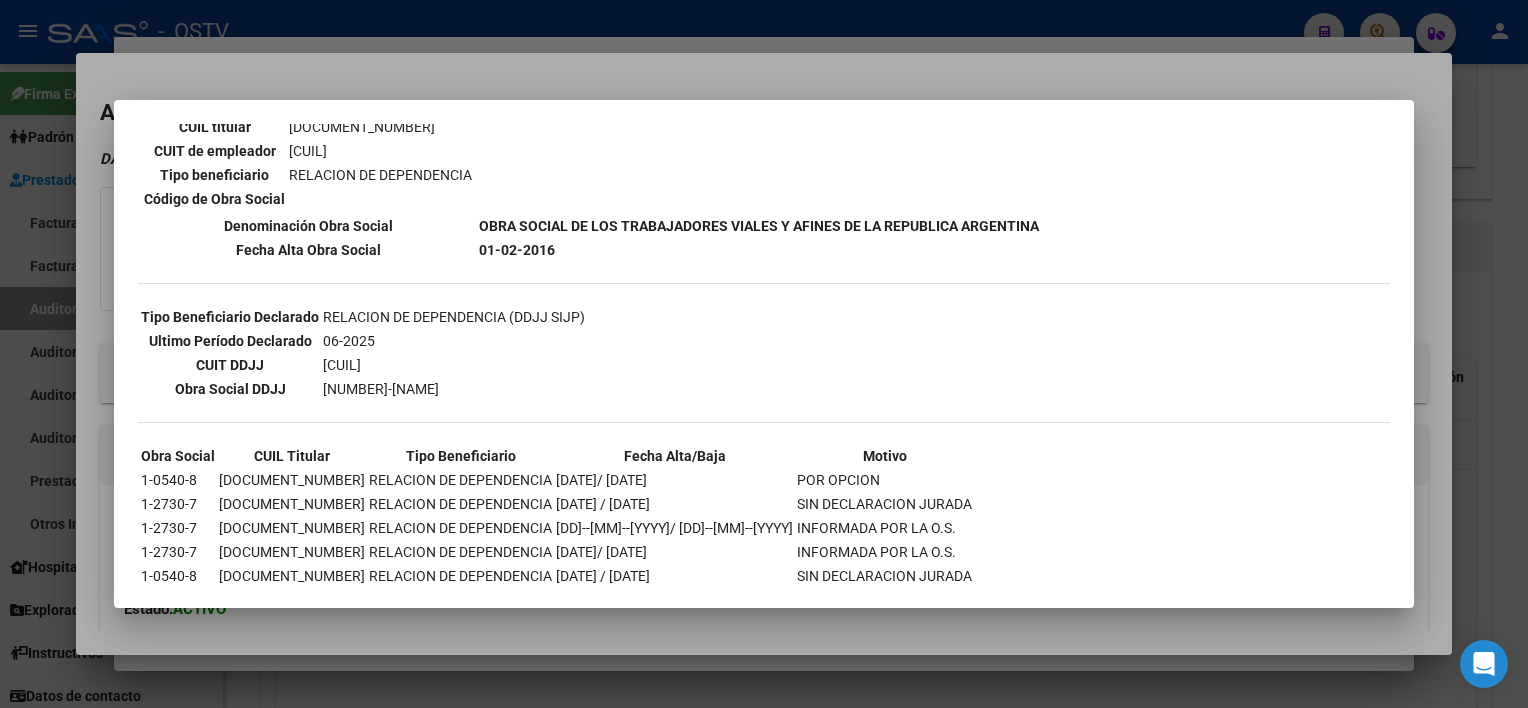 scroll, scrollTop: 399, scrollLeft: 0, axis: vertical 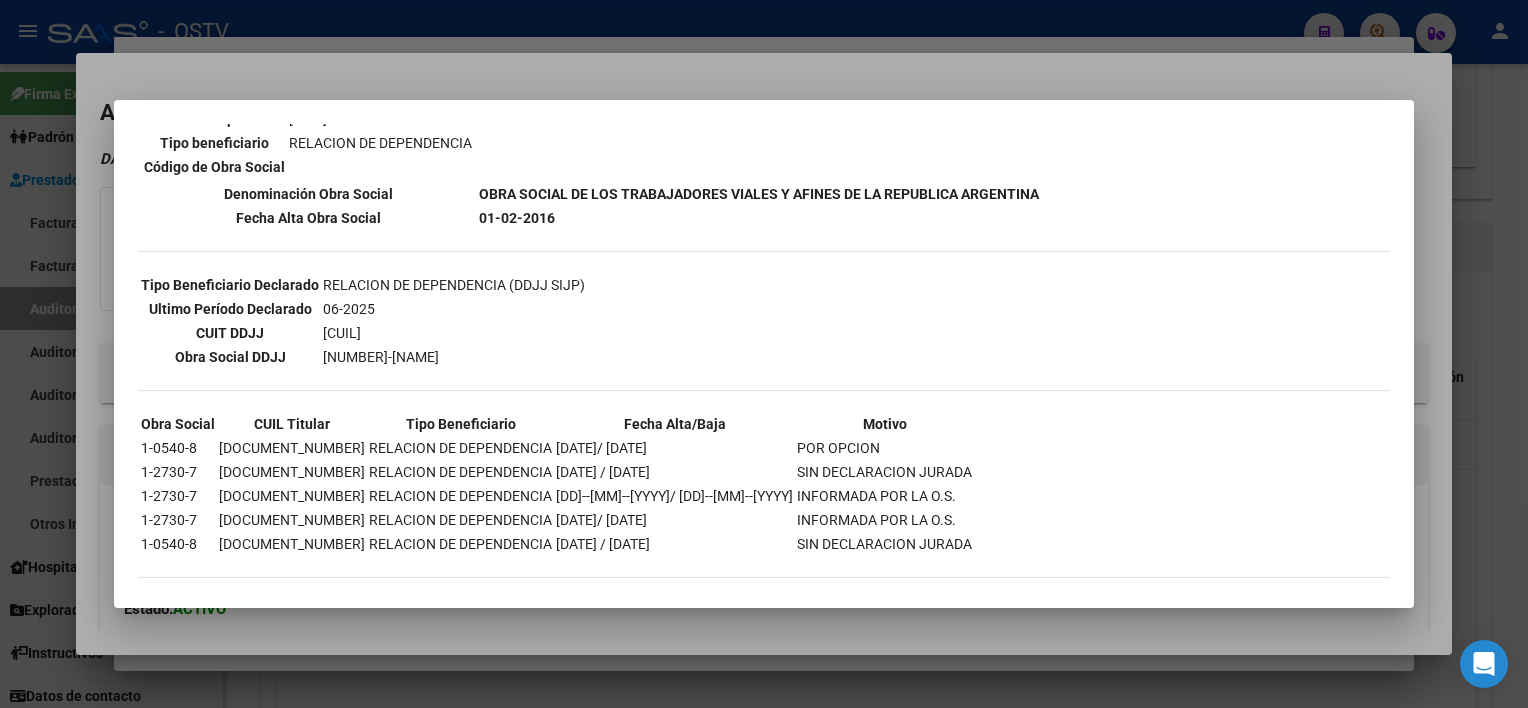 drag, startPoint x: 574, startPoint y: 514, endPoint x: 778, endPoint y: 514, distance: 204 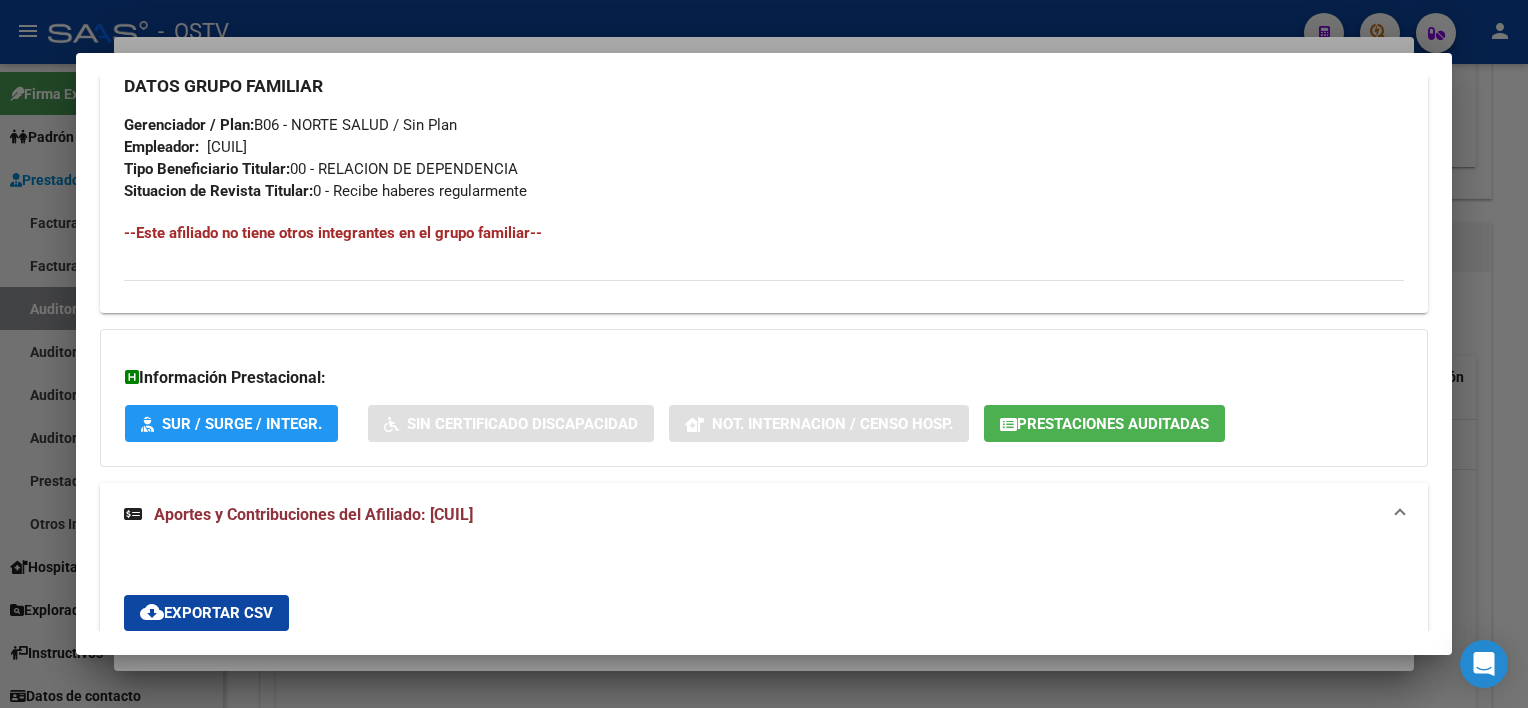 scroll, scrollTop: 1500, scrollLeft: 0, axis: vertical 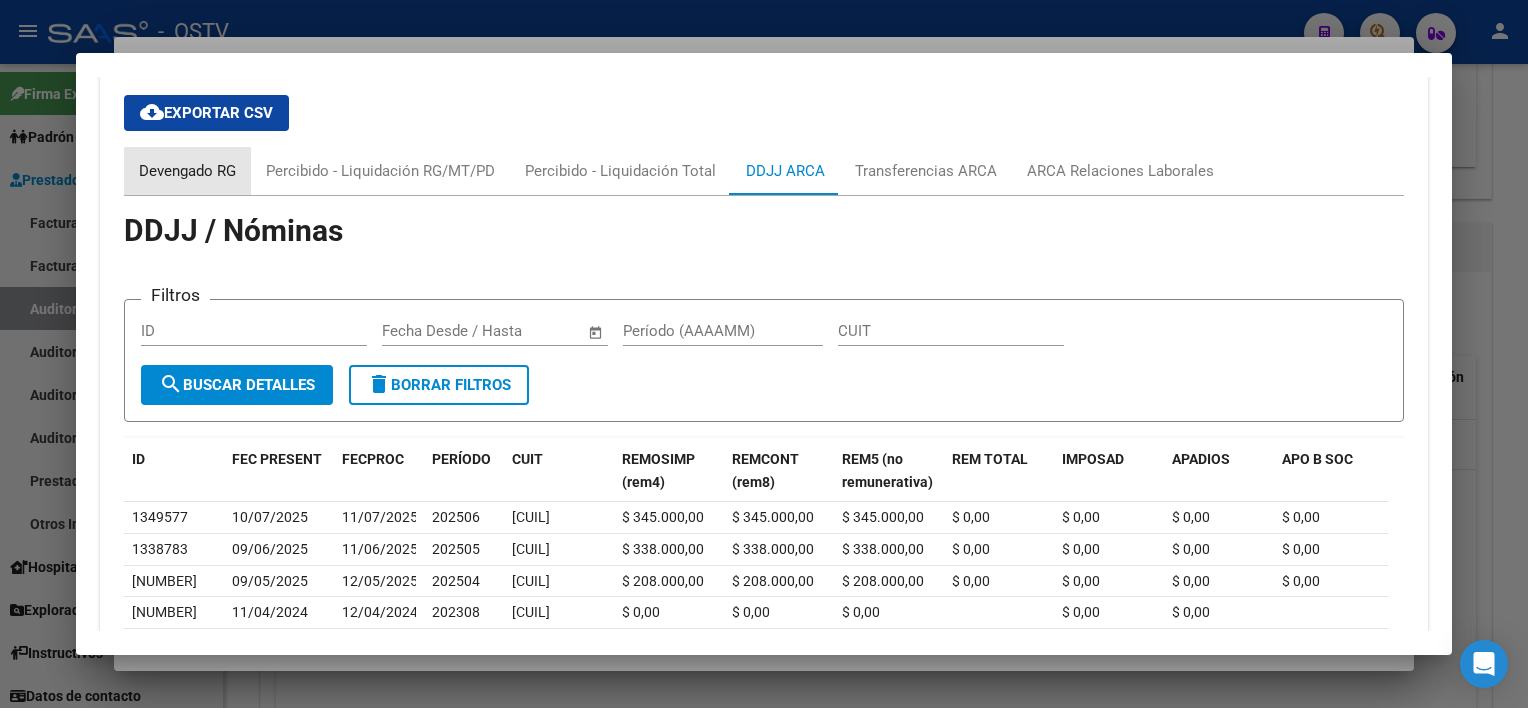 click on "Devengado RG" at bounding box center [187, 171] 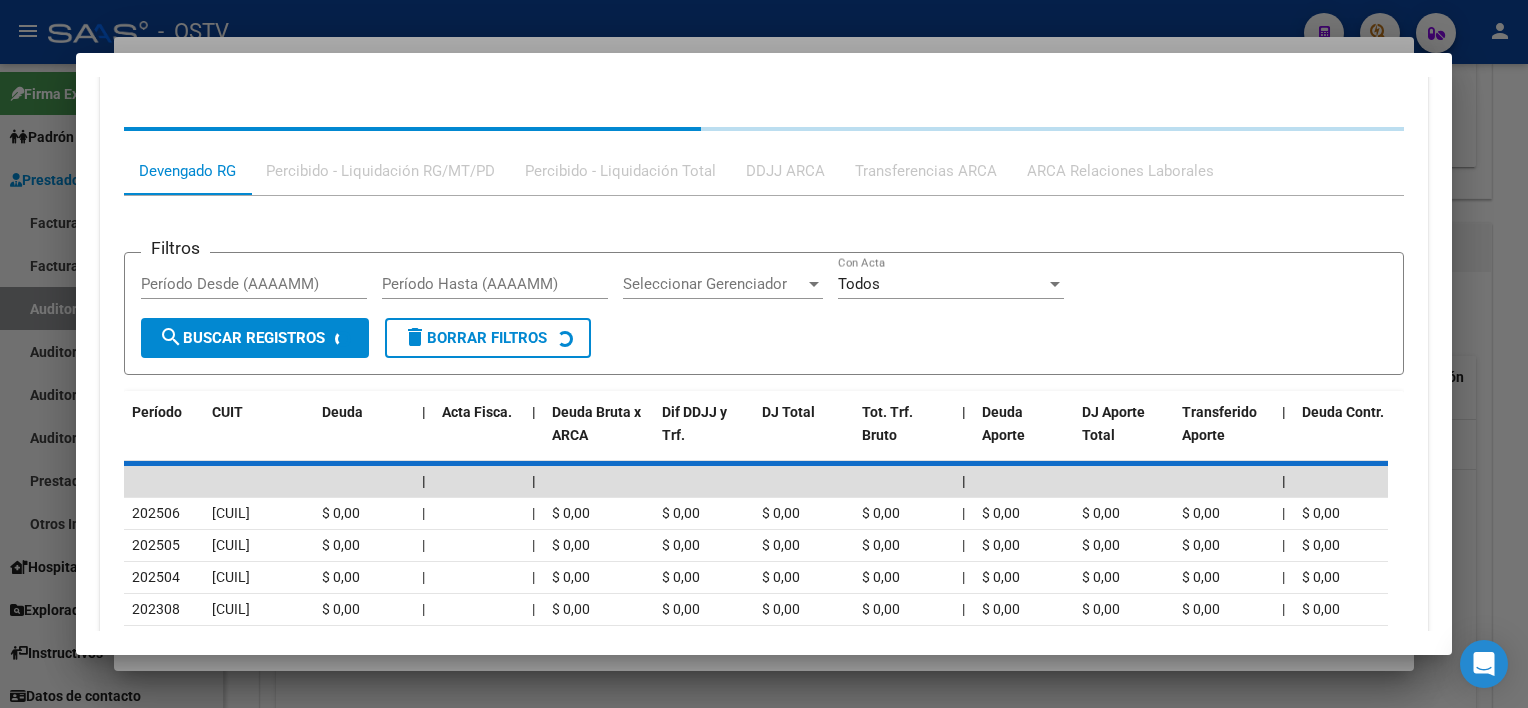 scroll, scrollTop: 1500, scrollLeft: 0, axis: vertical 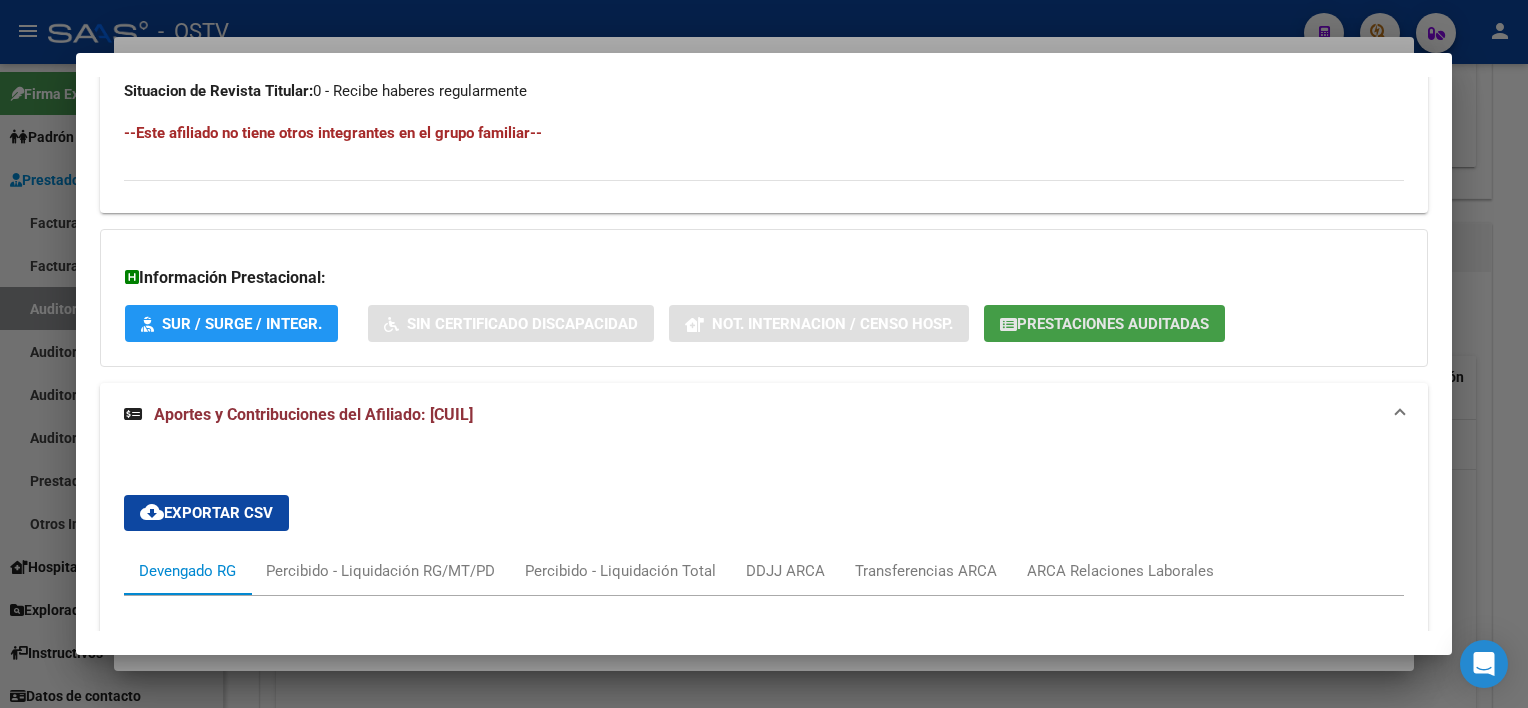 click on "Prestaciones Auditadas" 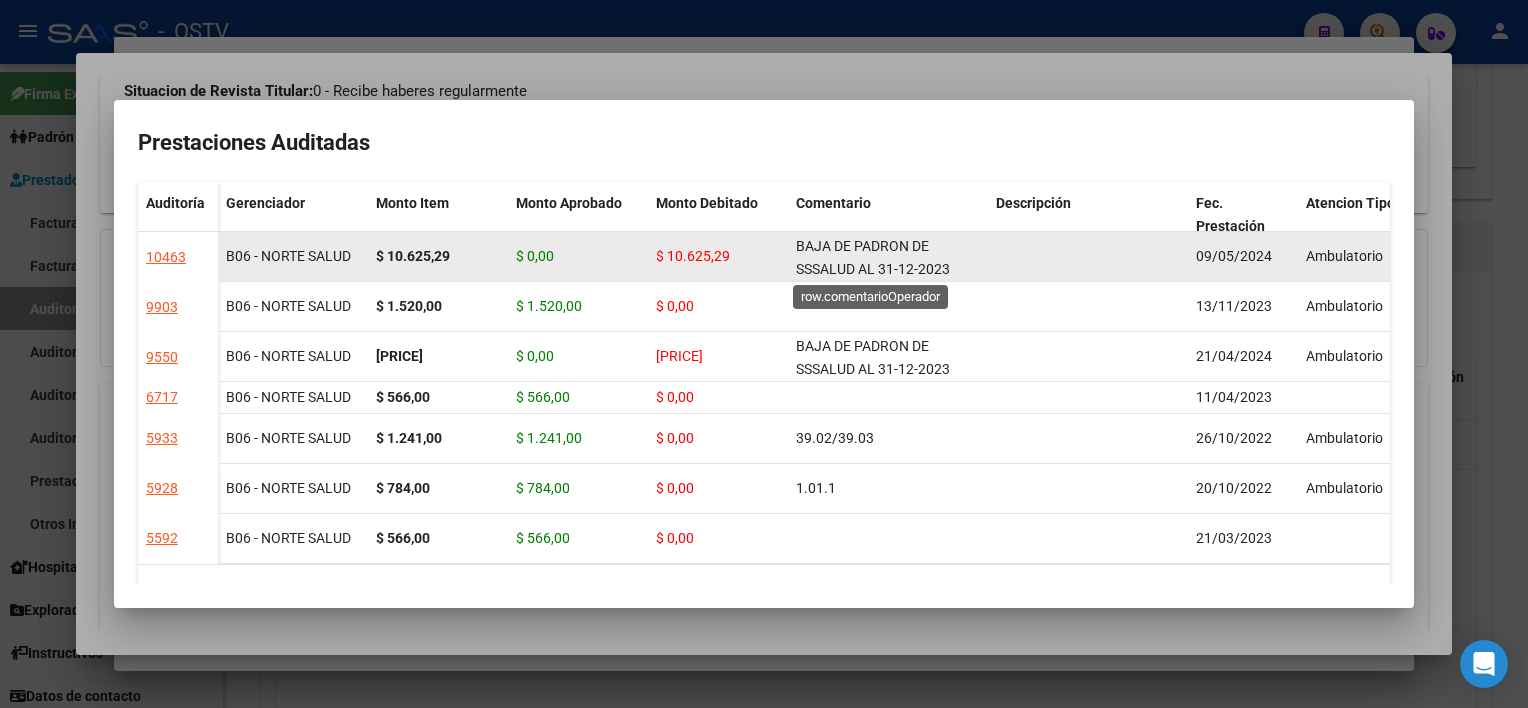 scroll, scrollTop: 3, scrollLeft: 0, axis: vertical 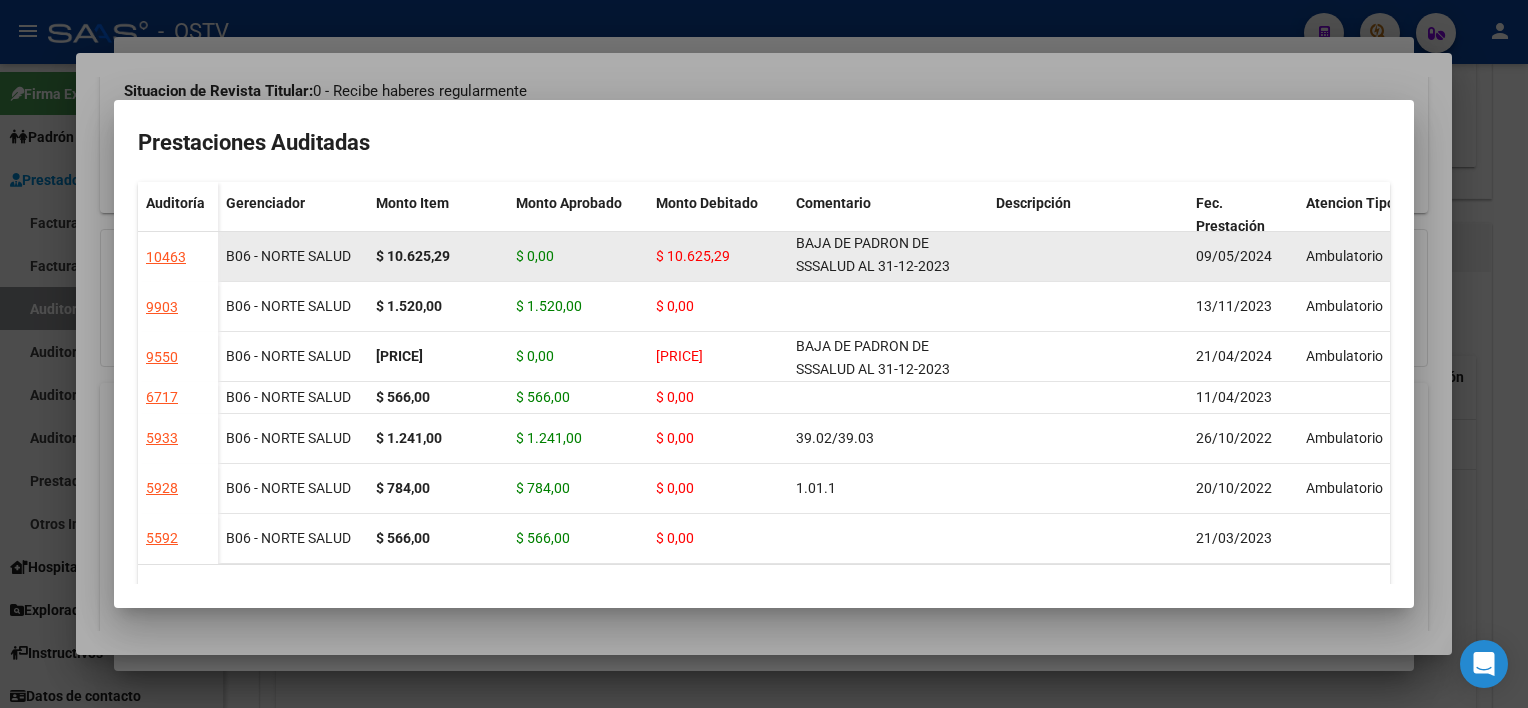 drag, startPoint x: 796, startPoint y: 239, endPoint x: 954, endPoint y: 270, distance: 161.01242 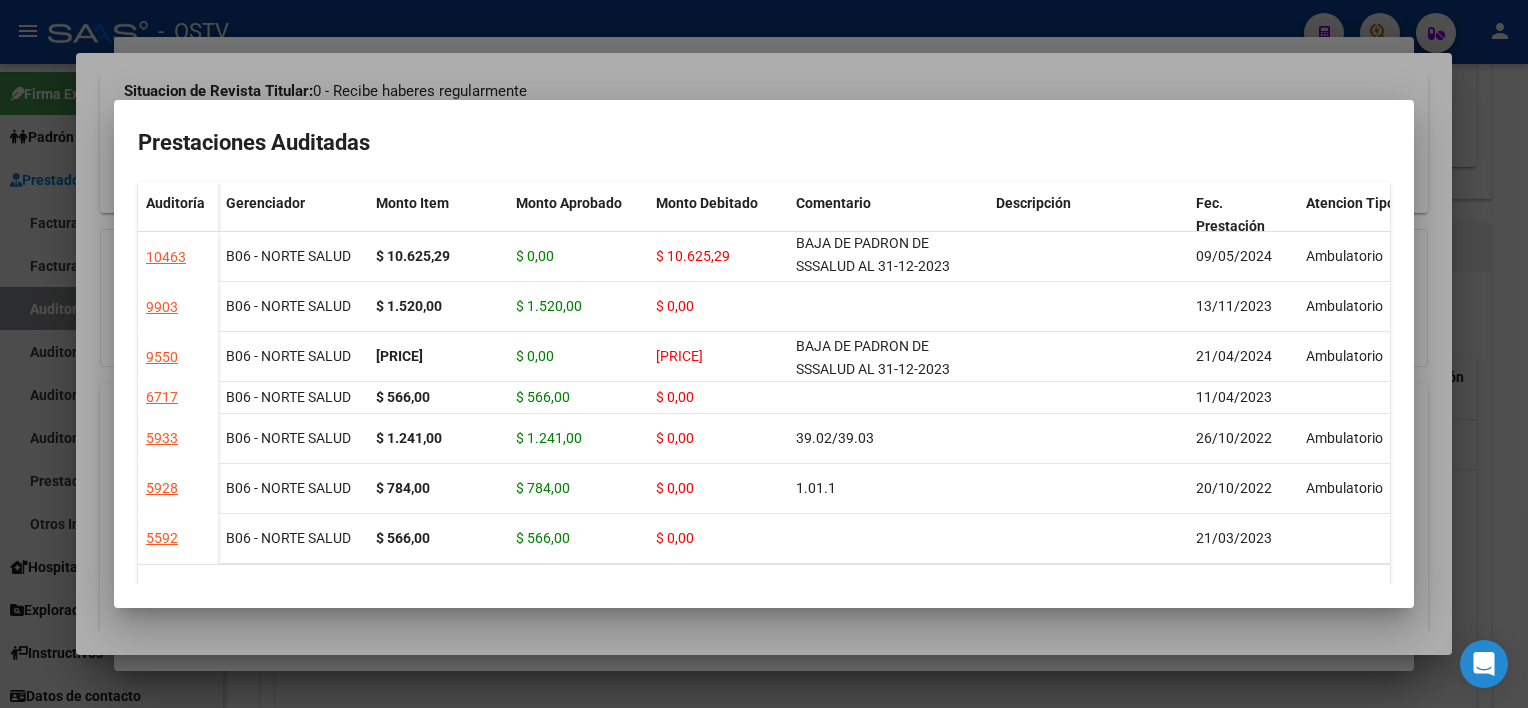 click at bounding box center (764, 354) 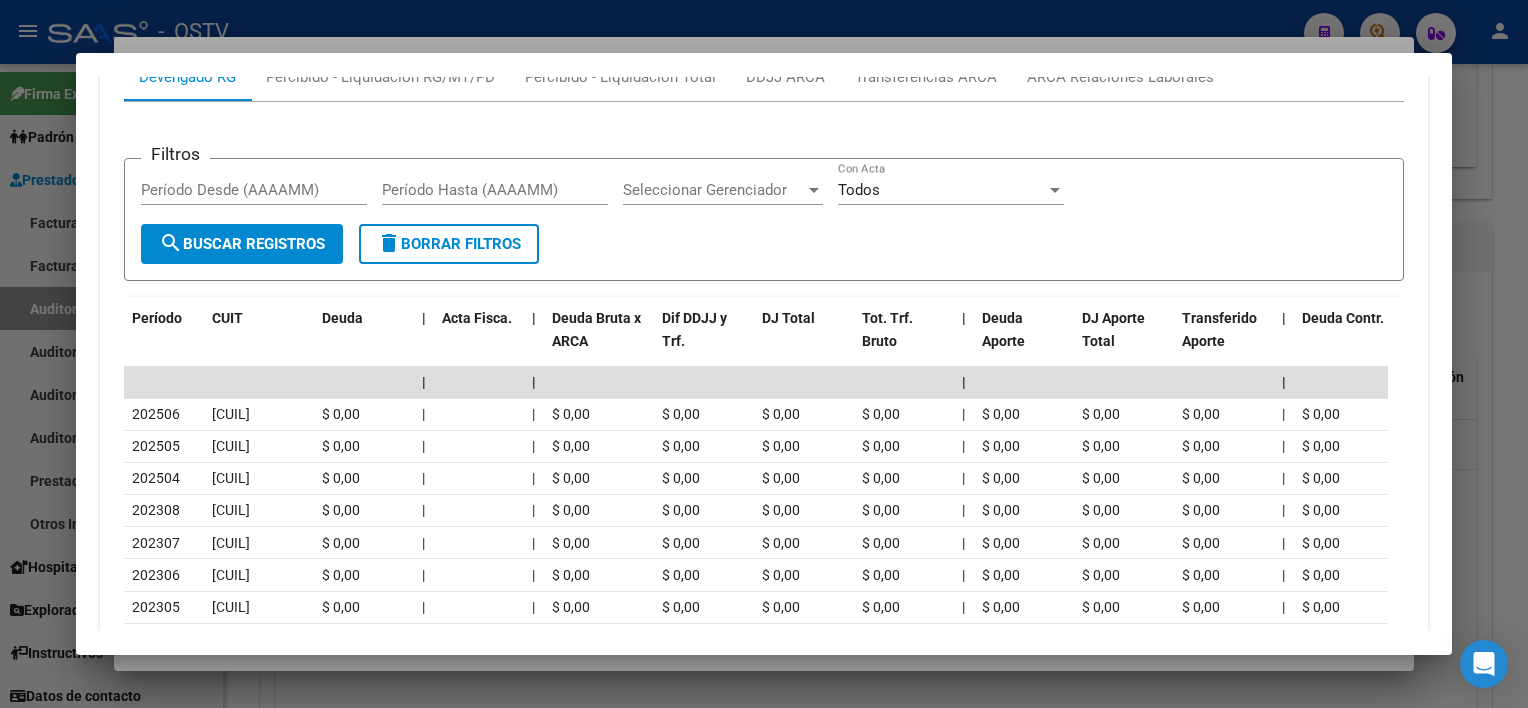 scroll, scrollTop: 1600, scrollLeft: 0, axis: vertical 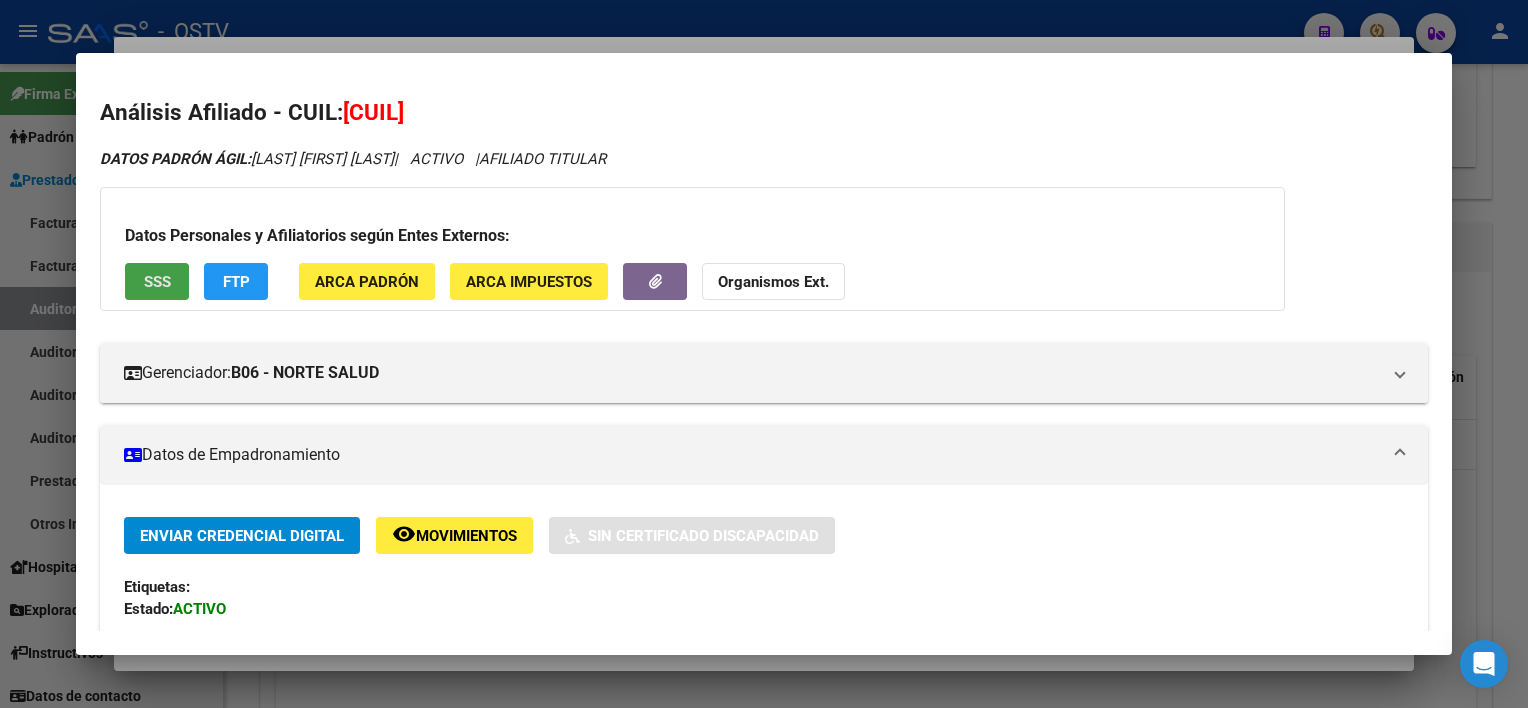 click on "SSS" at bounding box center [157, 281] 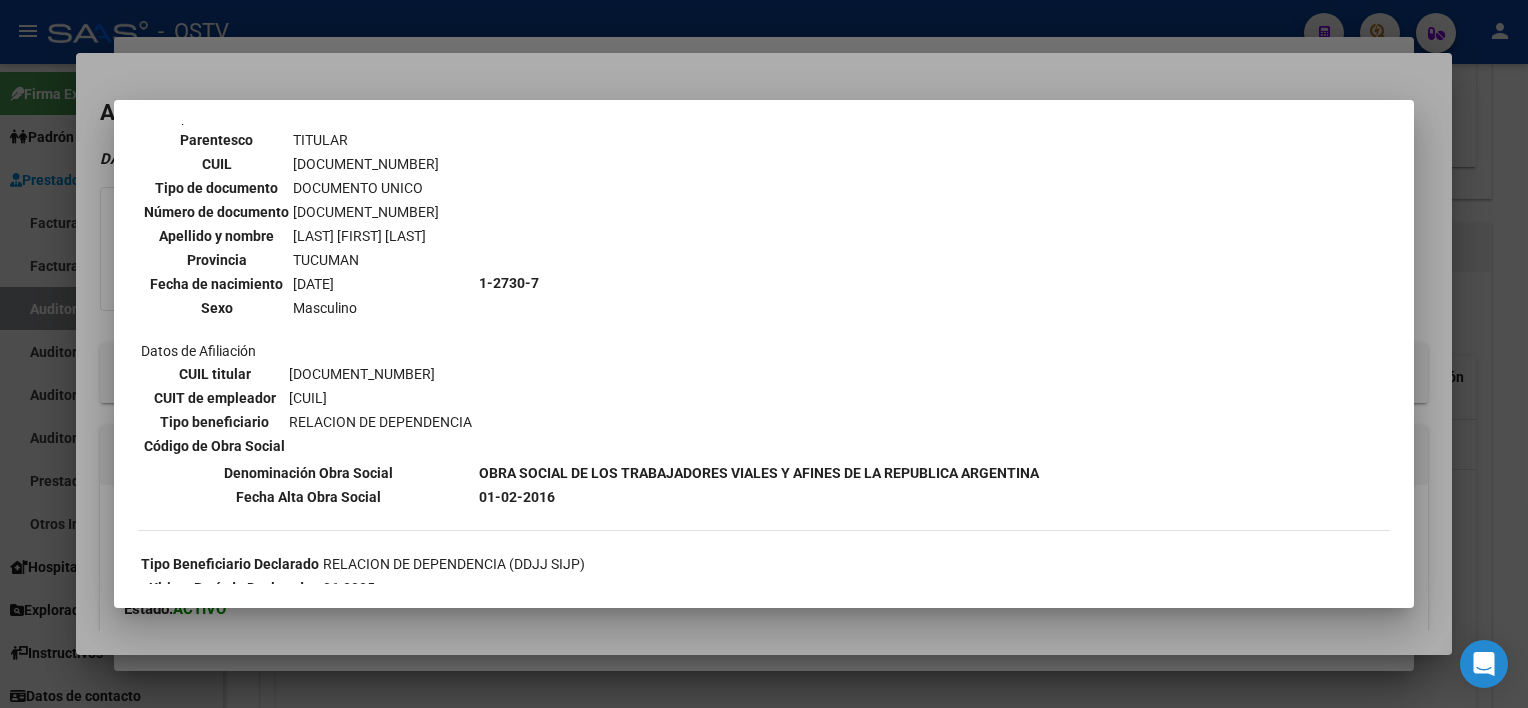 scroll, scrollTop: 399, scrollLeft: 0, axis: vertical 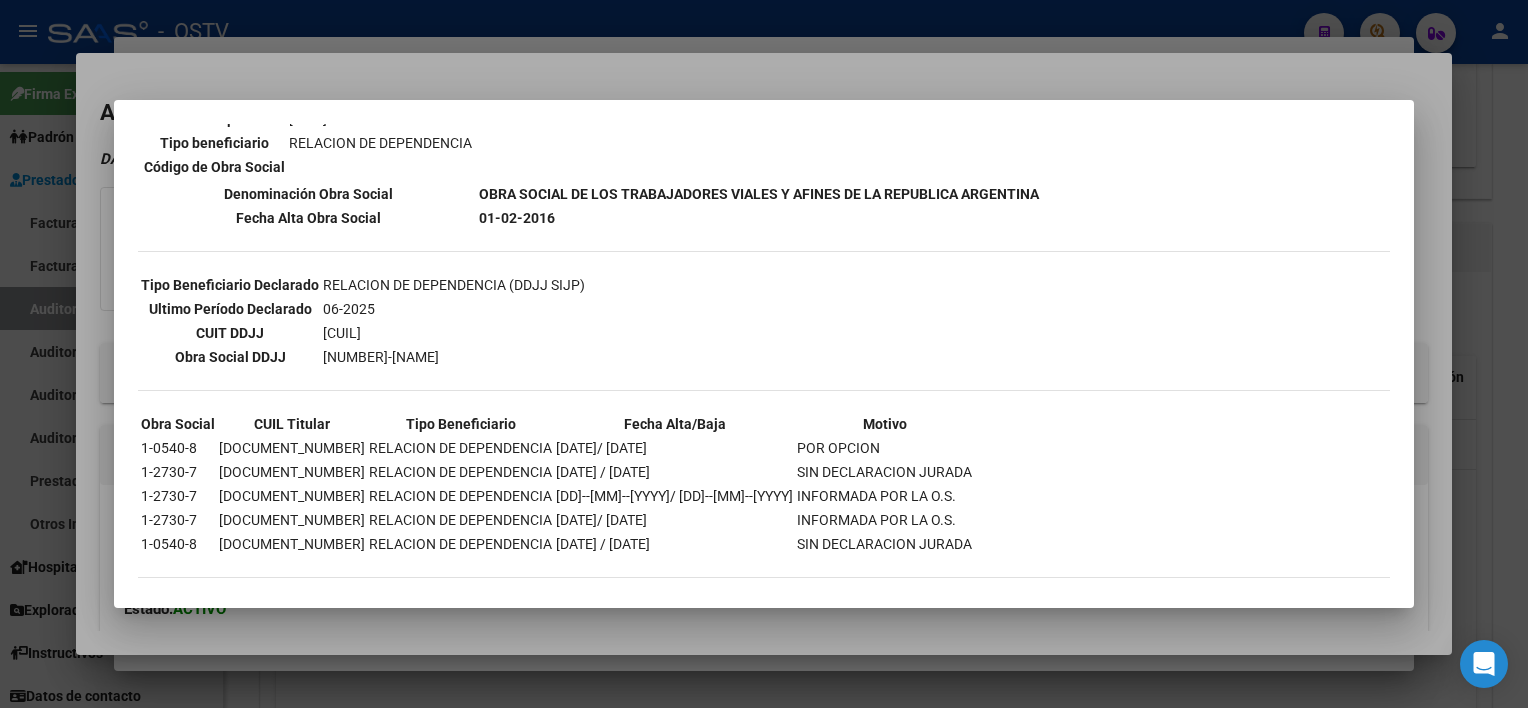 click at bounding box center [764, 354] 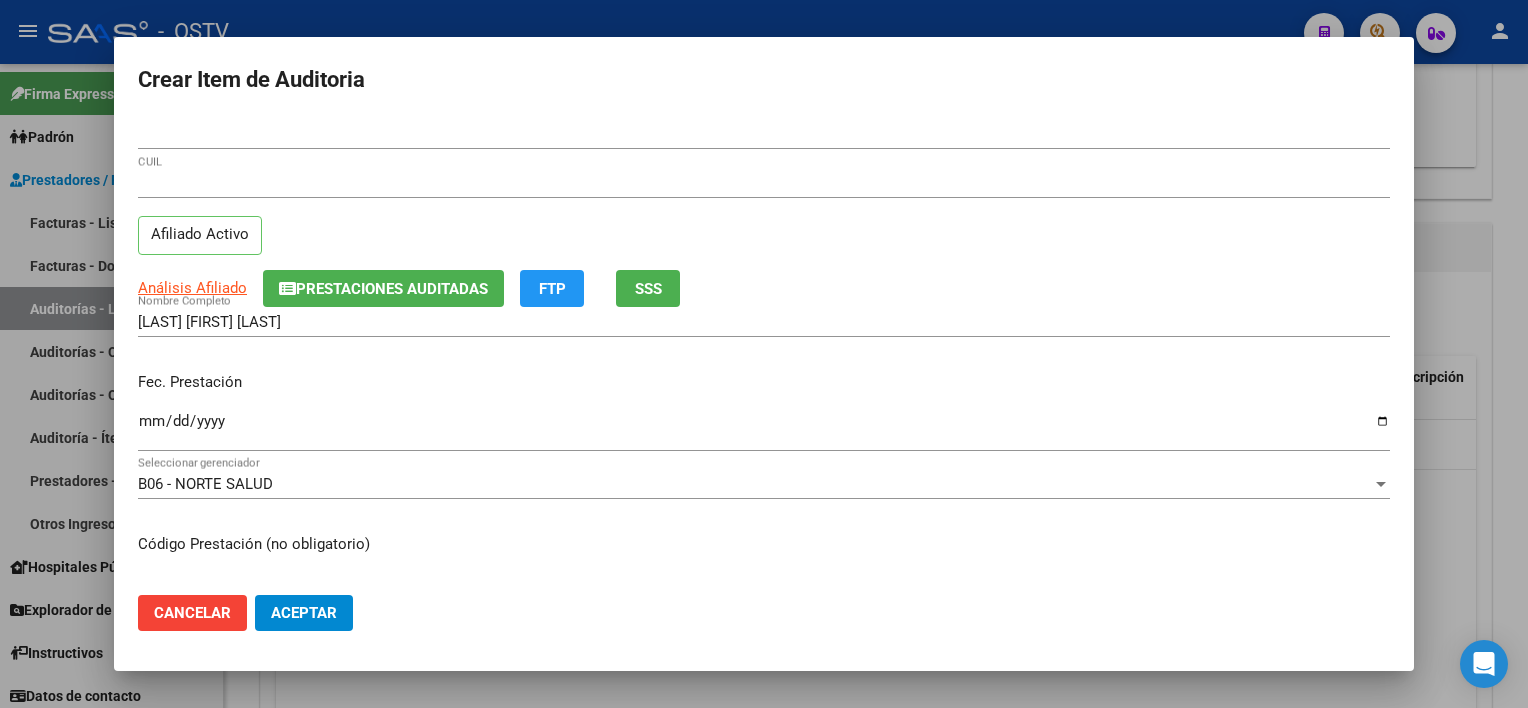 click at bounding box center [764, 354] 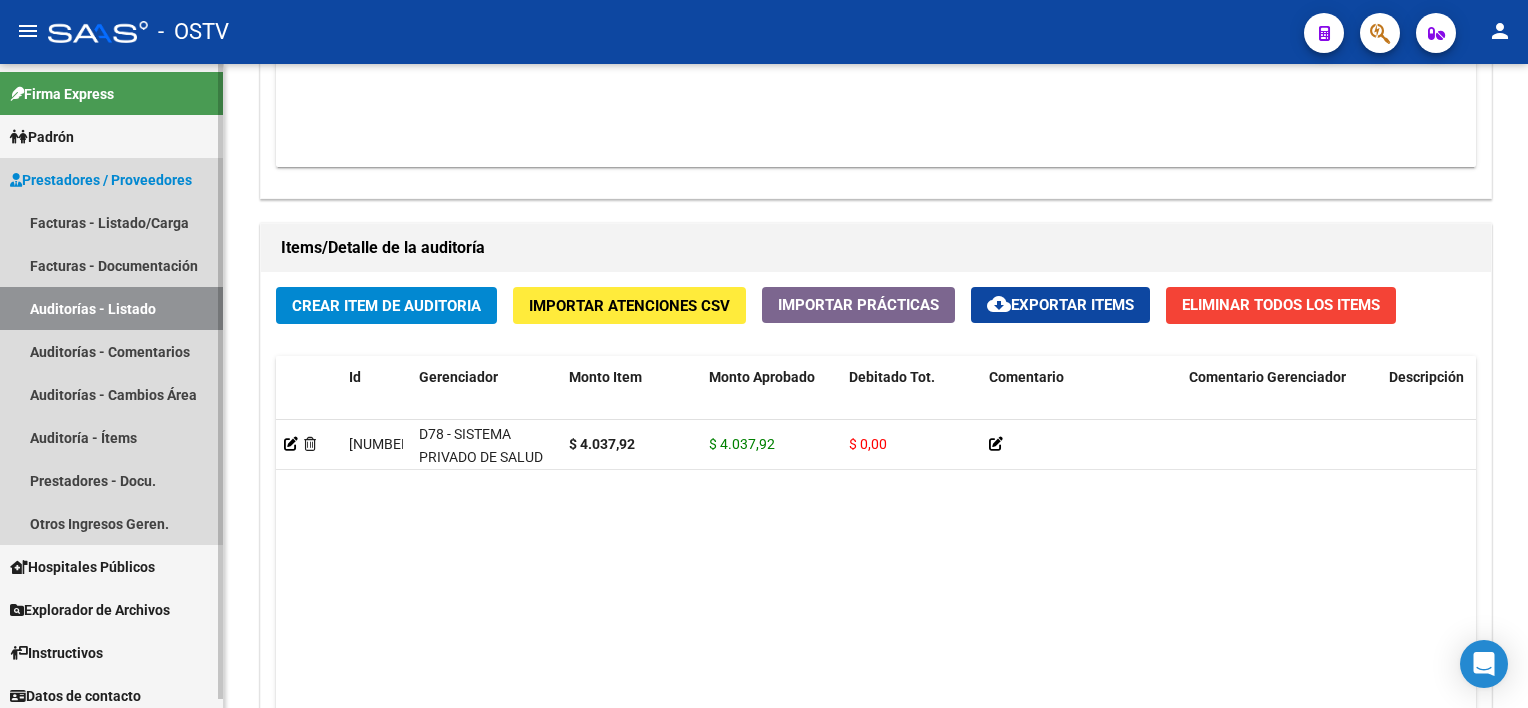 click on "Auditorías - Listado" at bounding box center [111, 308] 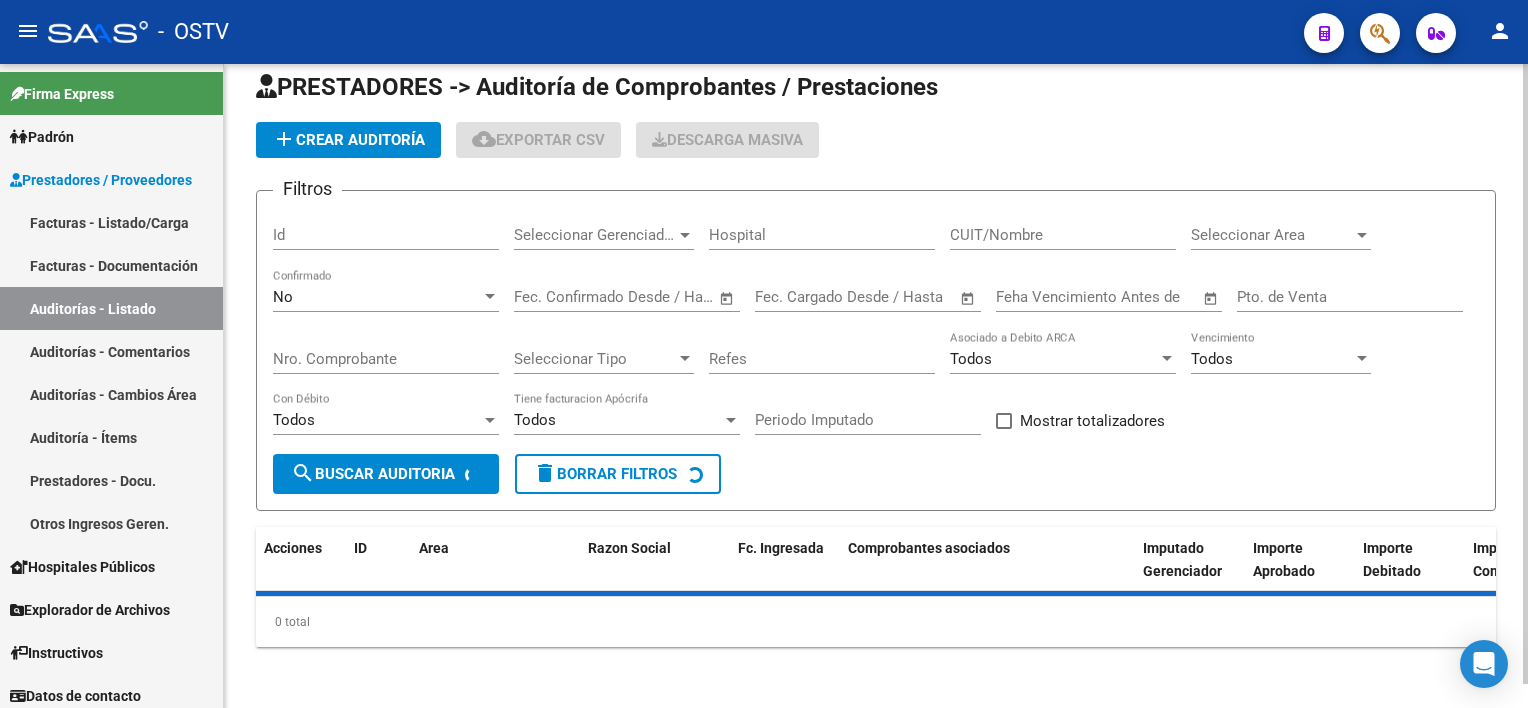 scroll, scrollTop: 550, scrollLeft: 0, axis: vertical 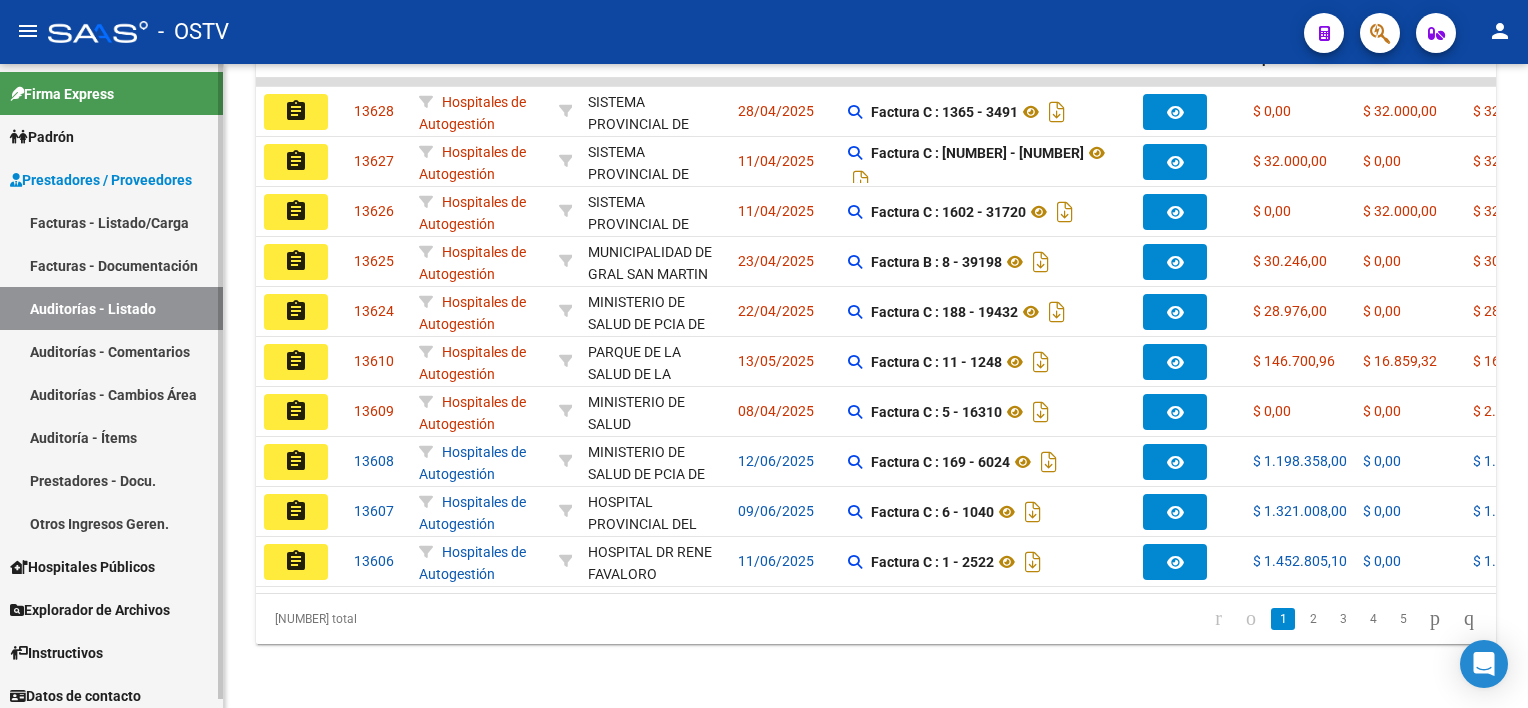 click on "Facturas - Listado/Carga" at bounding box center (111, 222) 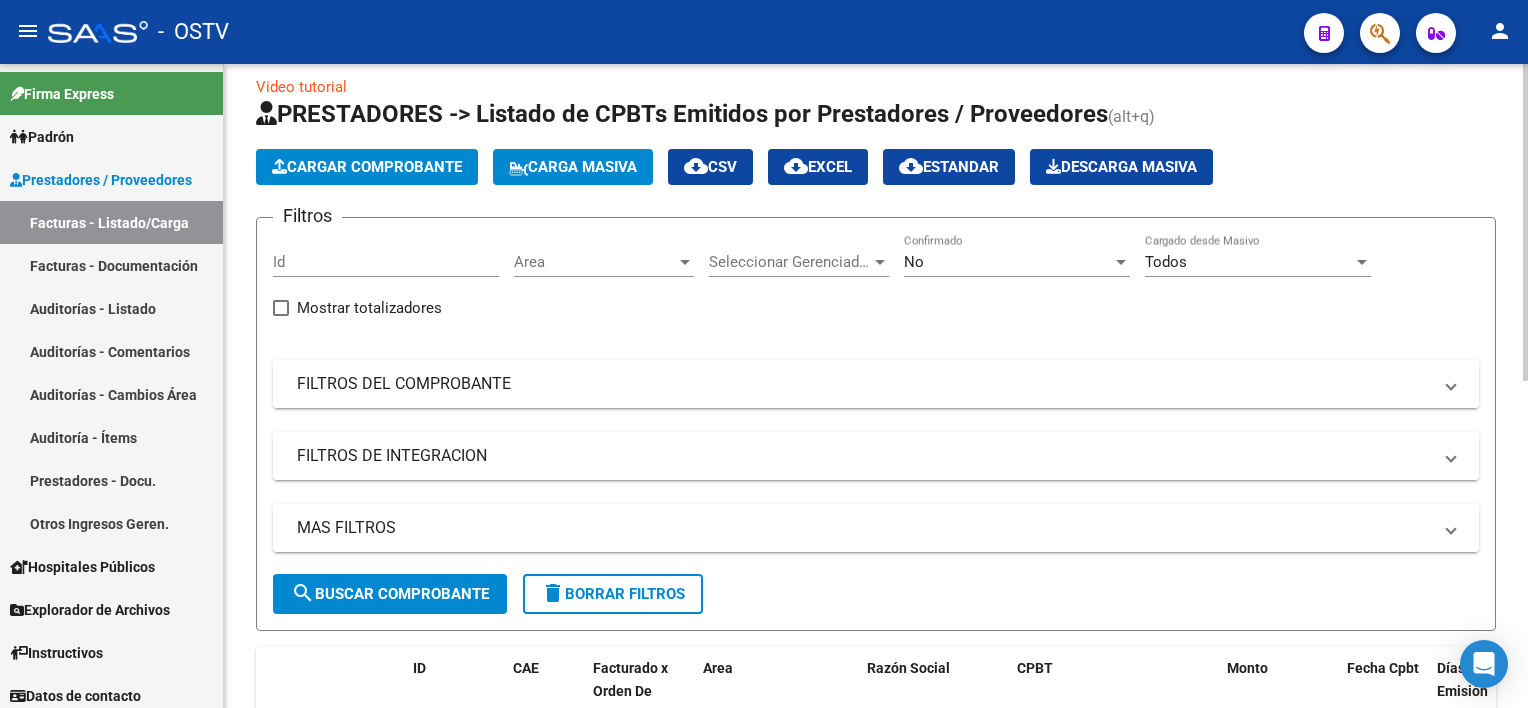 scroll, scrollTop: 0, scrollLeft: 0, axis: both 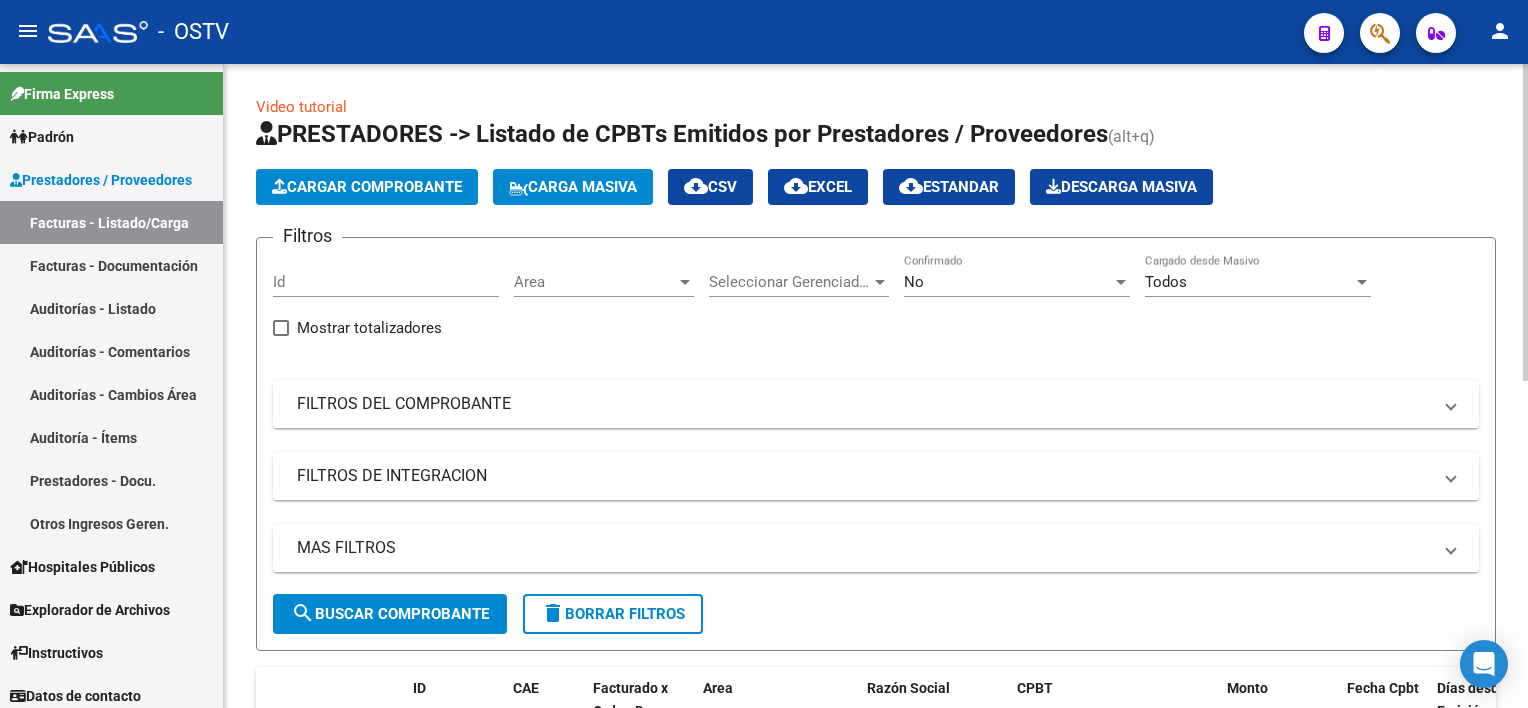 click on "FILTROS DEL COMPROBANTE" at bounding box center [864, 404] 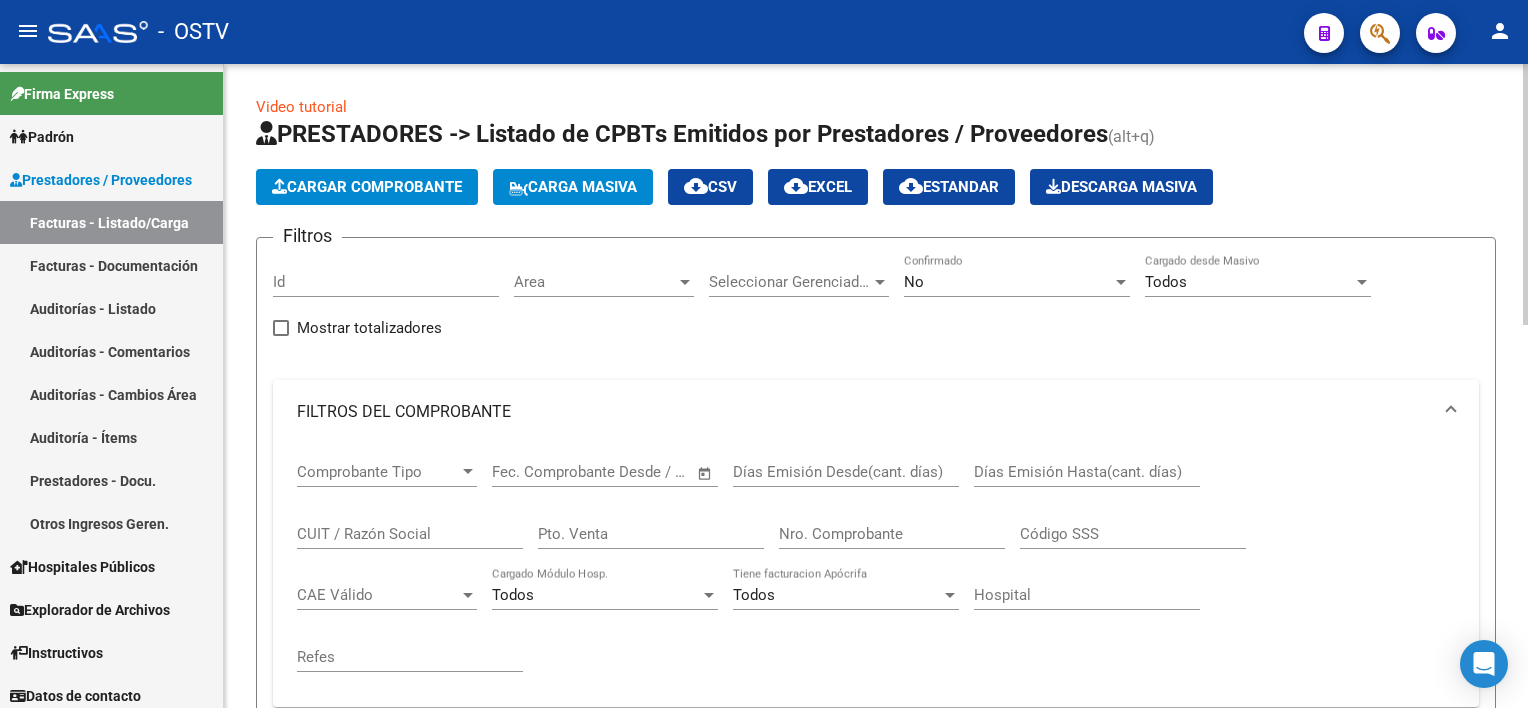 click on "CUIT / Razón Social" 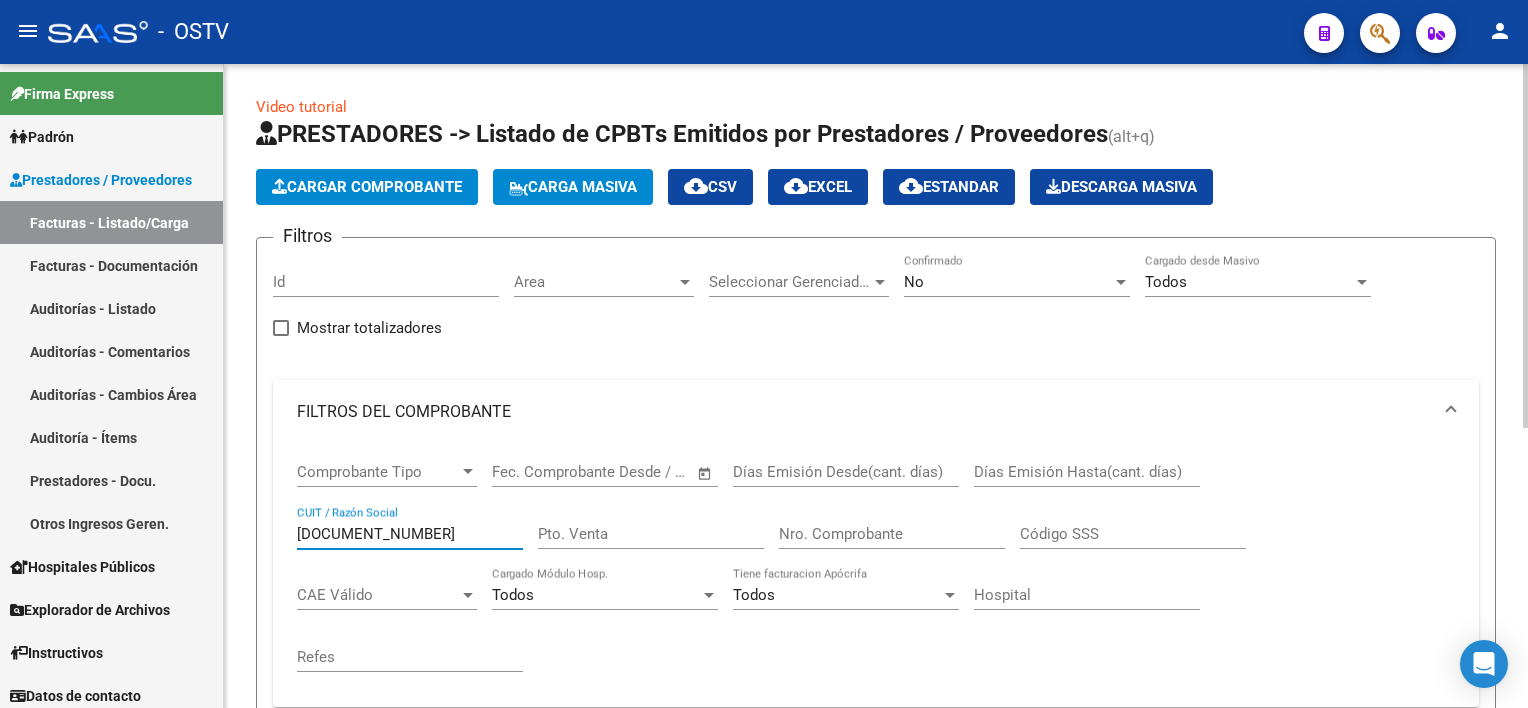 scroll, scrollTop: 493, scrollLeft: 0, axis: vertical 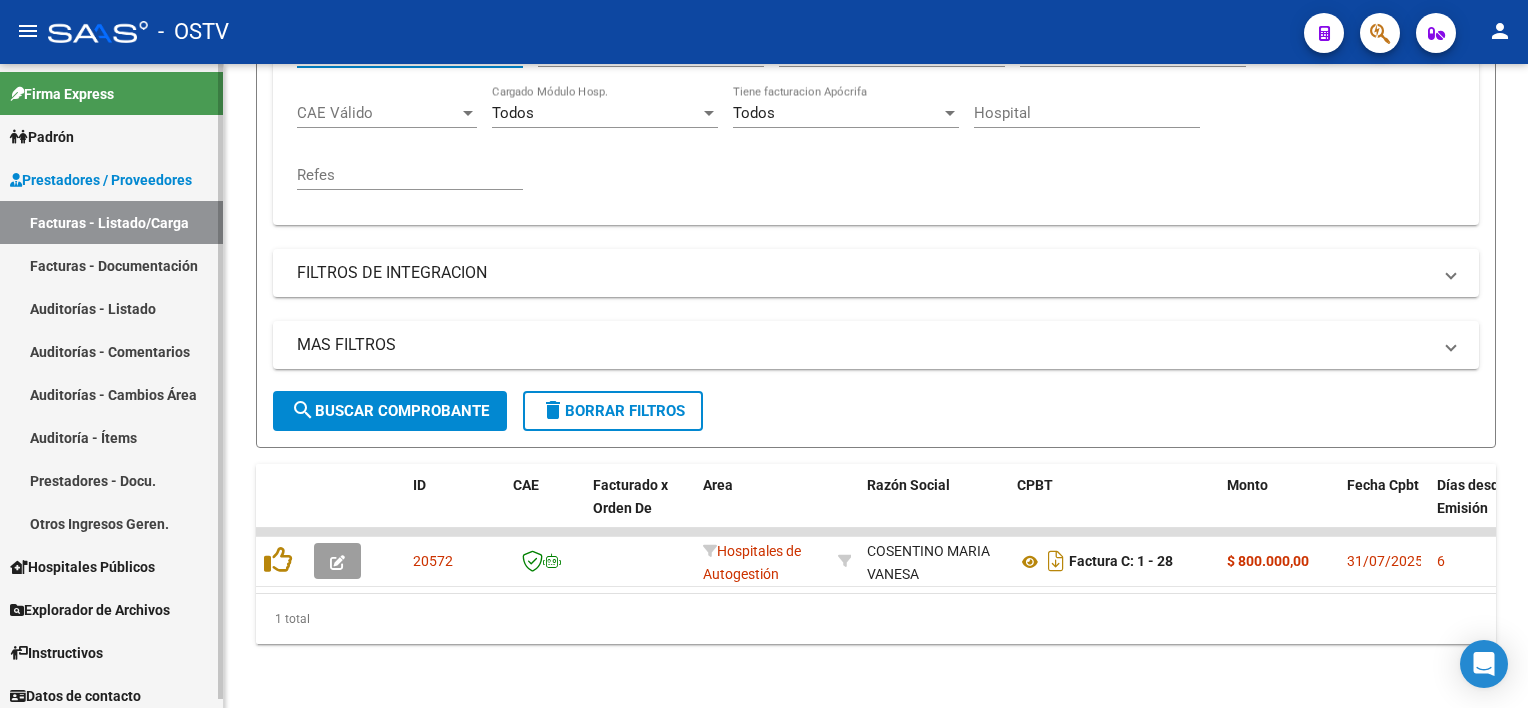 type on "[DOCUMENT_NUMBER]" 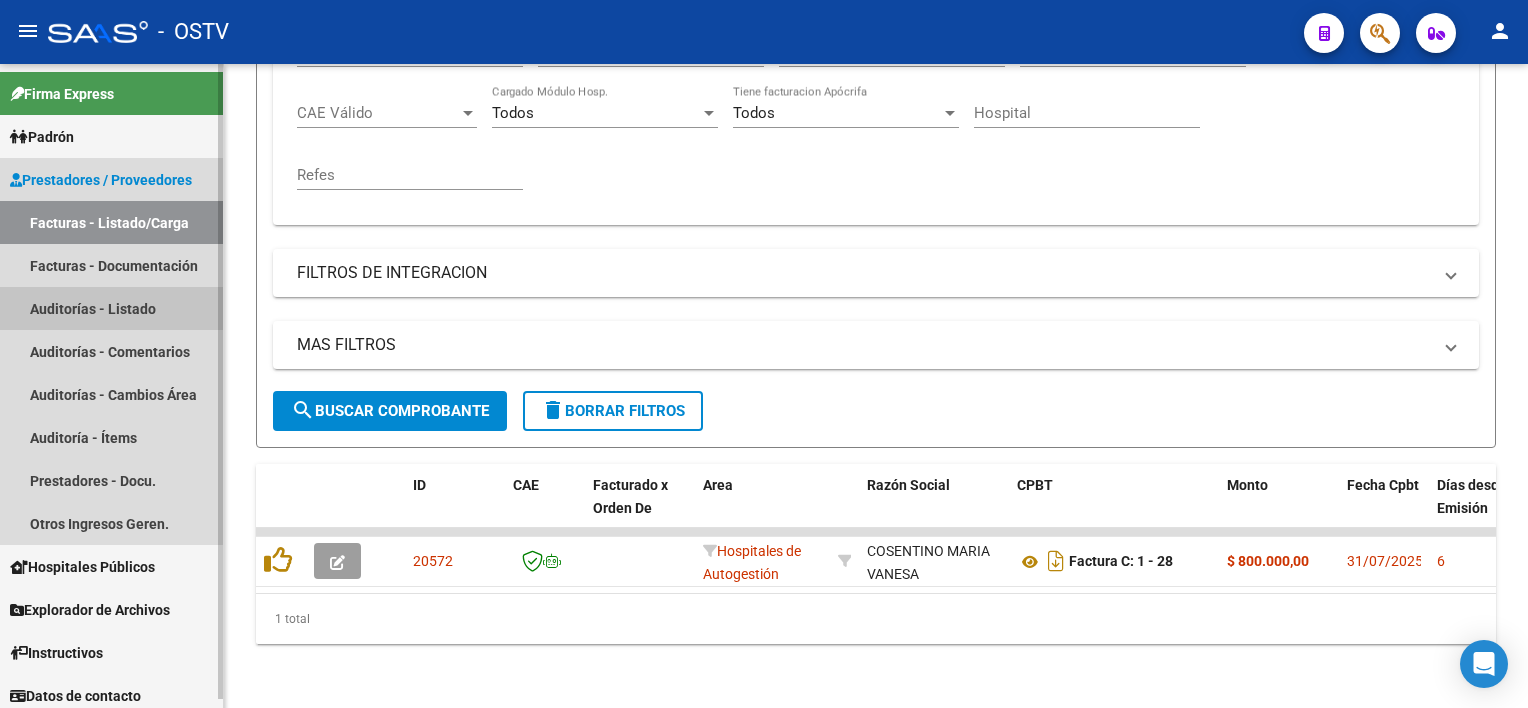 click on "Auditorías - Listado" at bounding box center (111, 308) 